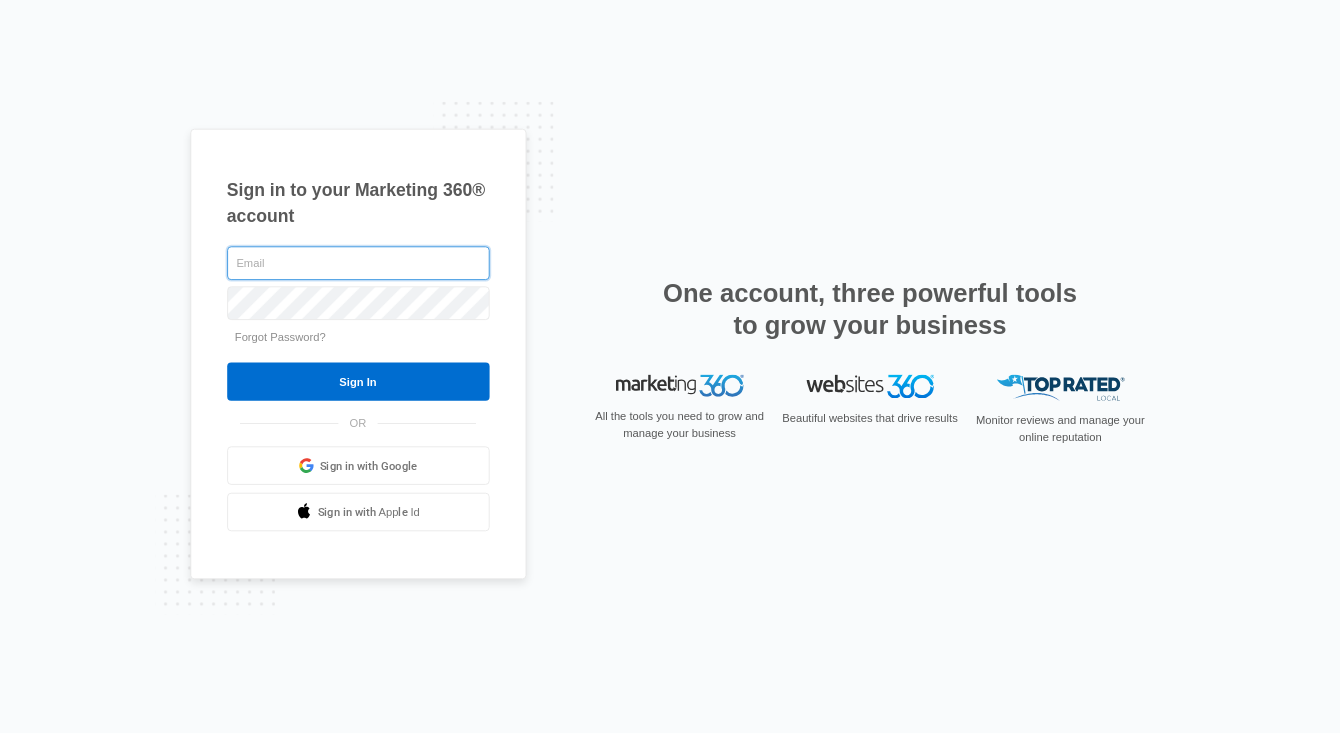 scroll, scrollTop: 0, scrollLeft: 0, axis: both 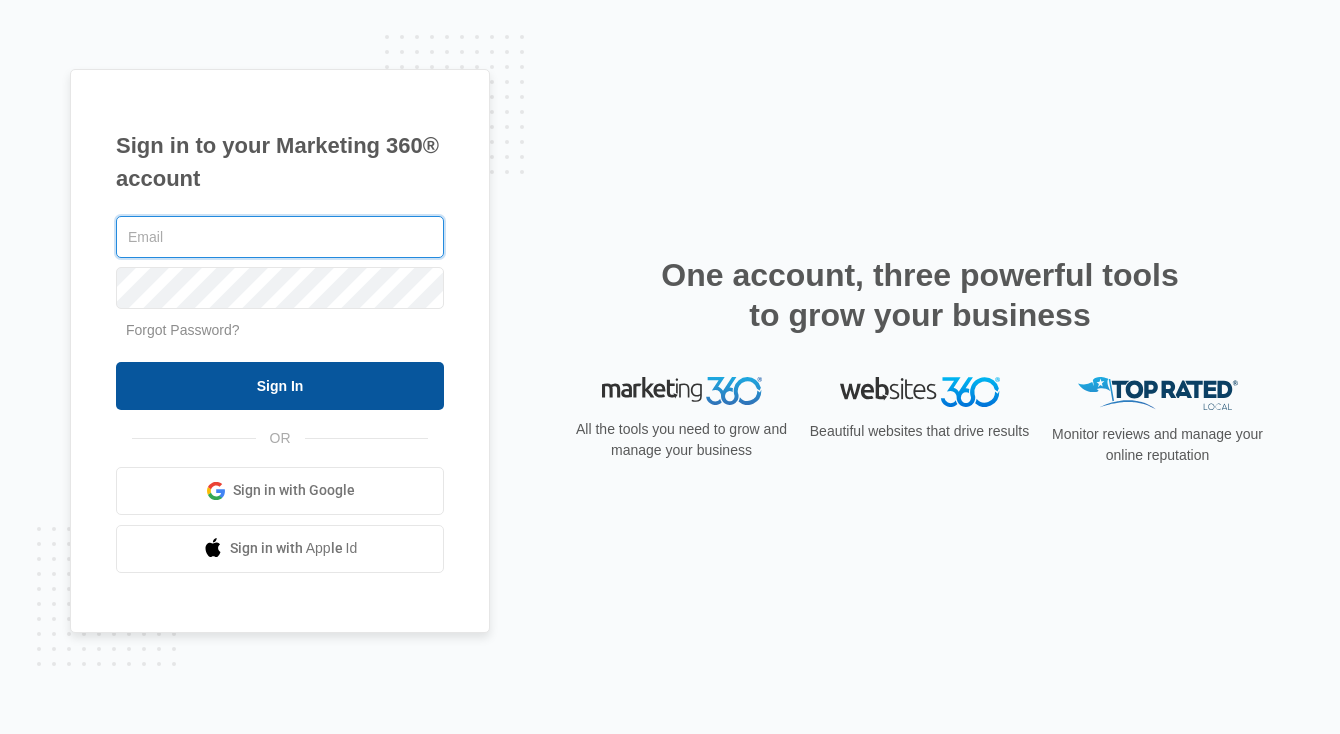 type on "[EMAIL]" 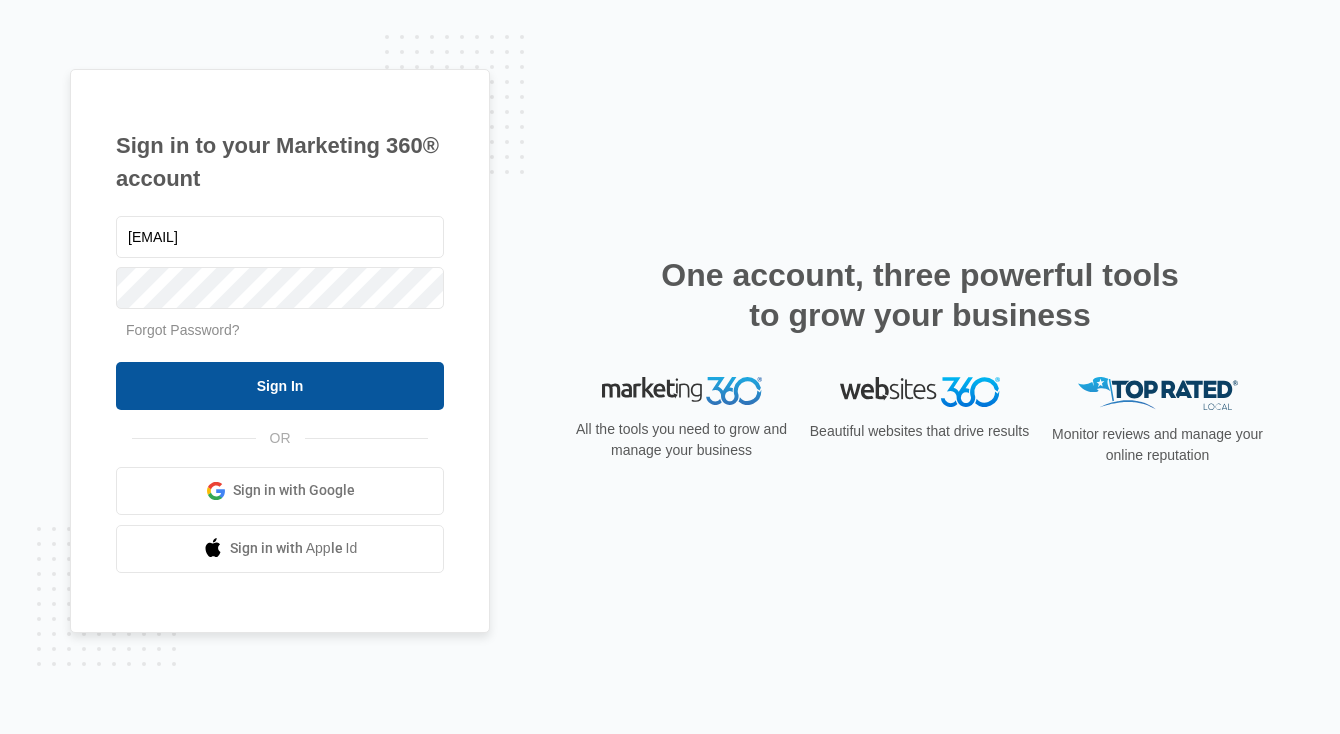click on "Sign In" at bounding box center [280, 386] 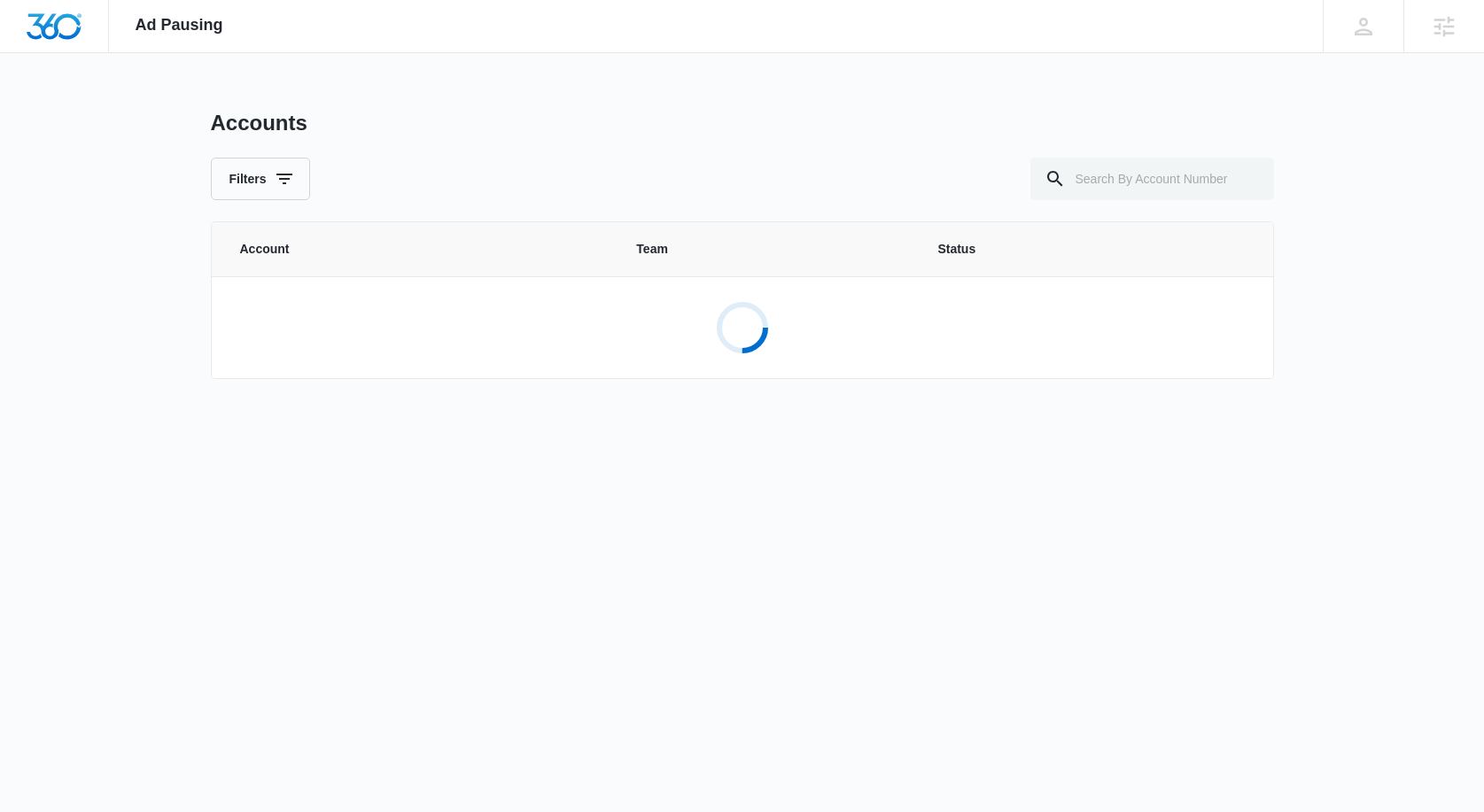 scroll, scrollTop: 0, scrollLeft: 0, axis: both 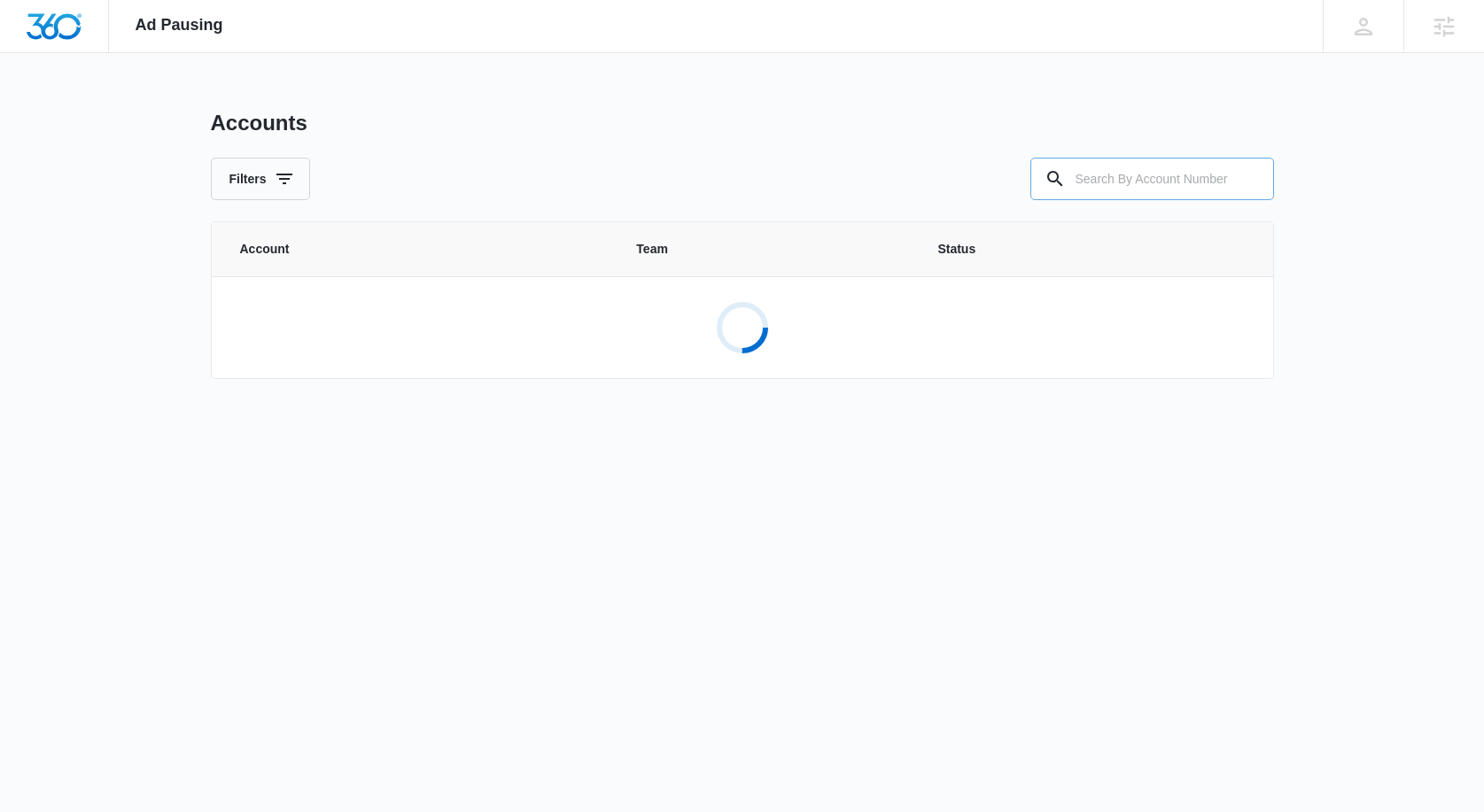 click at bounding box center [1152, 179] 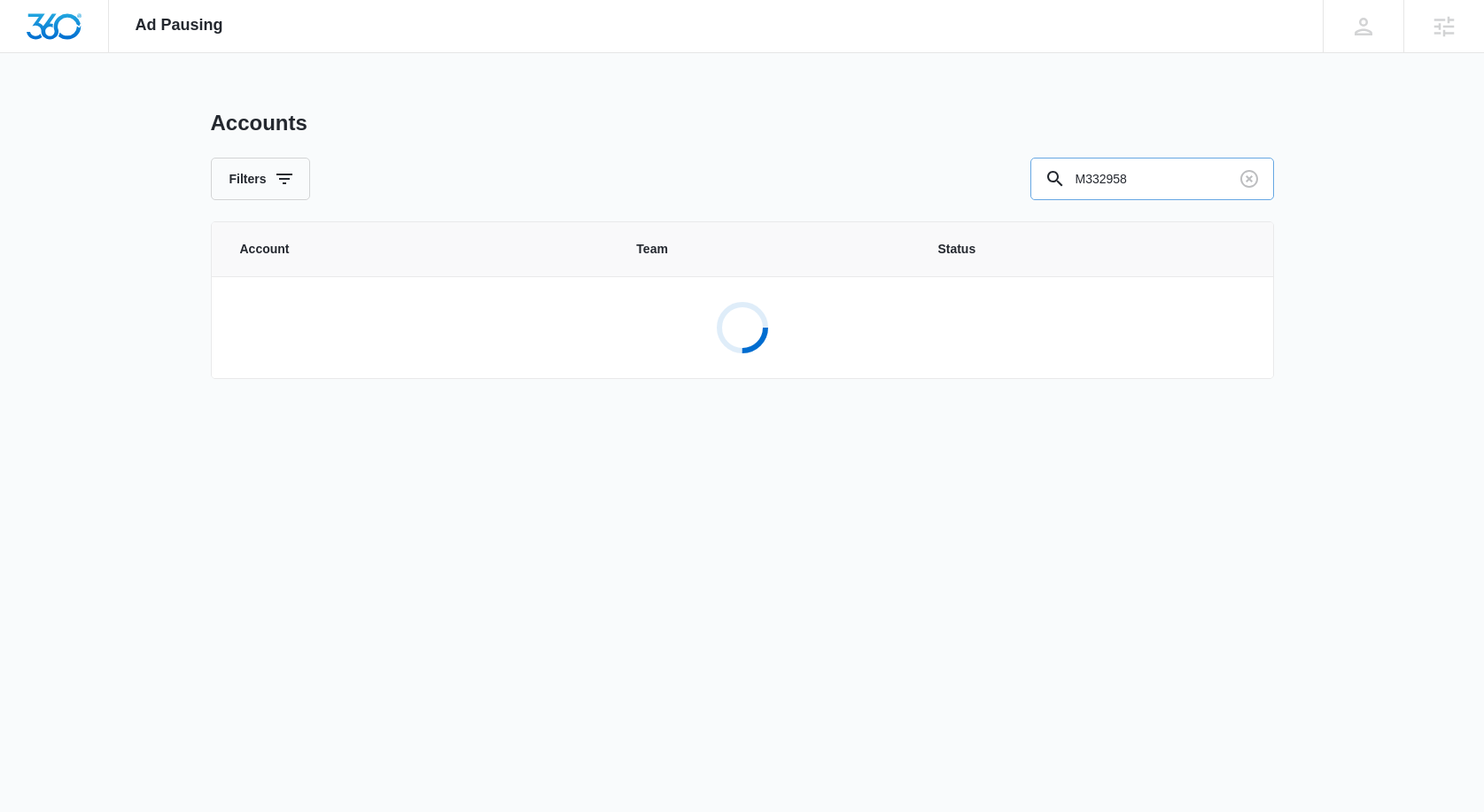 type on "M332958" 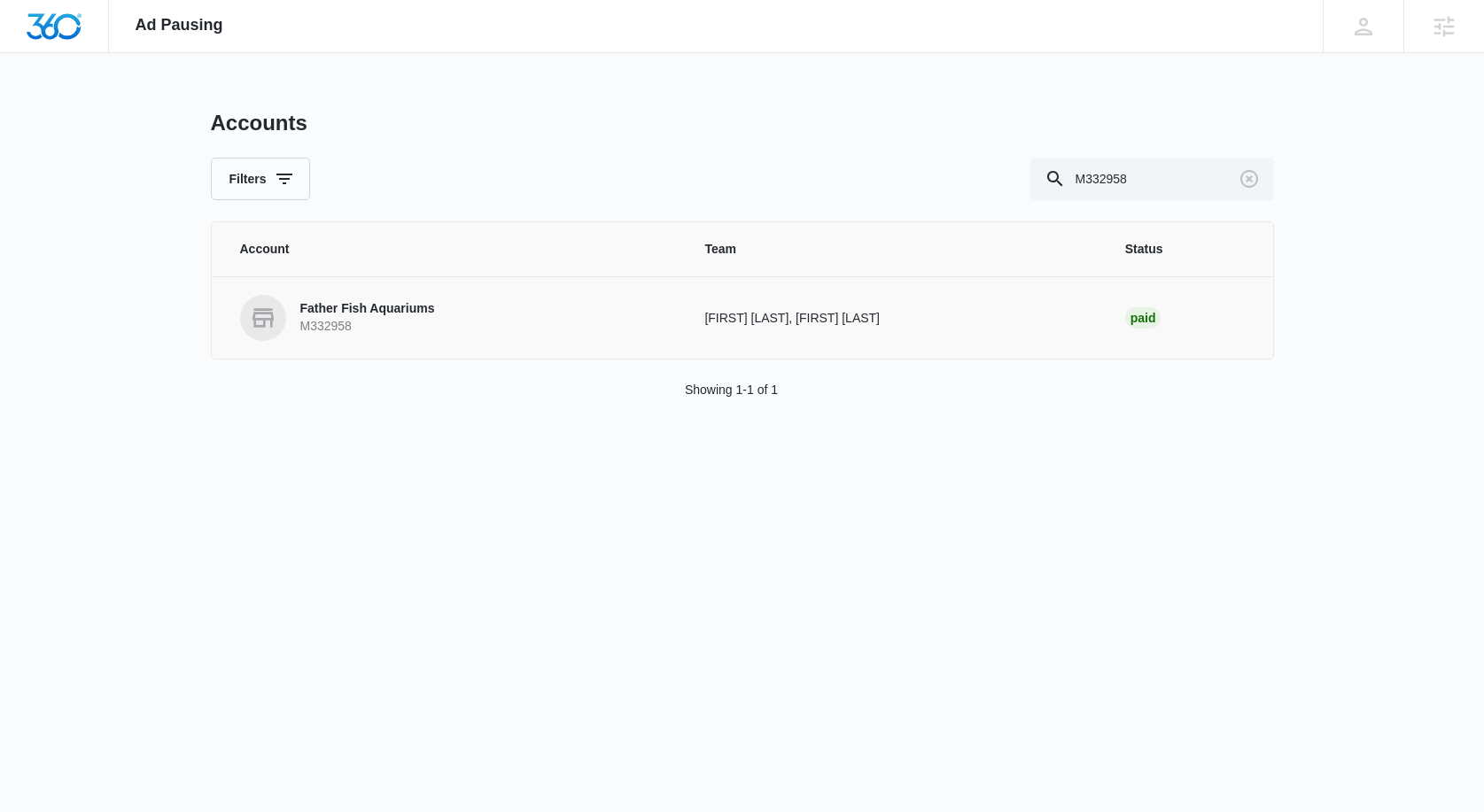 click on "M332958" at bounding box center [368, 327] 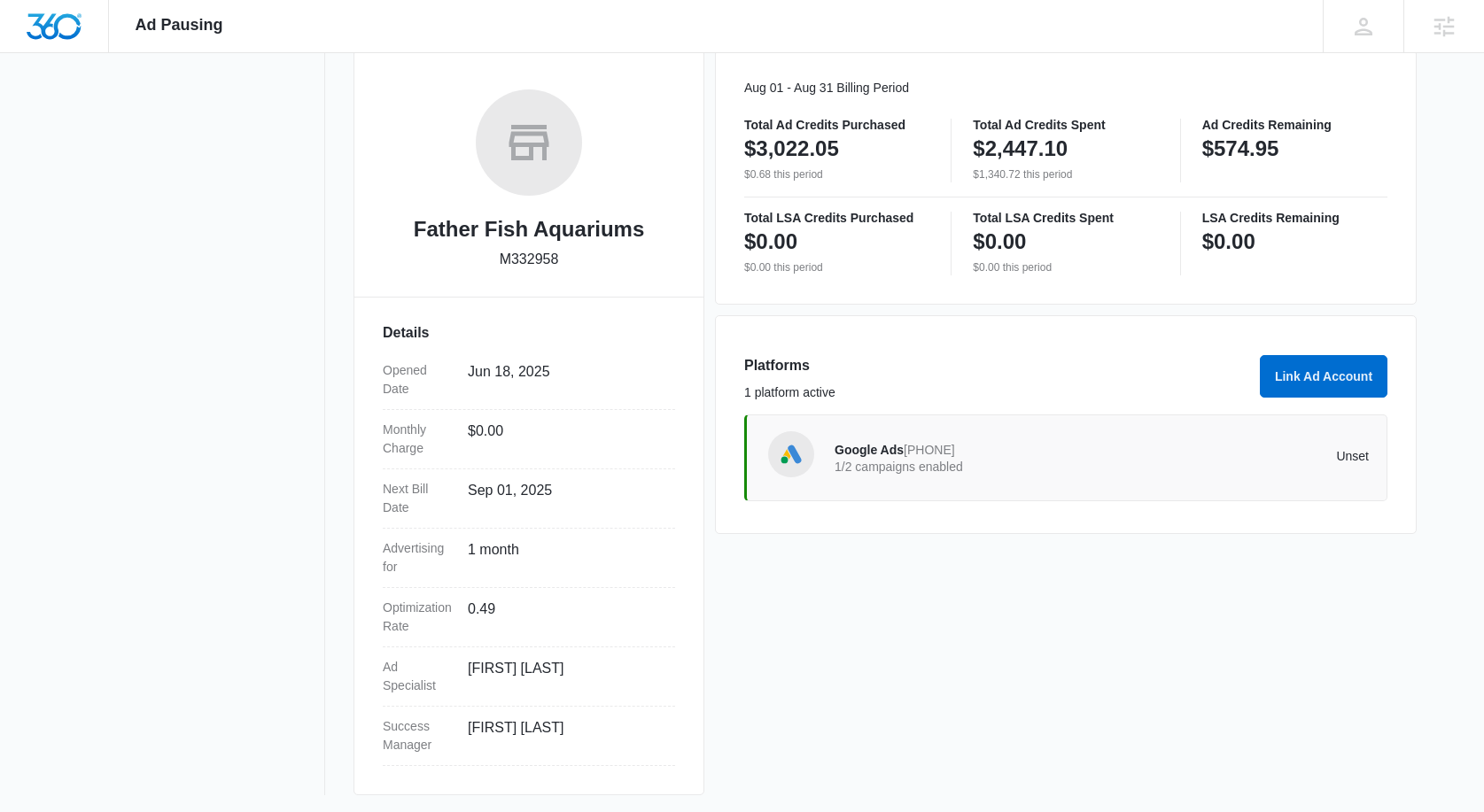 scroll, scrollTop: 0, scrollLeft: 0, axis: both 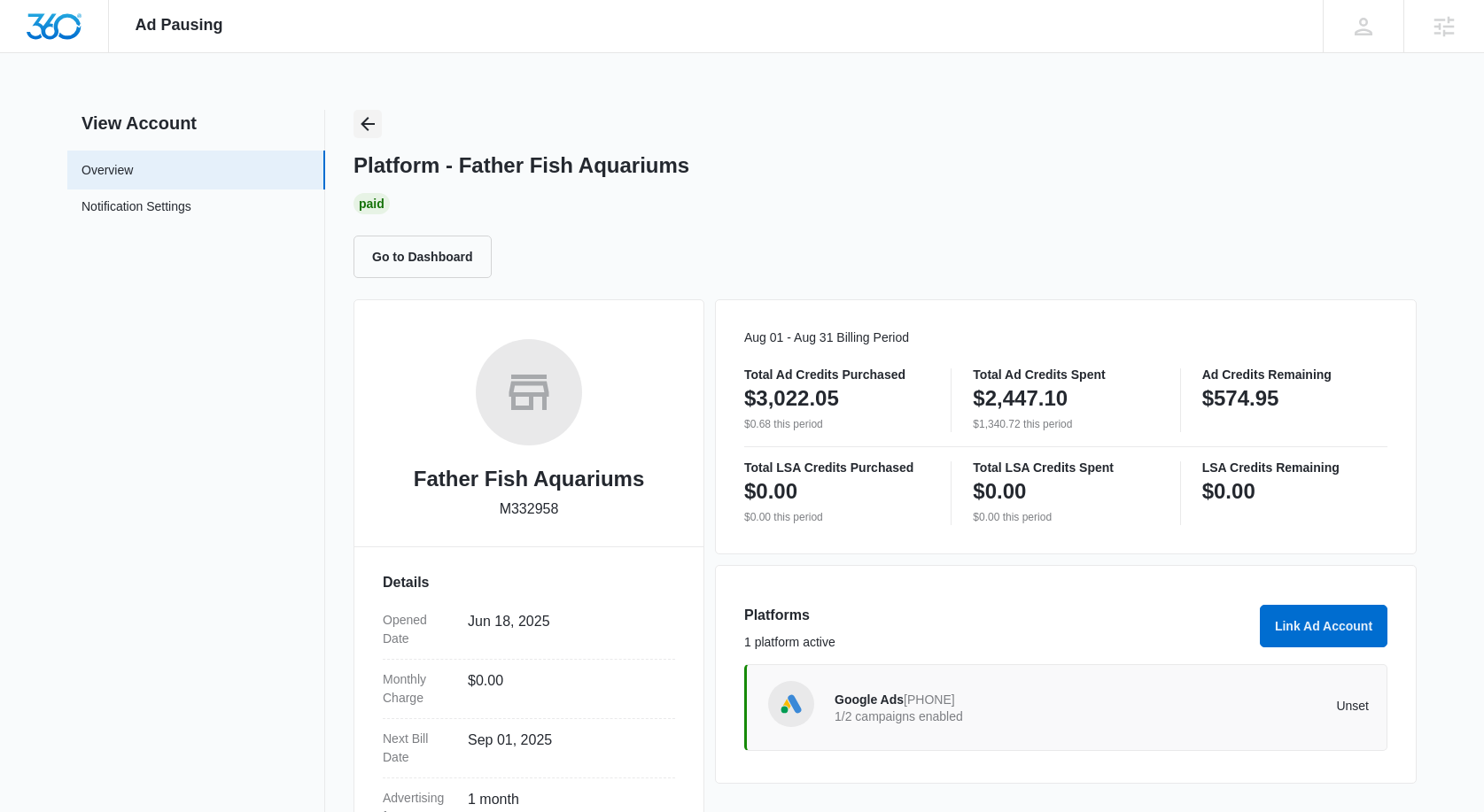 click at bounding box center [368, 124] 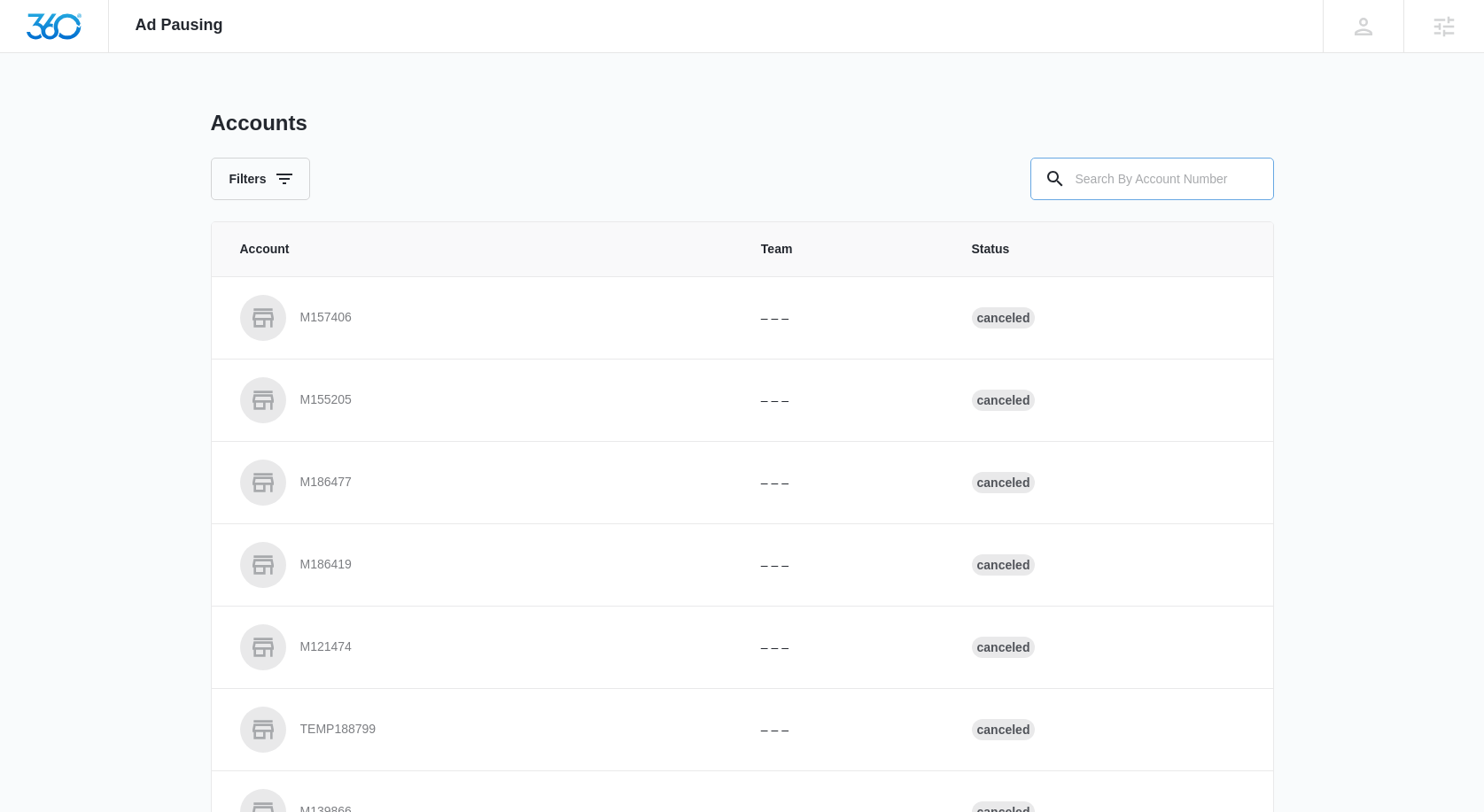click at bounding box center [1152, 179] 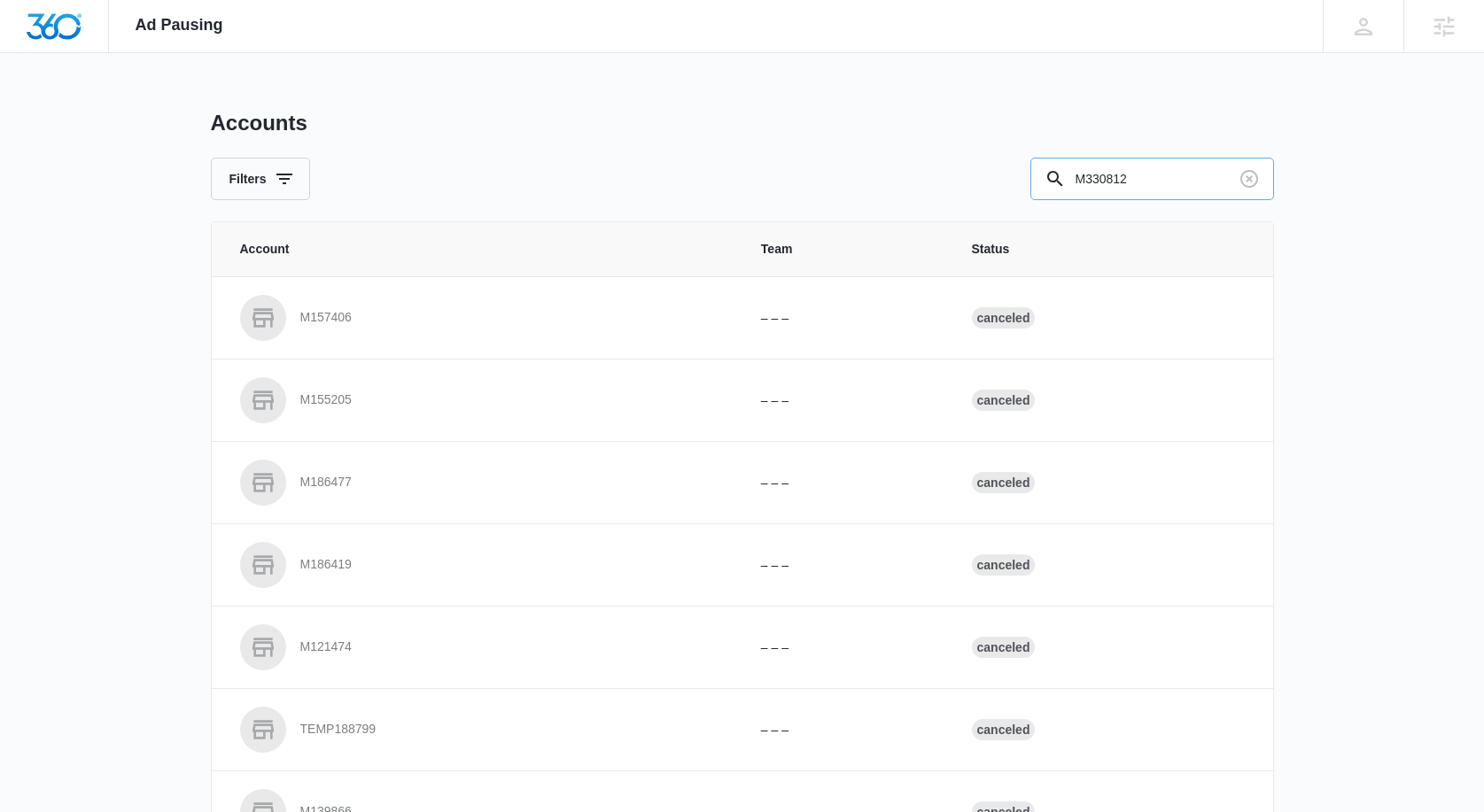 type on "M330812" 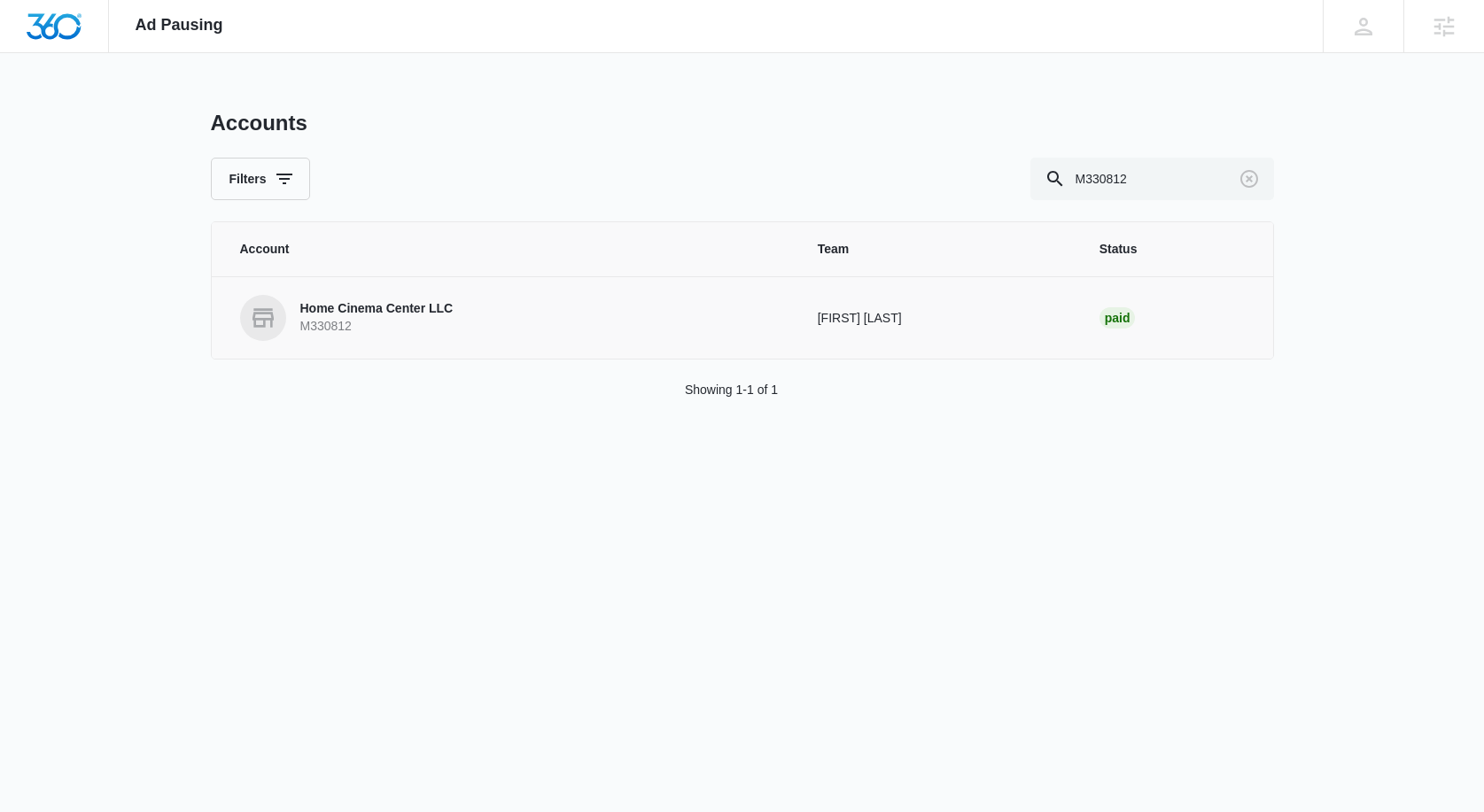 click on "Home Cinema Center LLC" at bounding box center (377, 309) 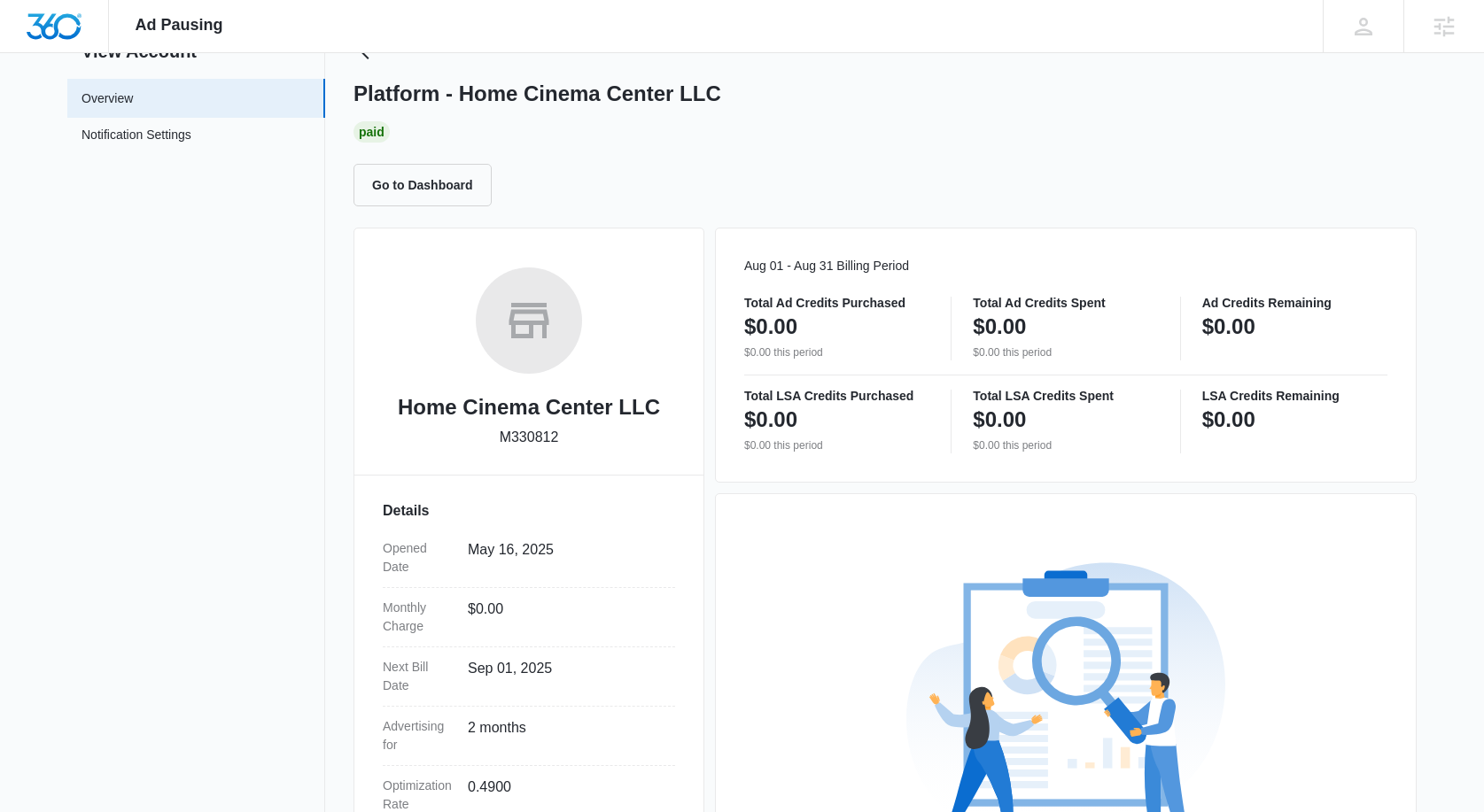 scroll, scrollTop: 0, scrollLeft: 0, axis: both 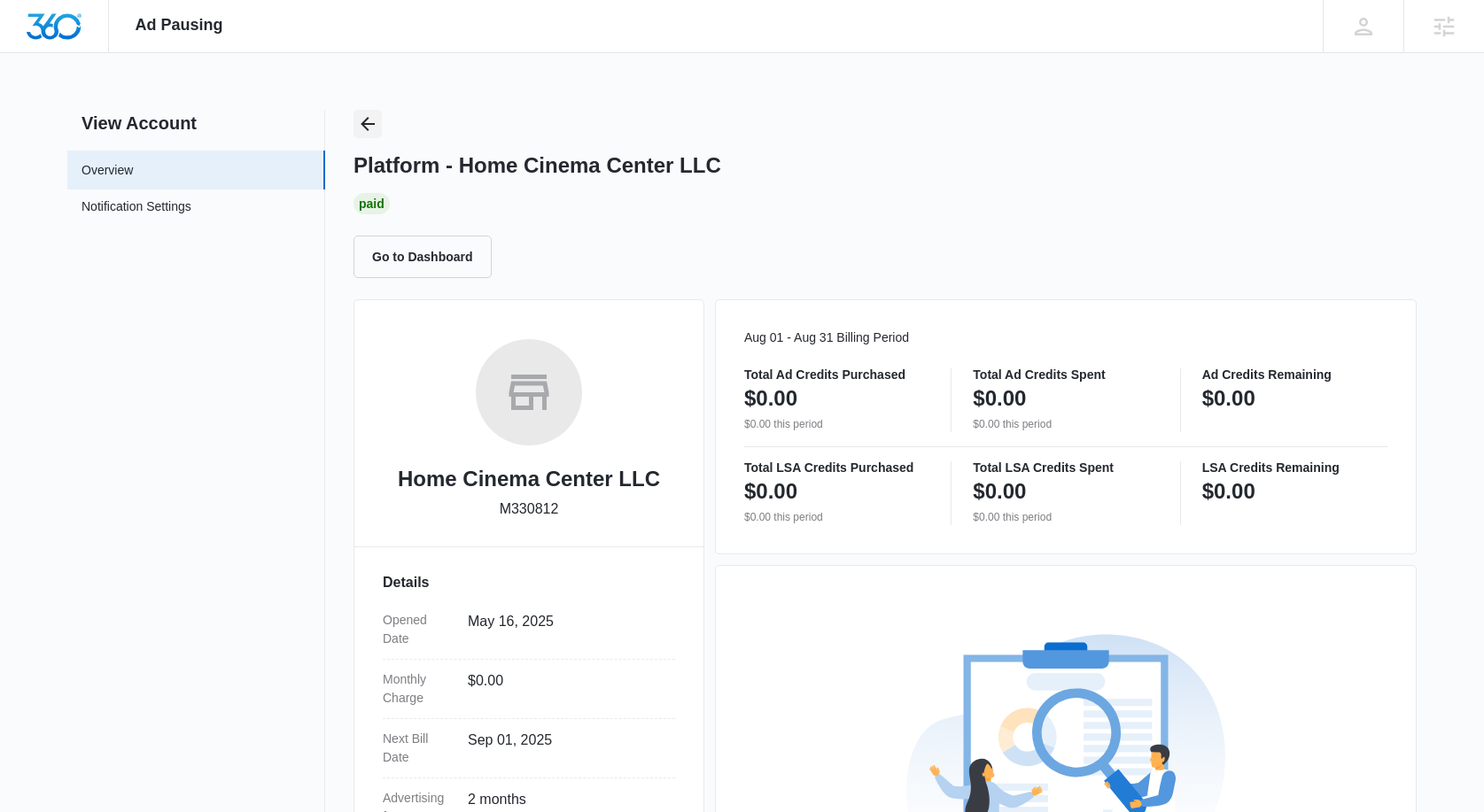 click 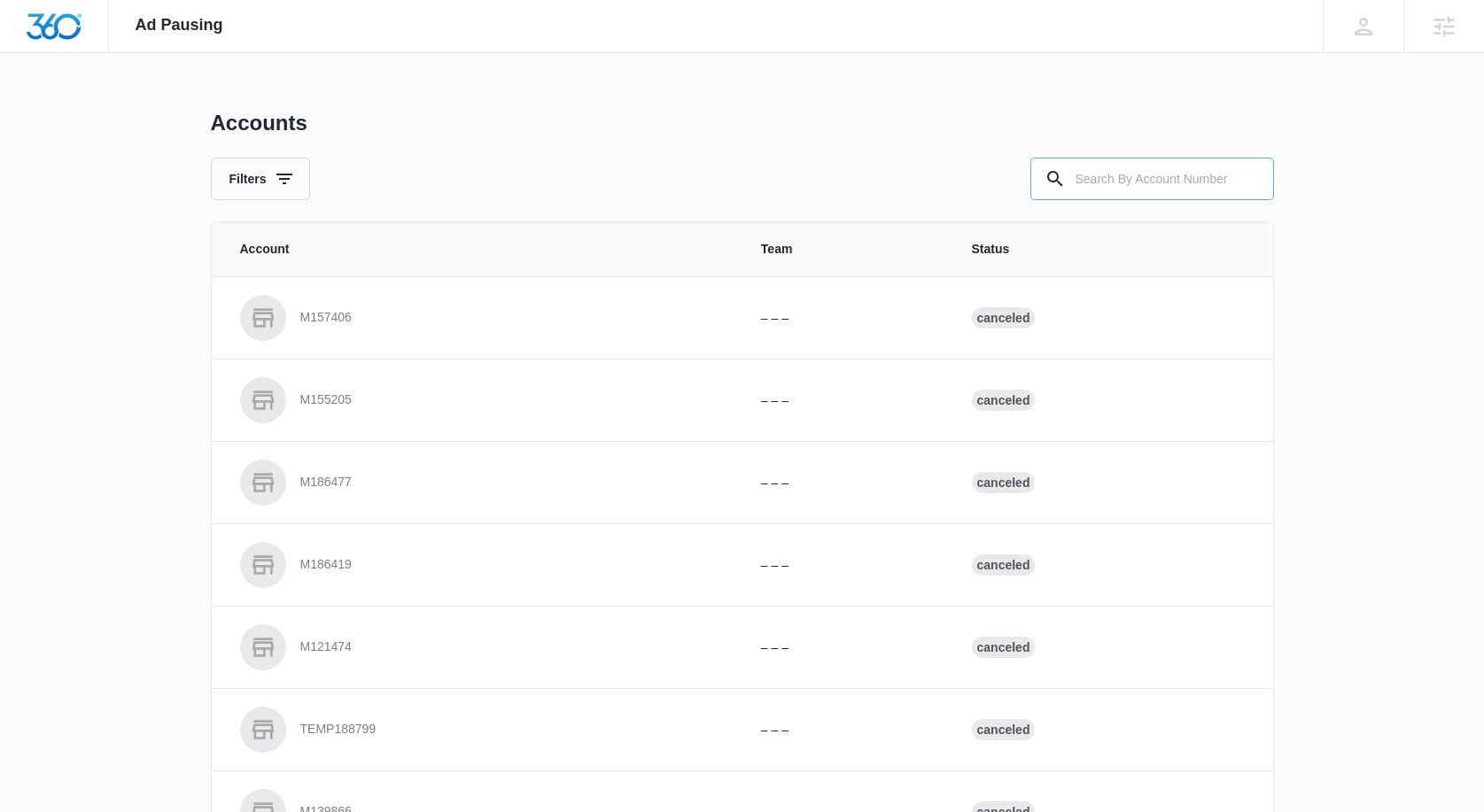 click at bounding box center (1055, 179) 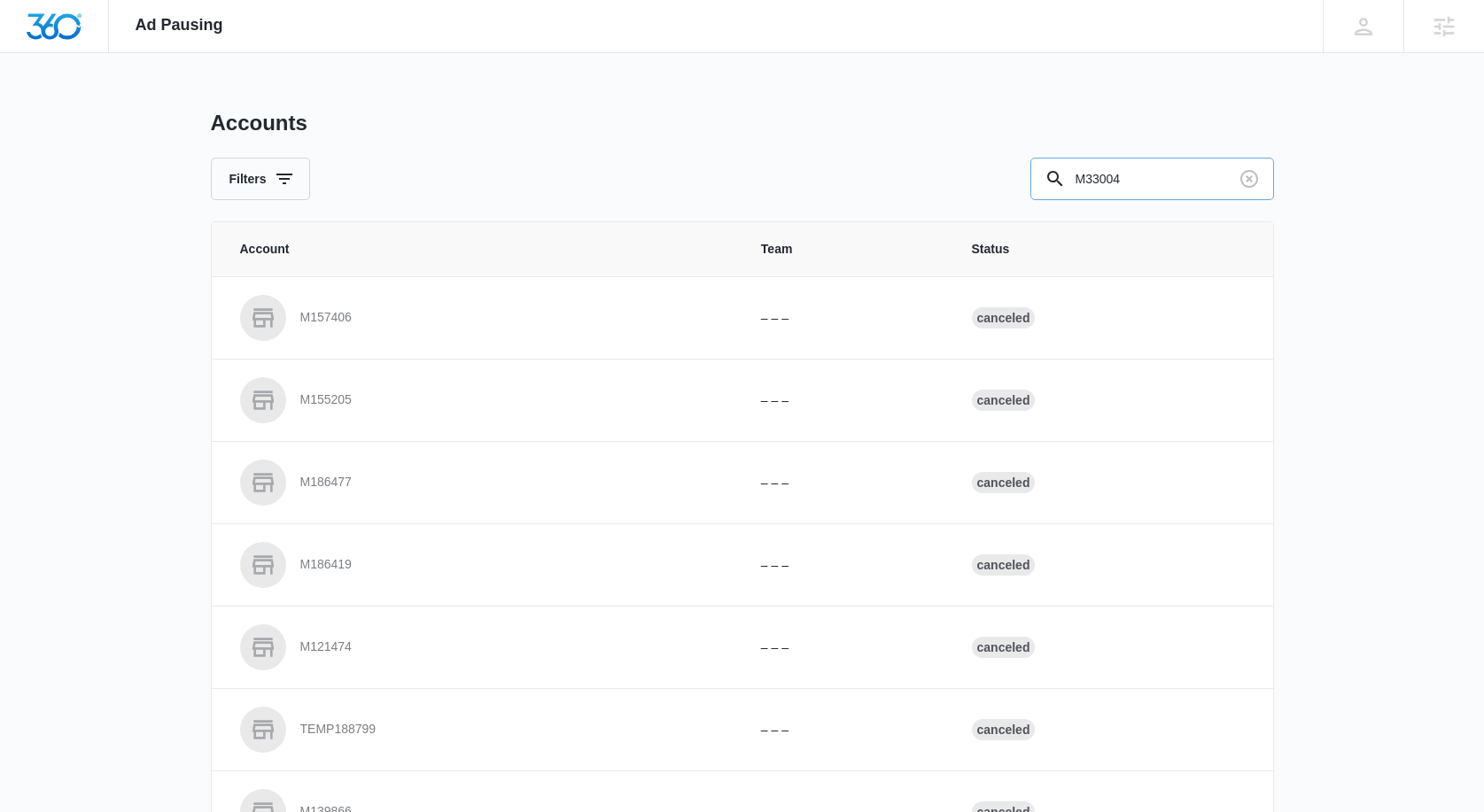 type on "M33004" 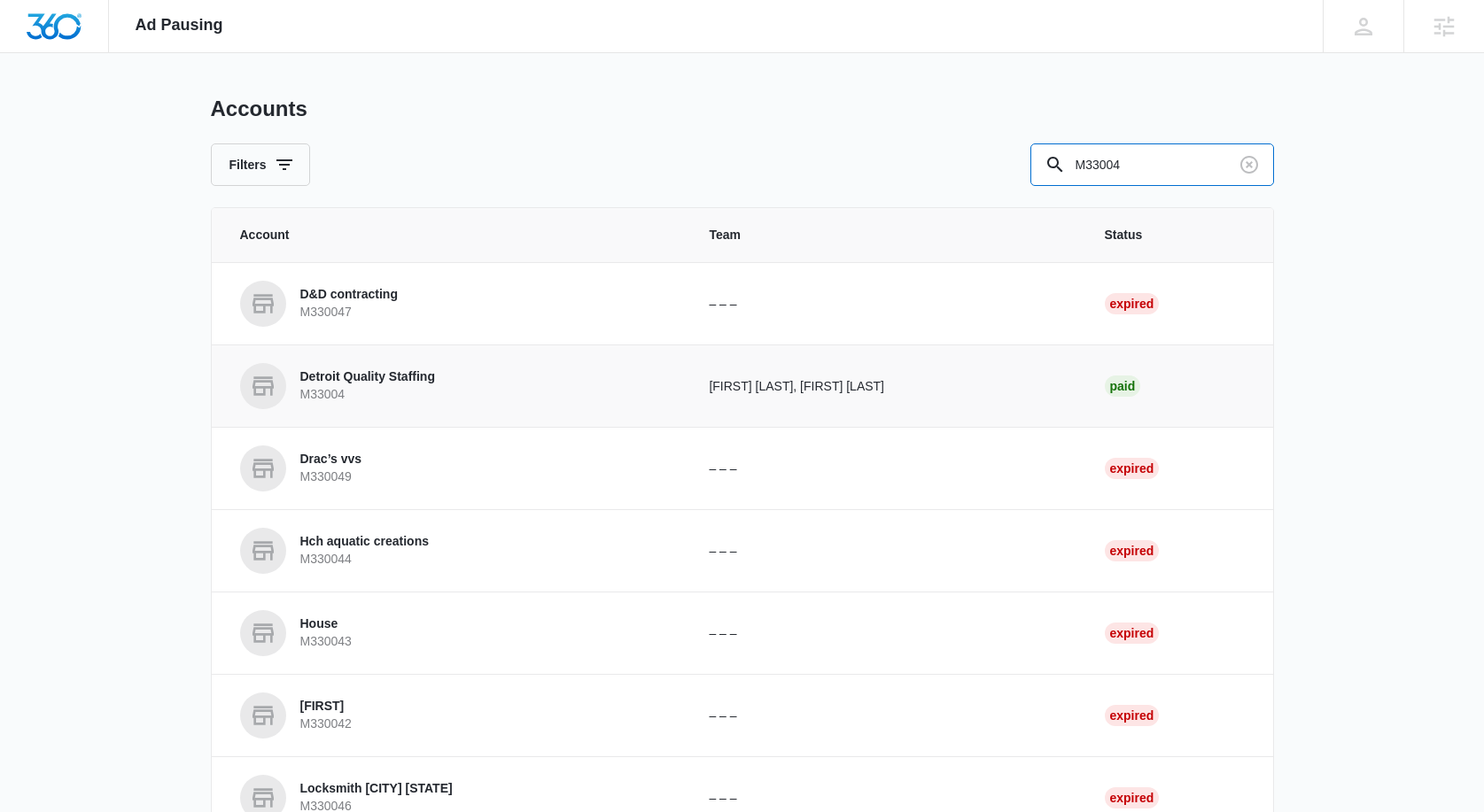 scroll, scrollTop: 16, scrollLeft: 0, axis: vertical 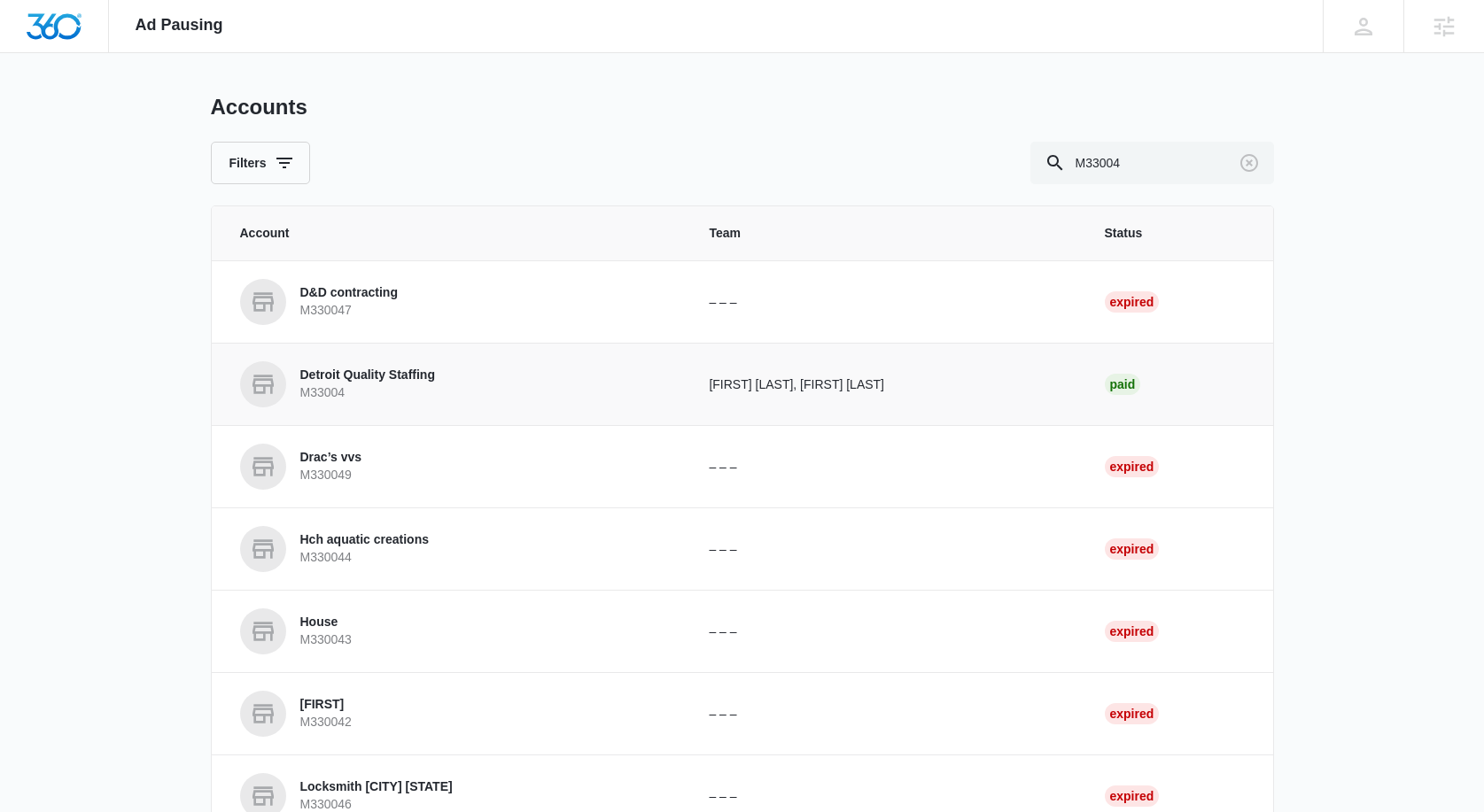 click on "Detroit Quality Staffing" at bounding box center [368, 375] 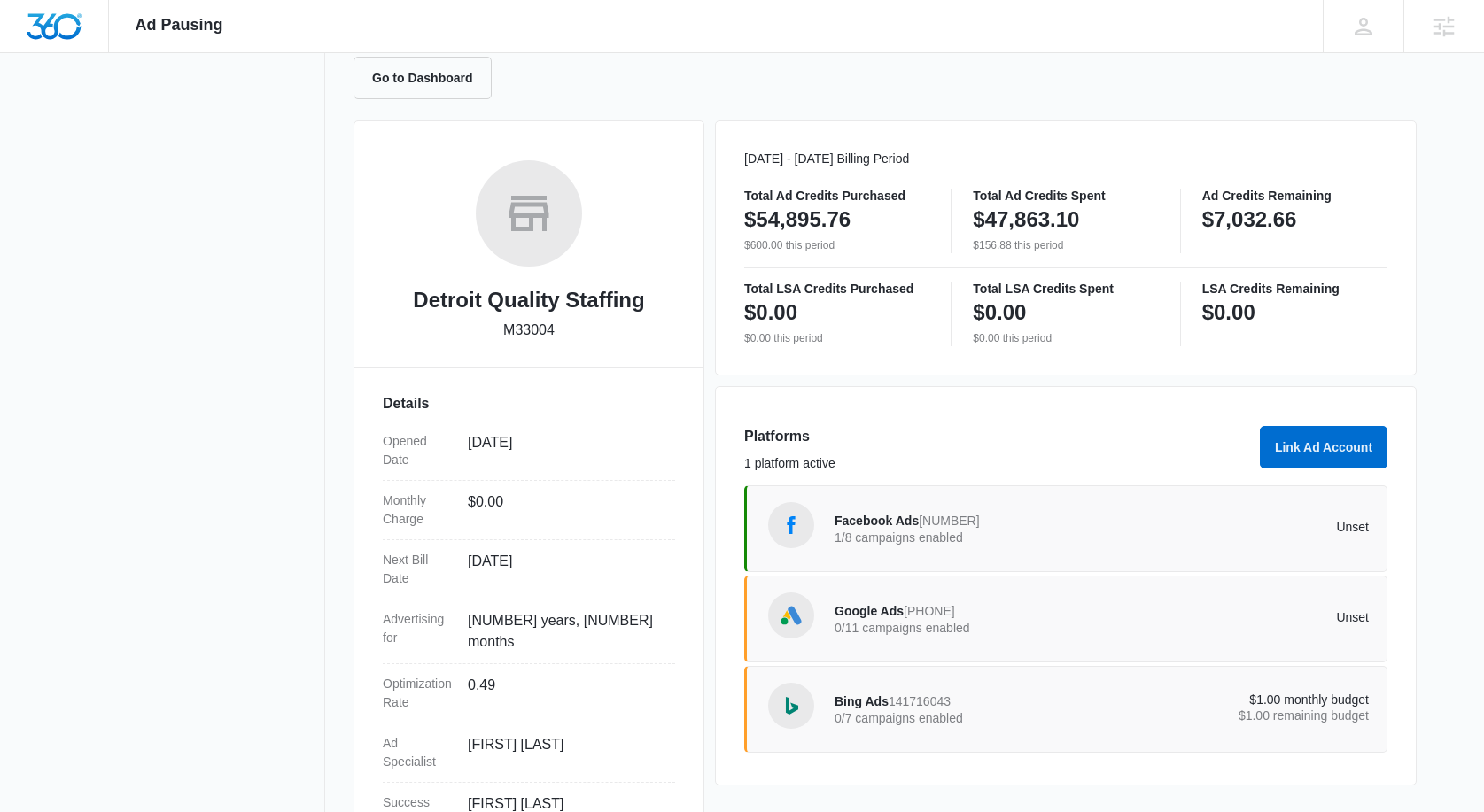 scroll, scrollTop: 250, scrollLeft: 0, axis: vertical 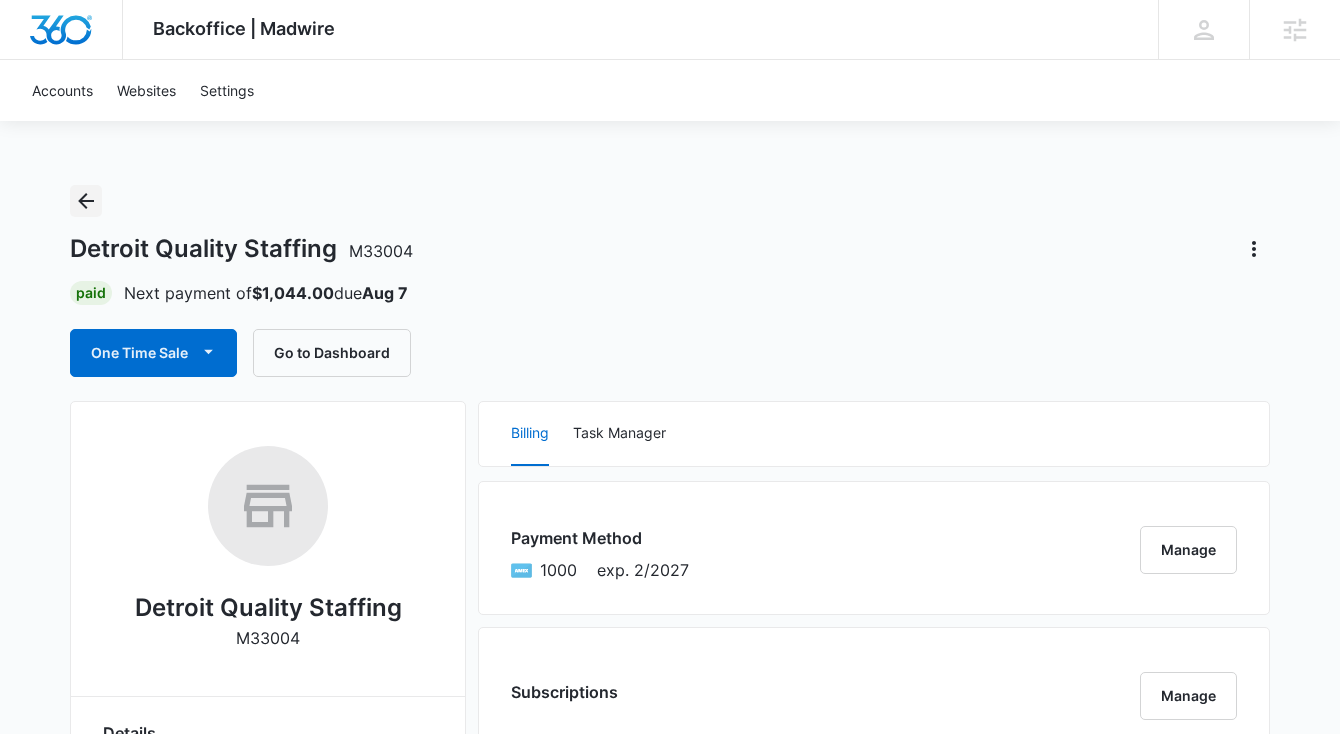 click 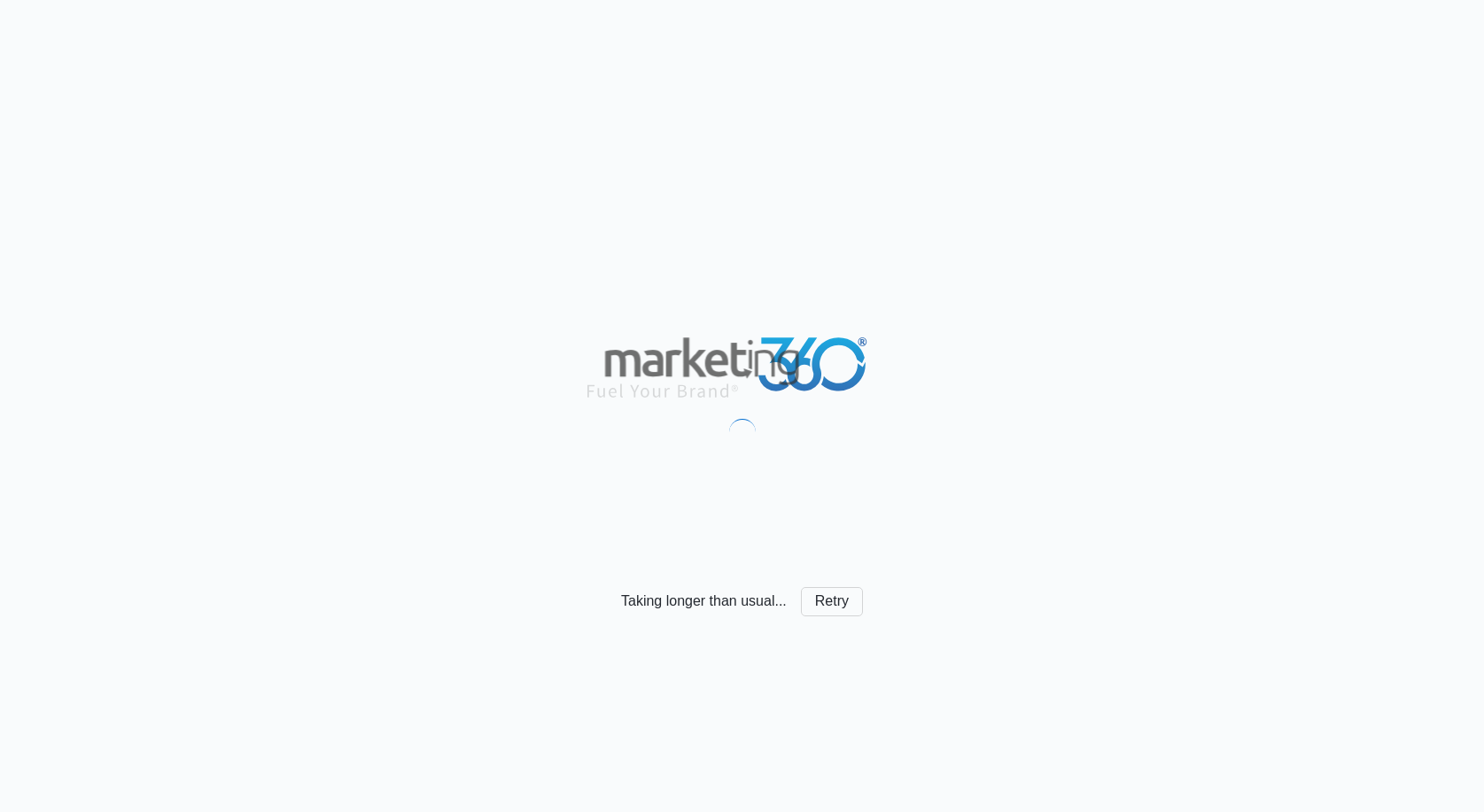 scroll, scrollTop: 0, scrollLeft: 0, axis: both 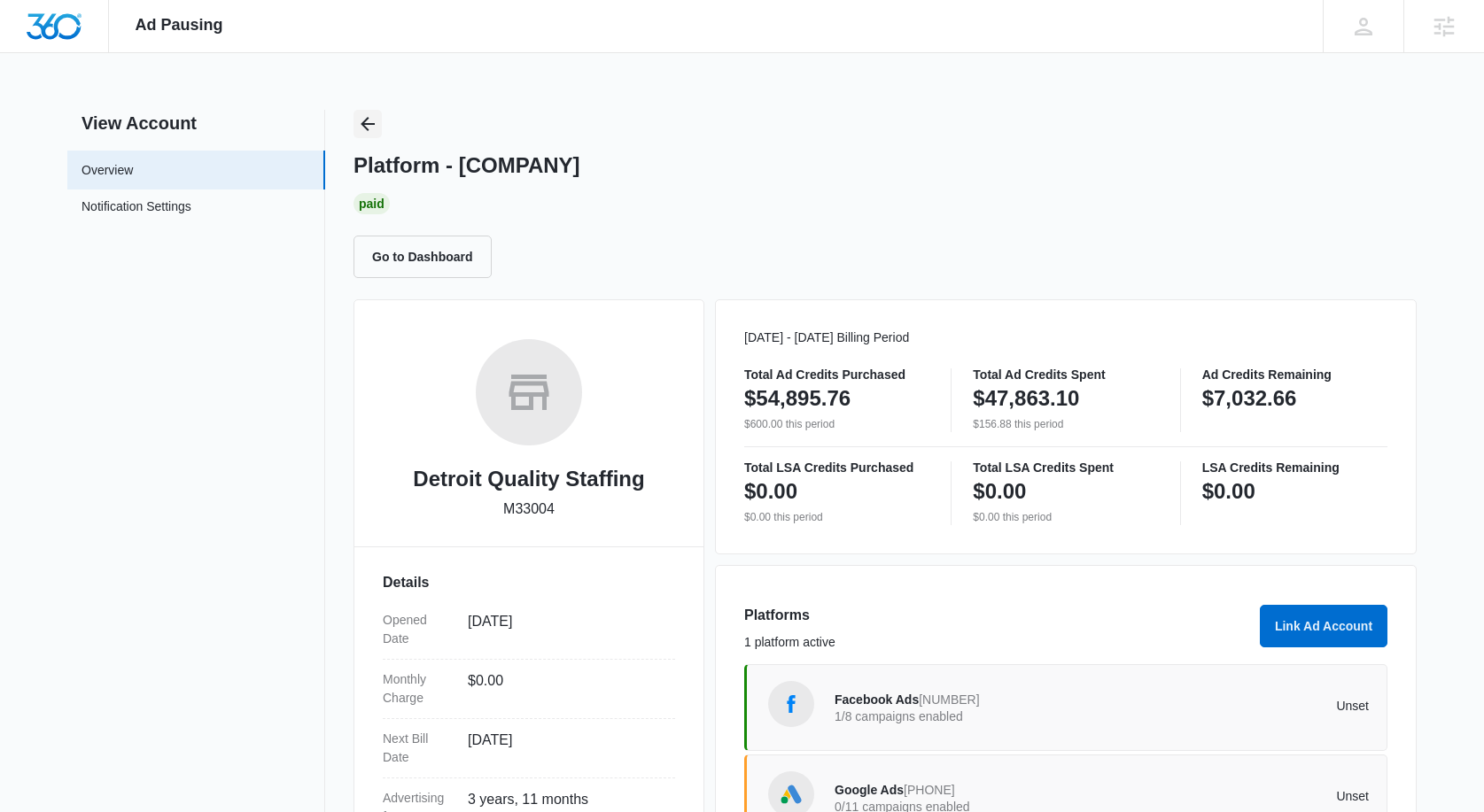 click 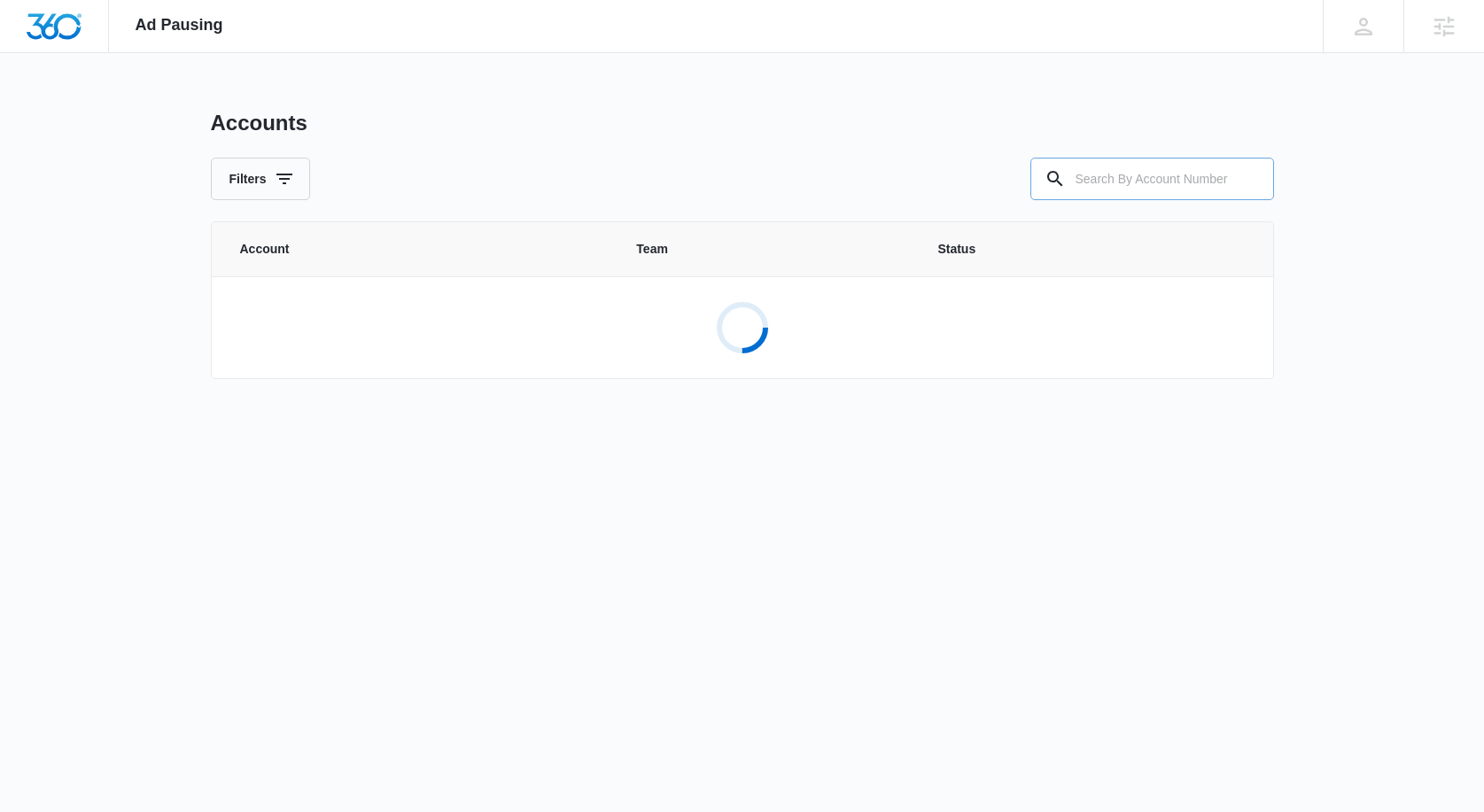 click at bounding box center [1152, 179] 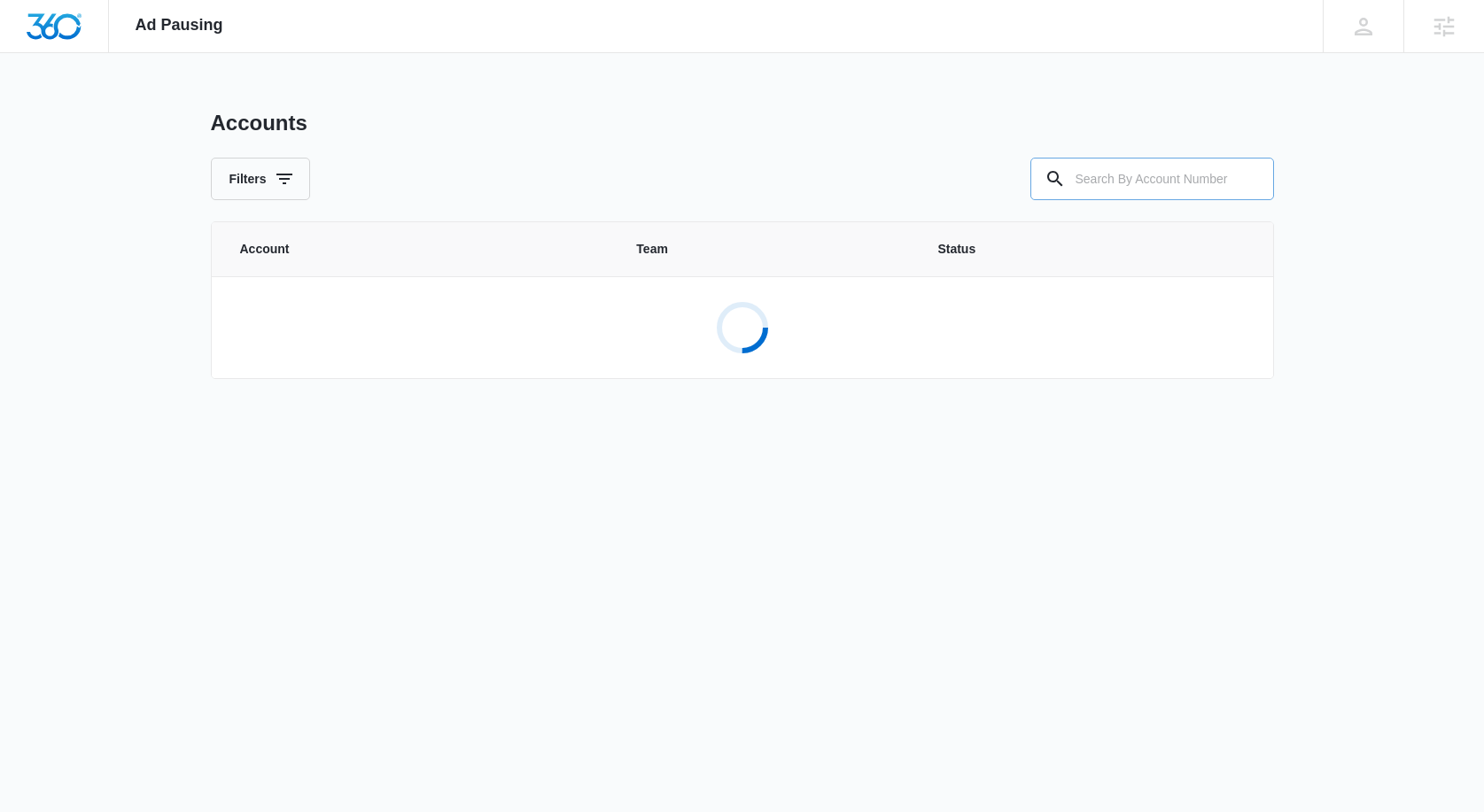 paste on "M33004 - Detroit Quality Staffing" 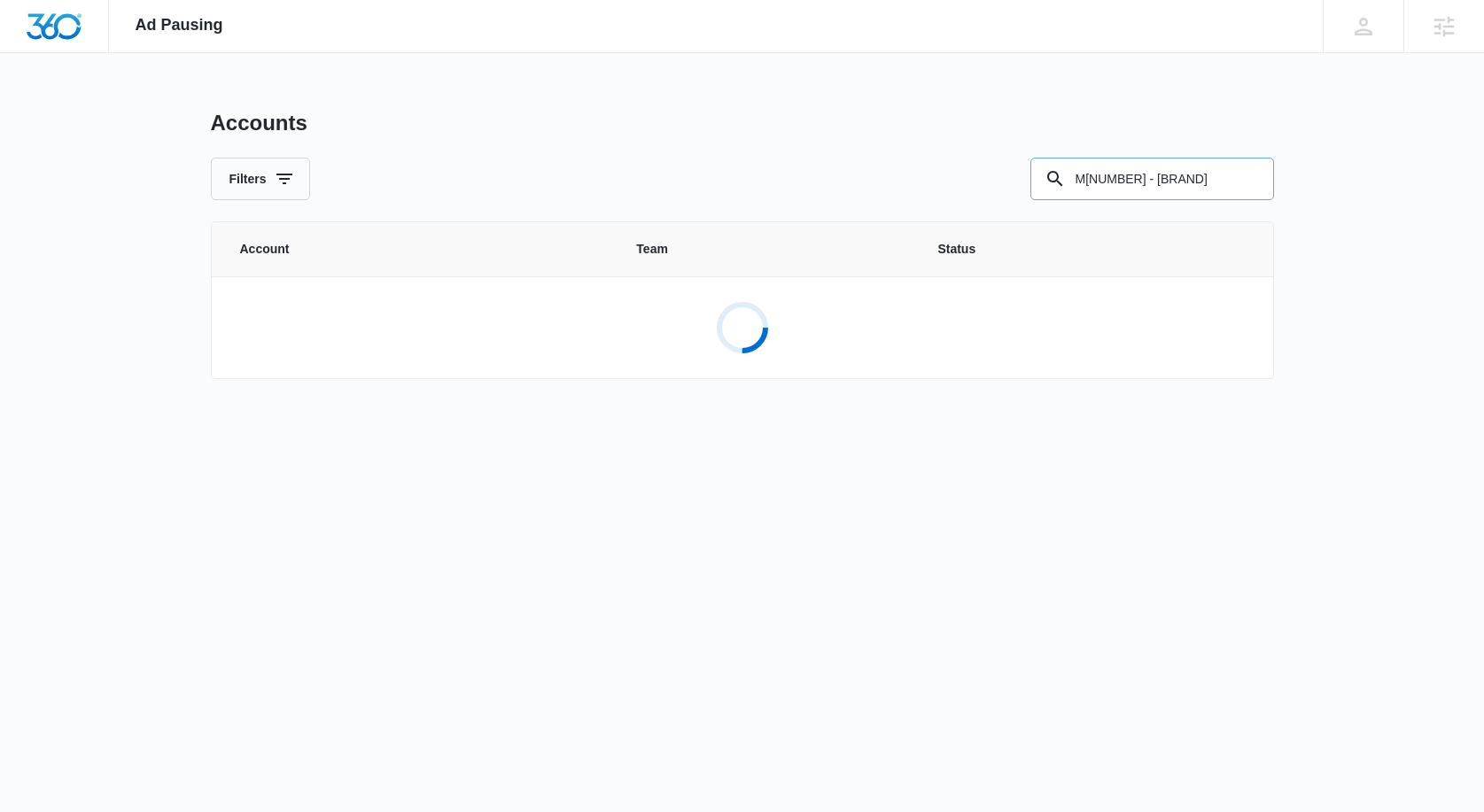 scroll, scrollTop: 0, scrollLeft: 43, axis: horizontal 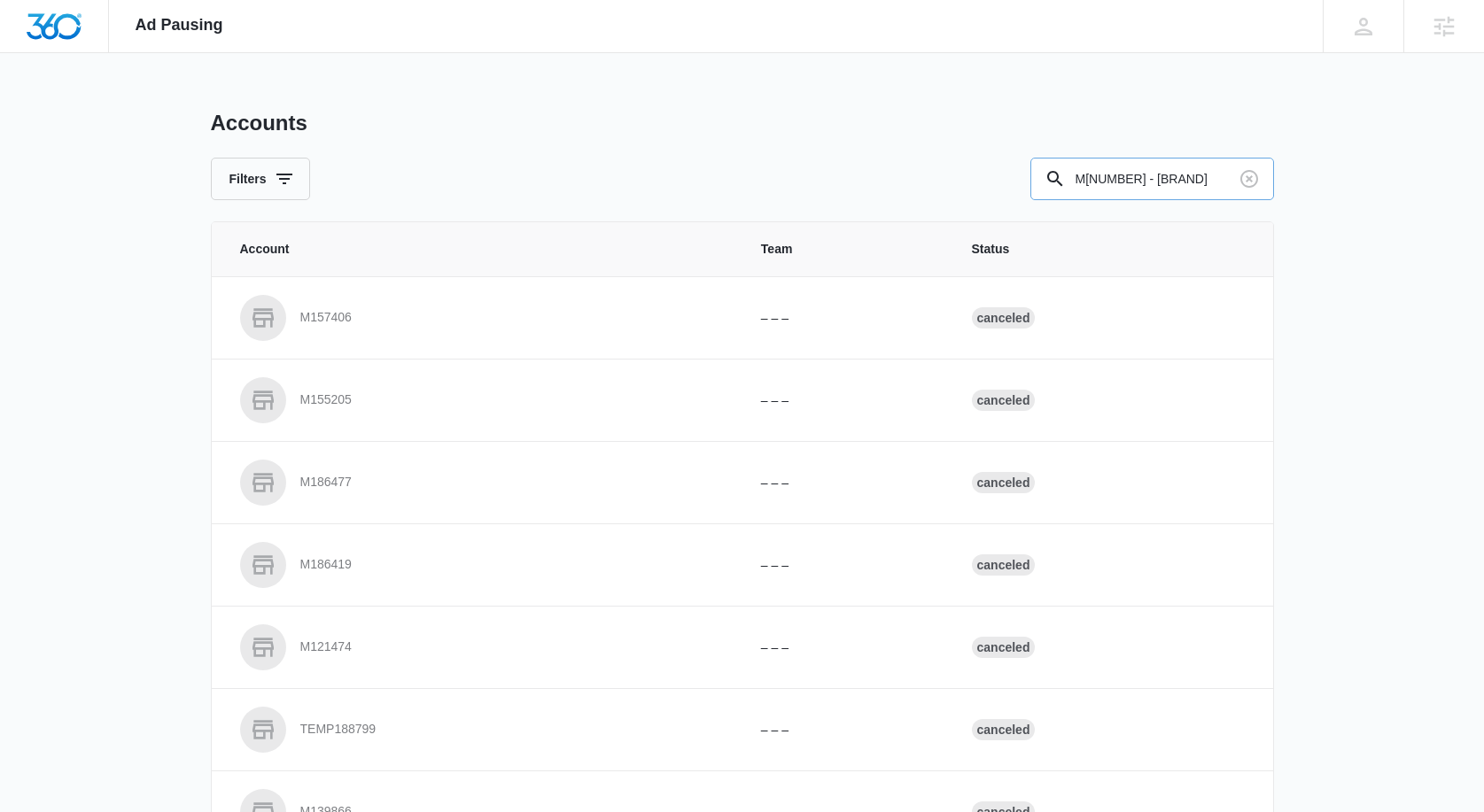 click on "M33004 - Detroit Quality Staffing" at bounding box center (1152, 179) 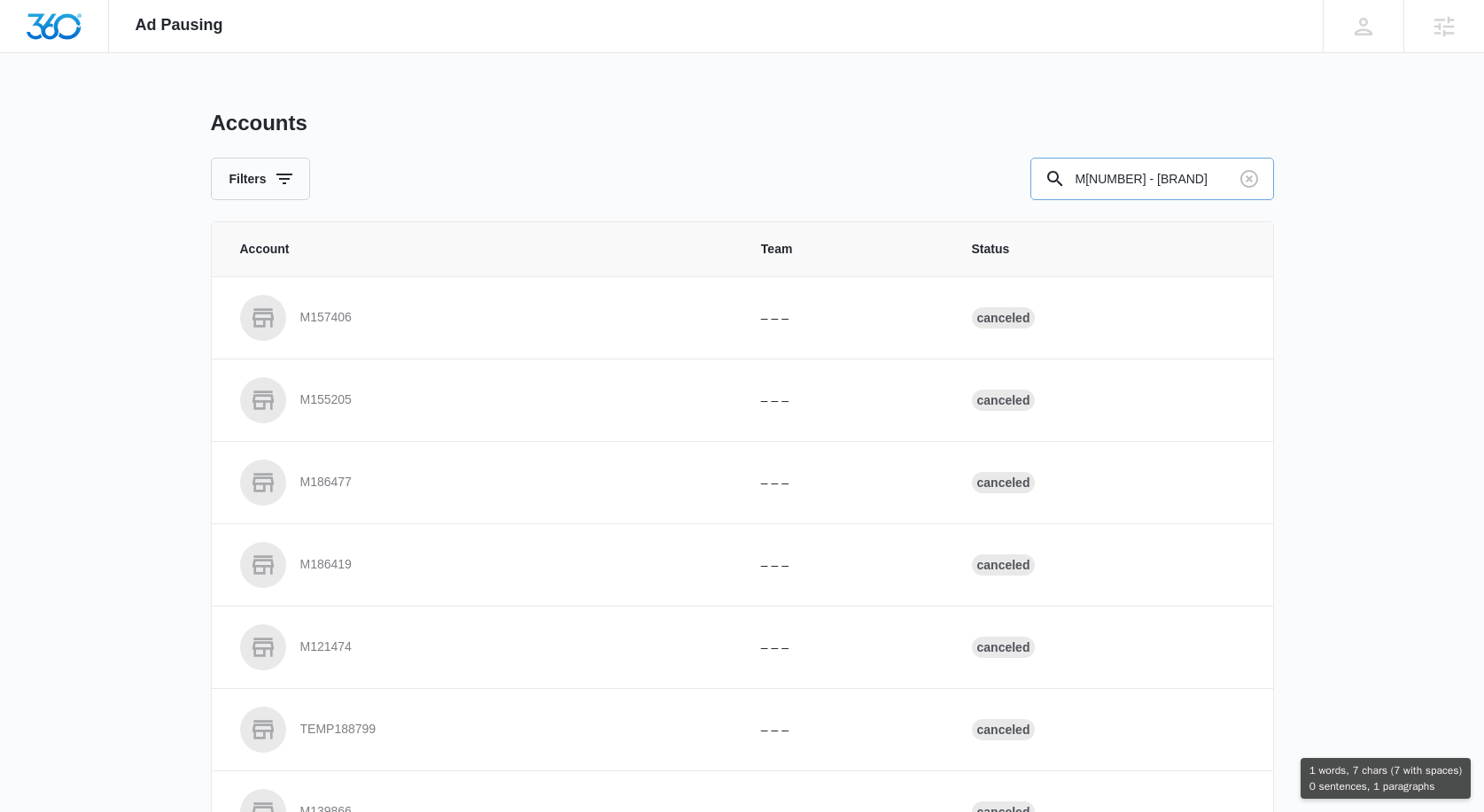 click on "M33004 - Detroit Quality Staffing" at bounding box center (1152, 179) 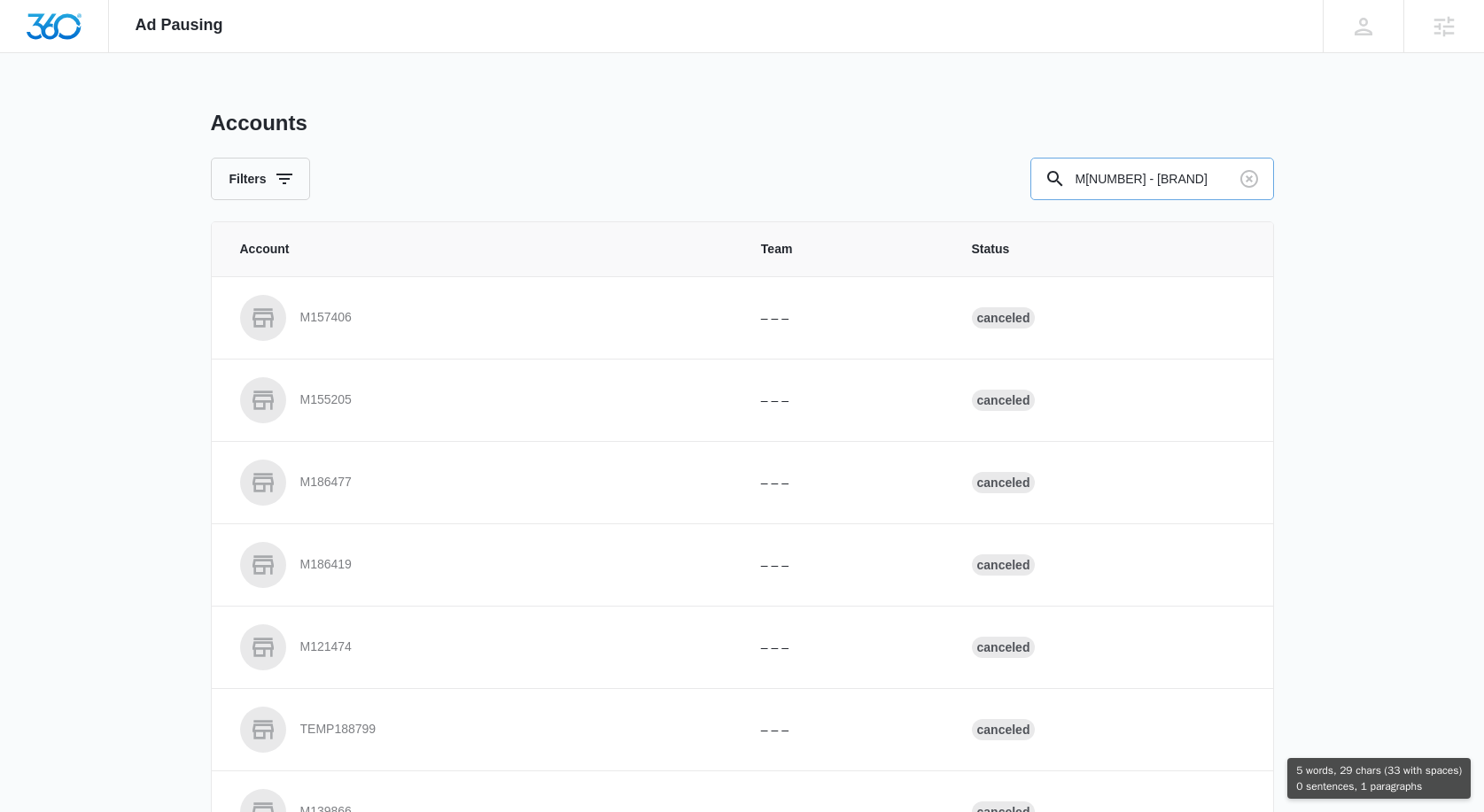 paste on "51826" 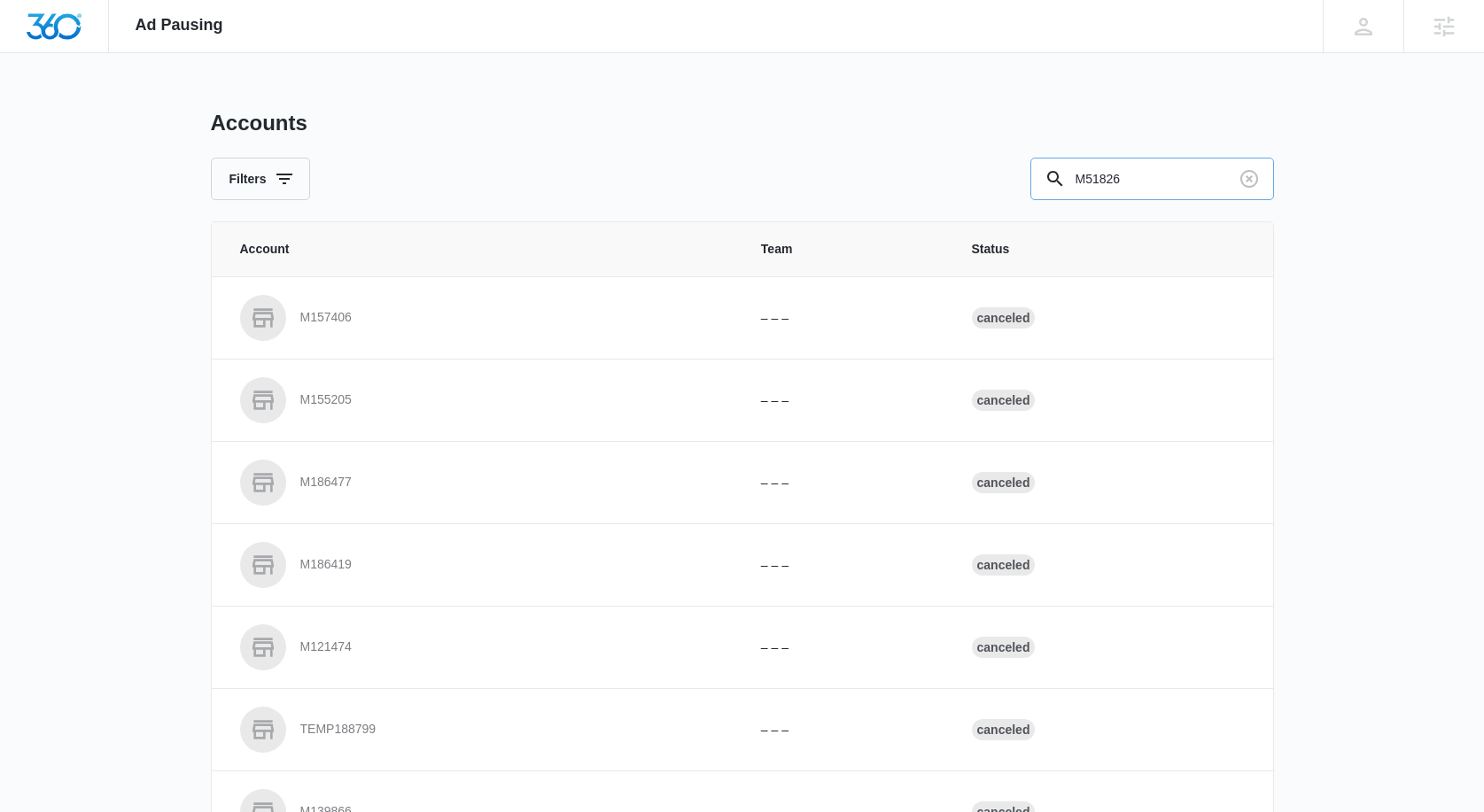 type on "M51826" 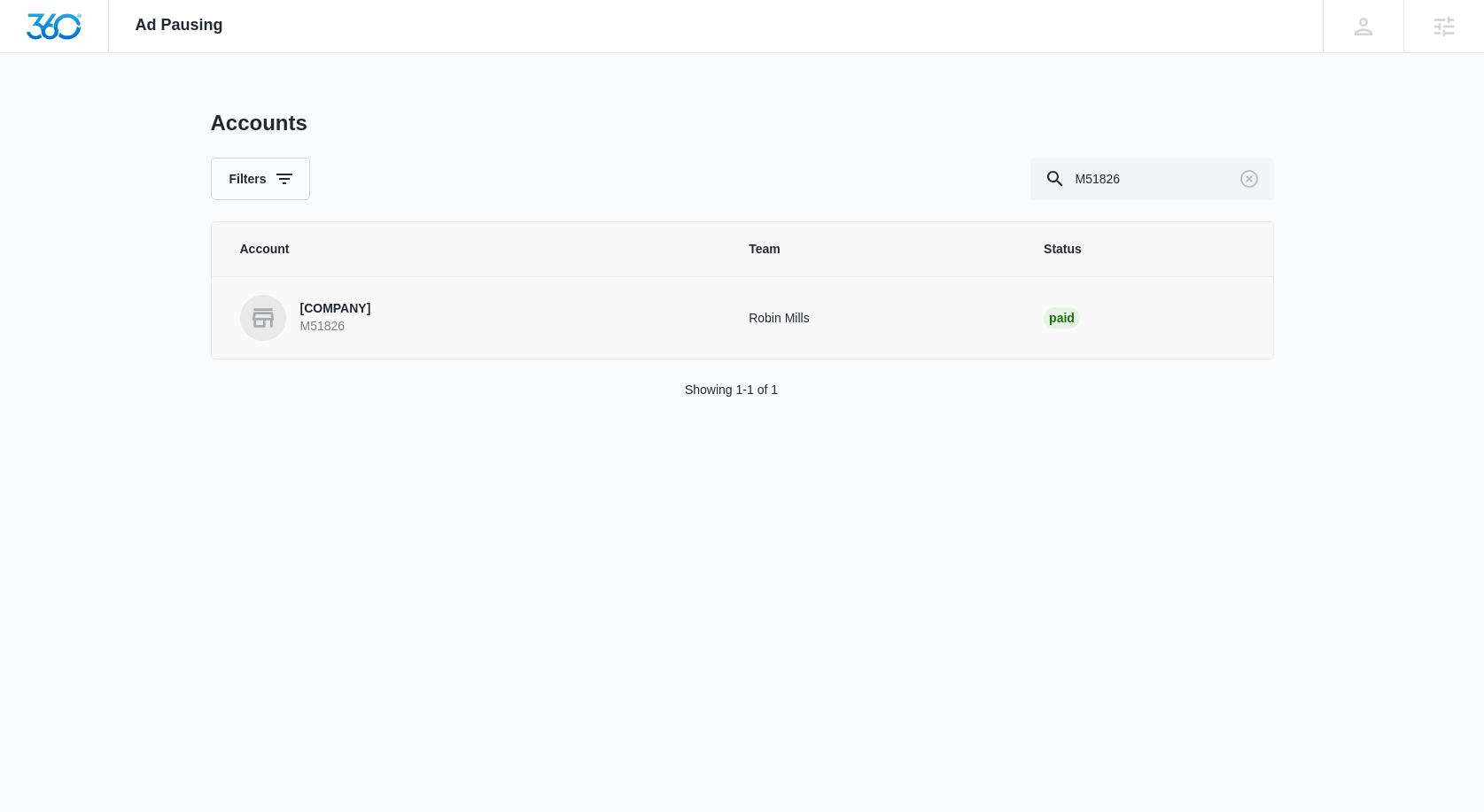 click on "Top Tier Plumbing Inc" at bounding box center (336, 309) 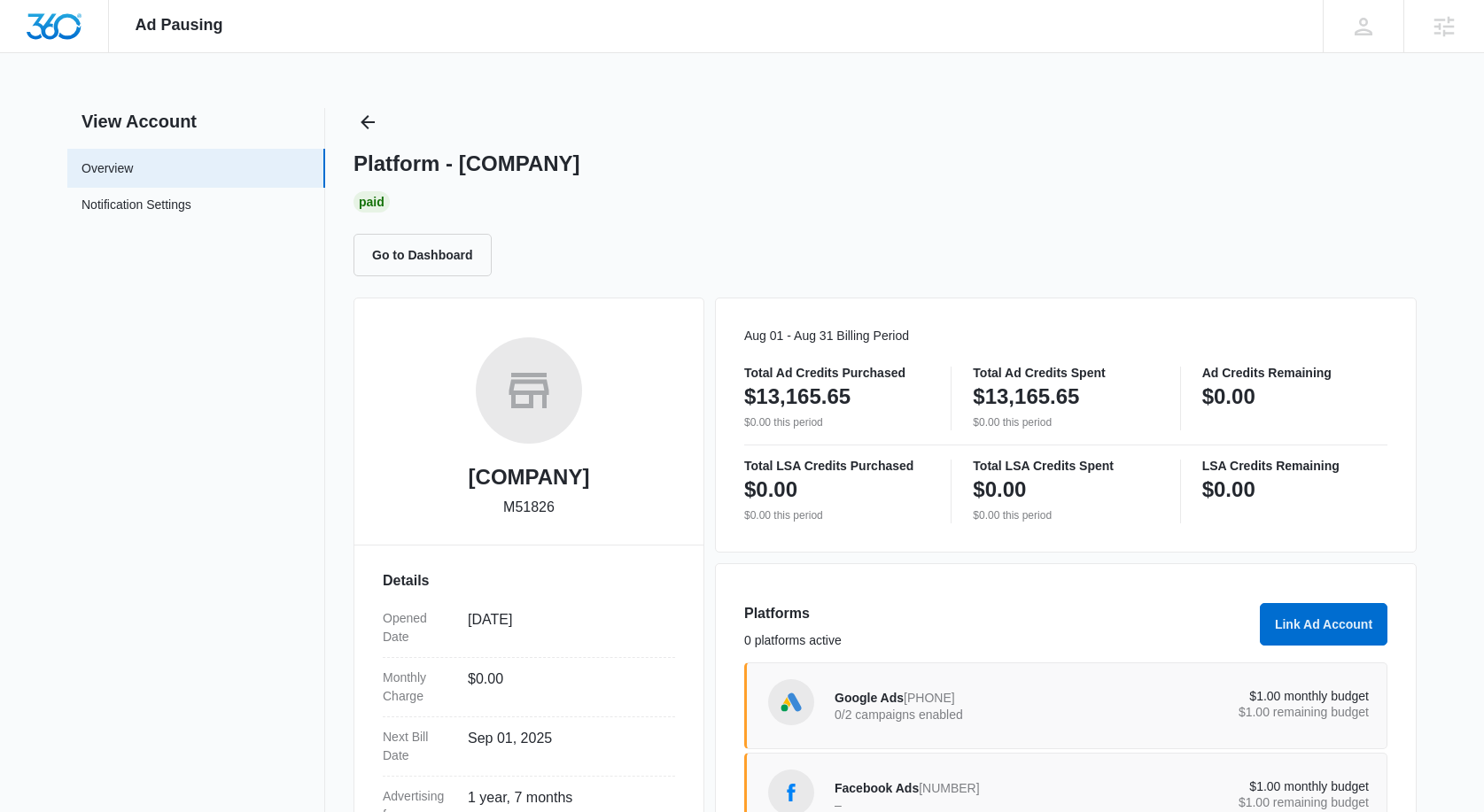 scroll, scrollTop: 126, scrollLeft: 0, axis: vertical 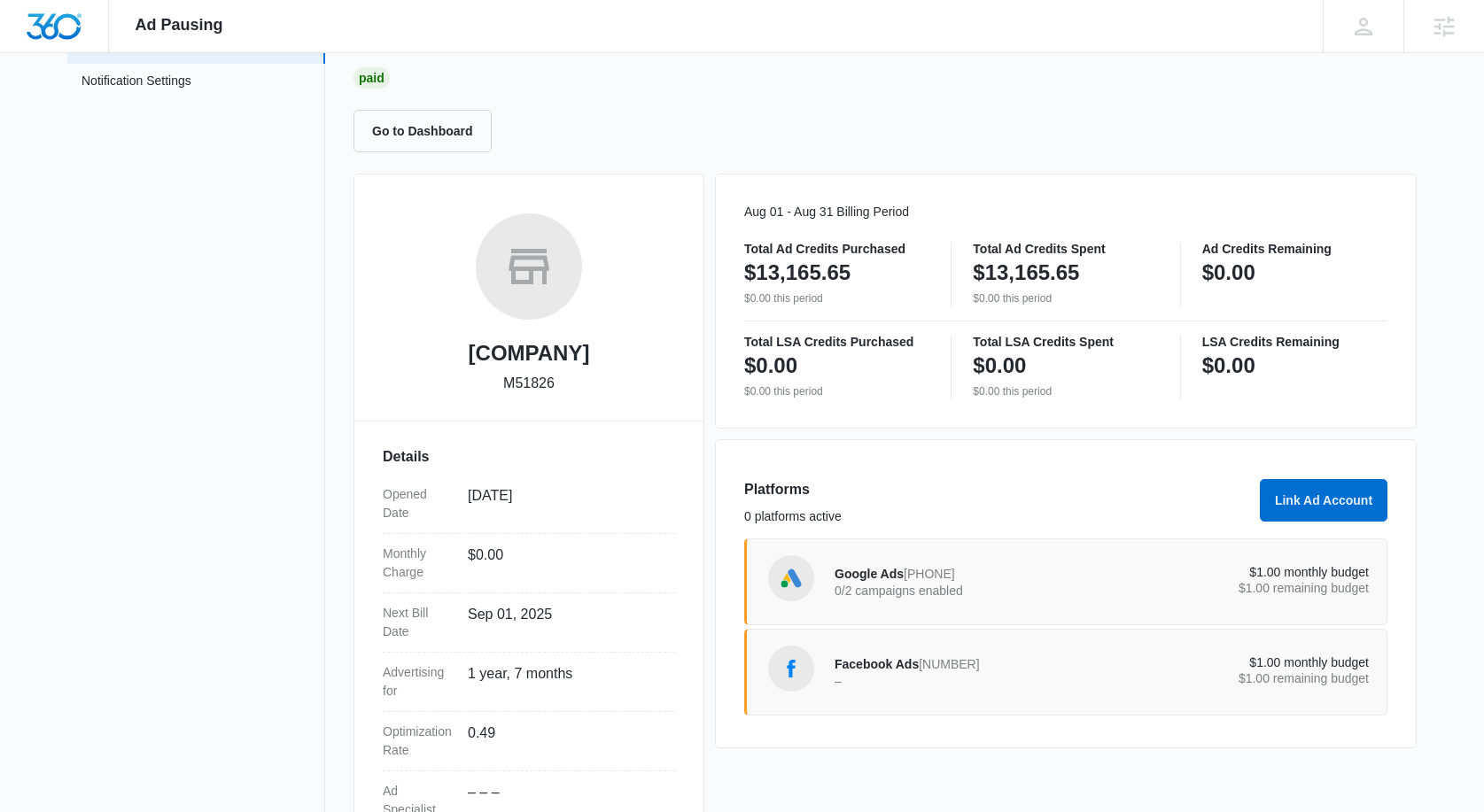 click on "750-285-2247" at bounding box center [929, 574] 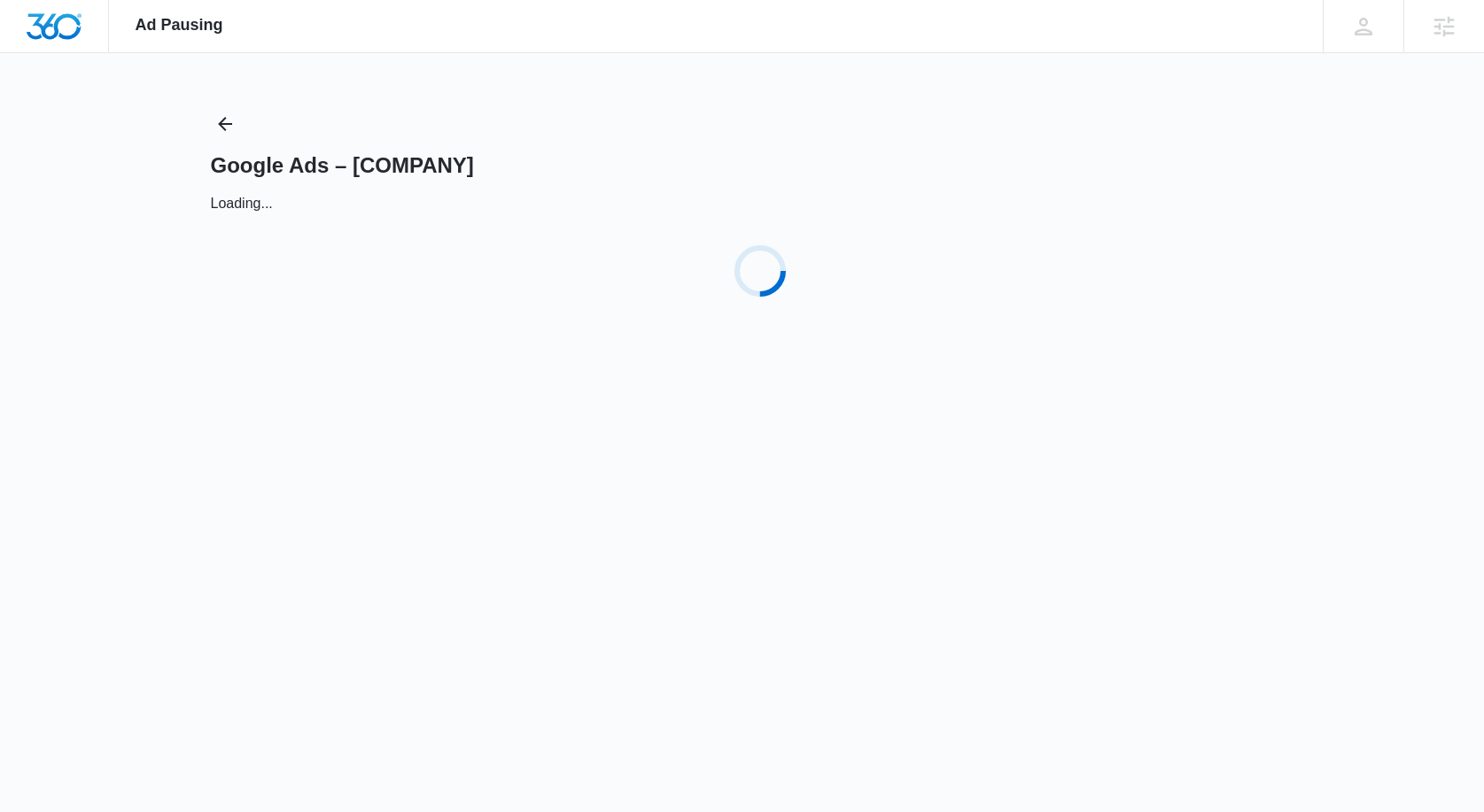 scroll, scrollTop: 0, scrollLeft: 0, axis: both 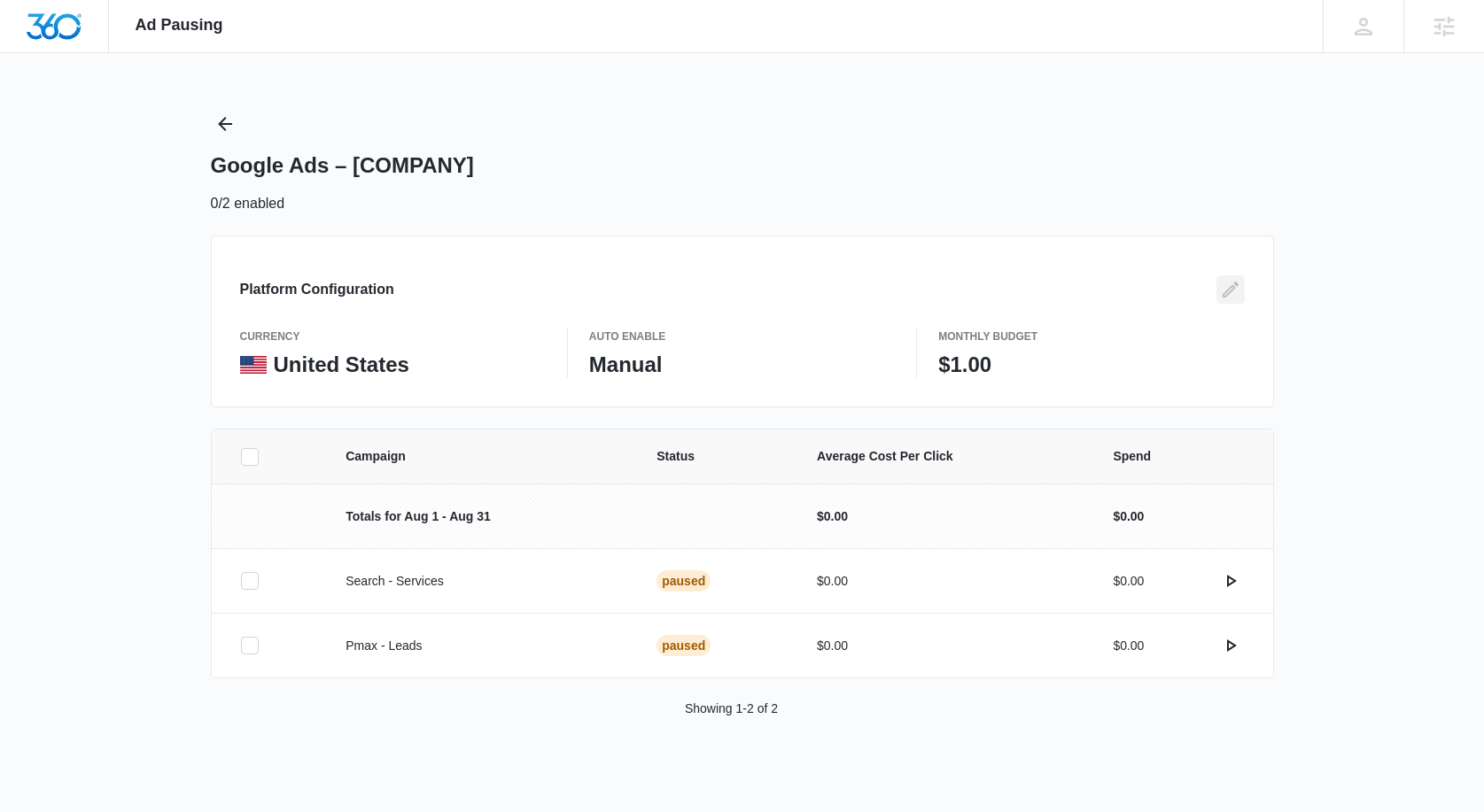 click 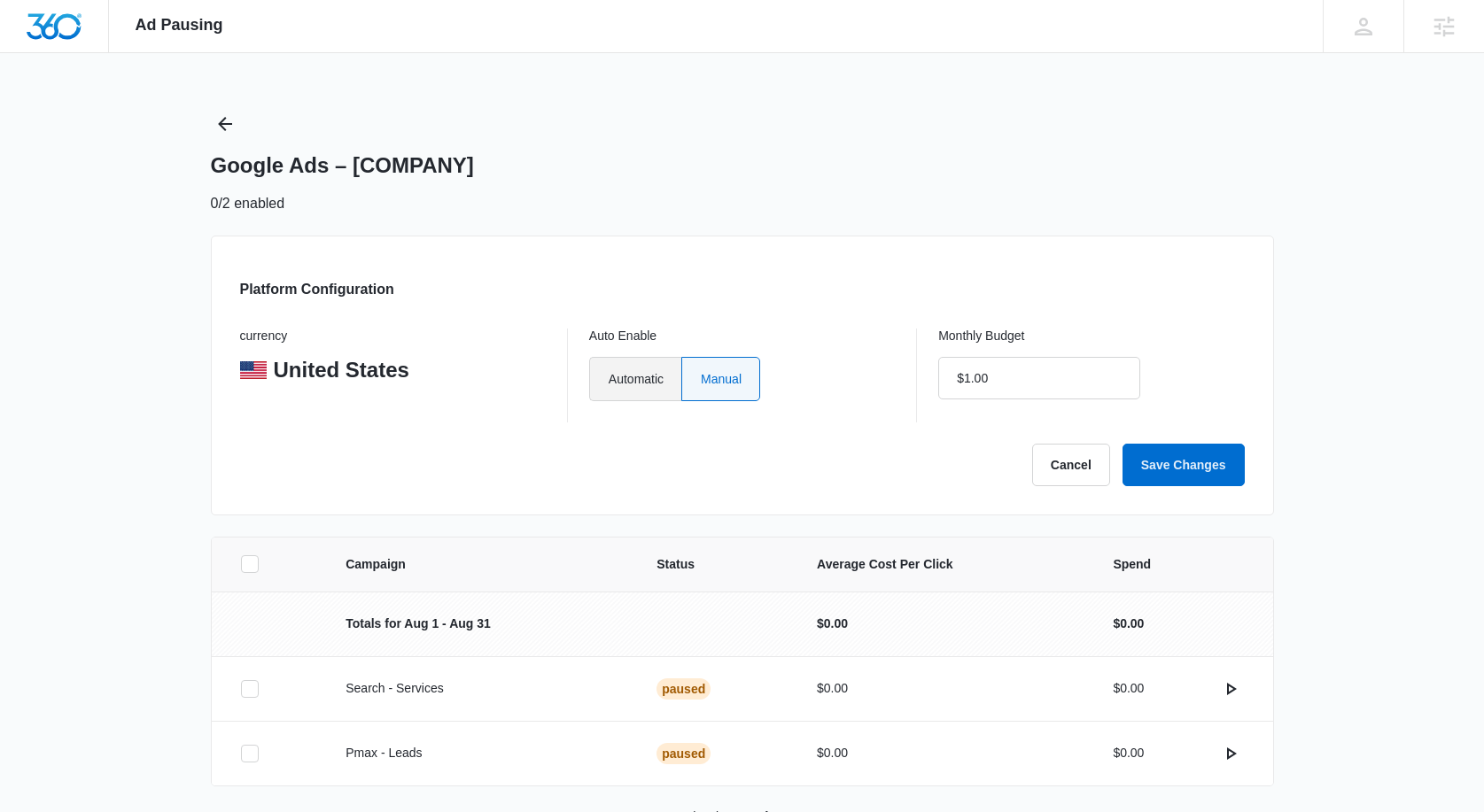 click on "Automatic" at bounding box center [635, 379] 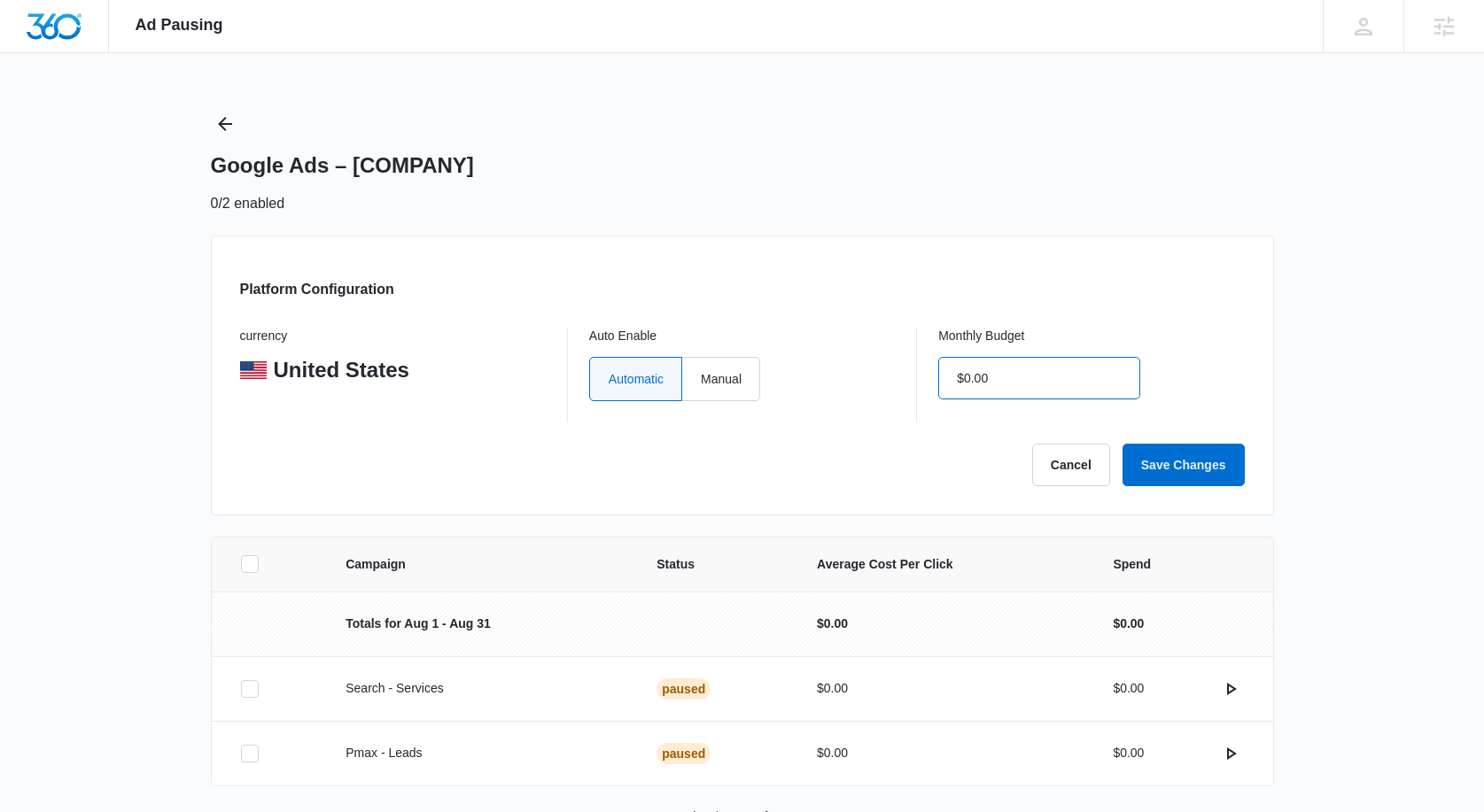 type on "$0.00" 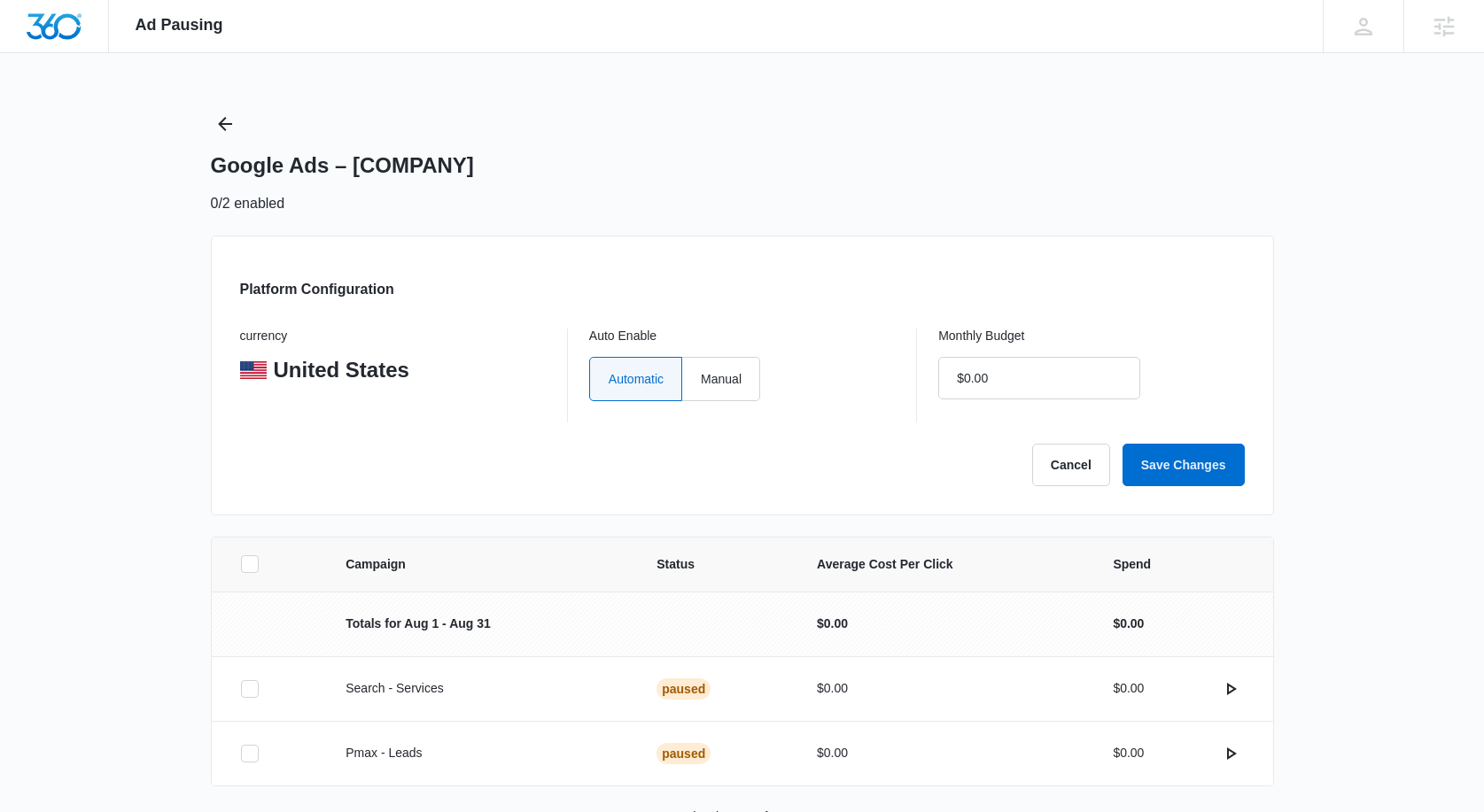 click on "Cancel Save Changes" at bounding box center (742, 465) 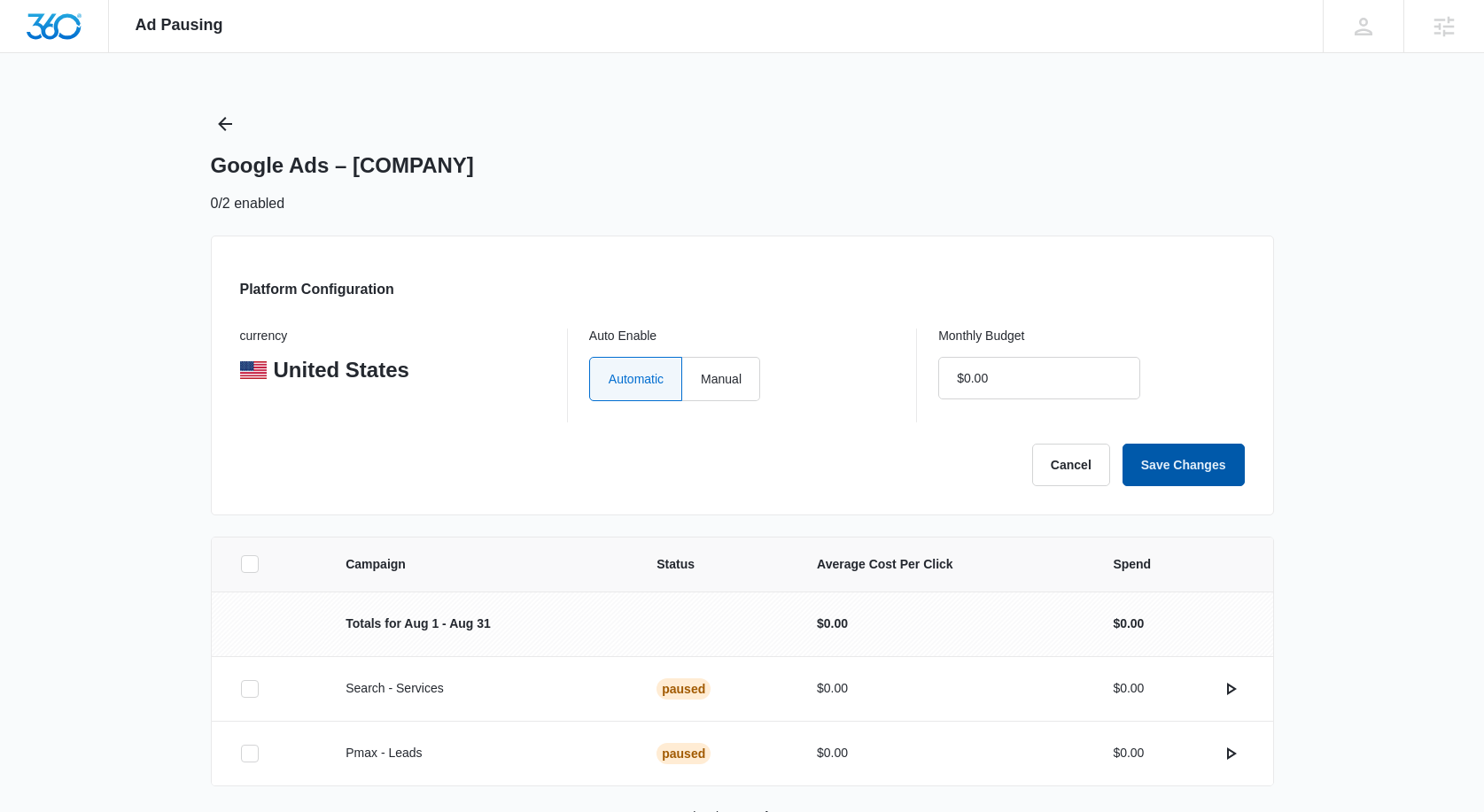 click on "Save Changes" at bounding box center [1184, 465] 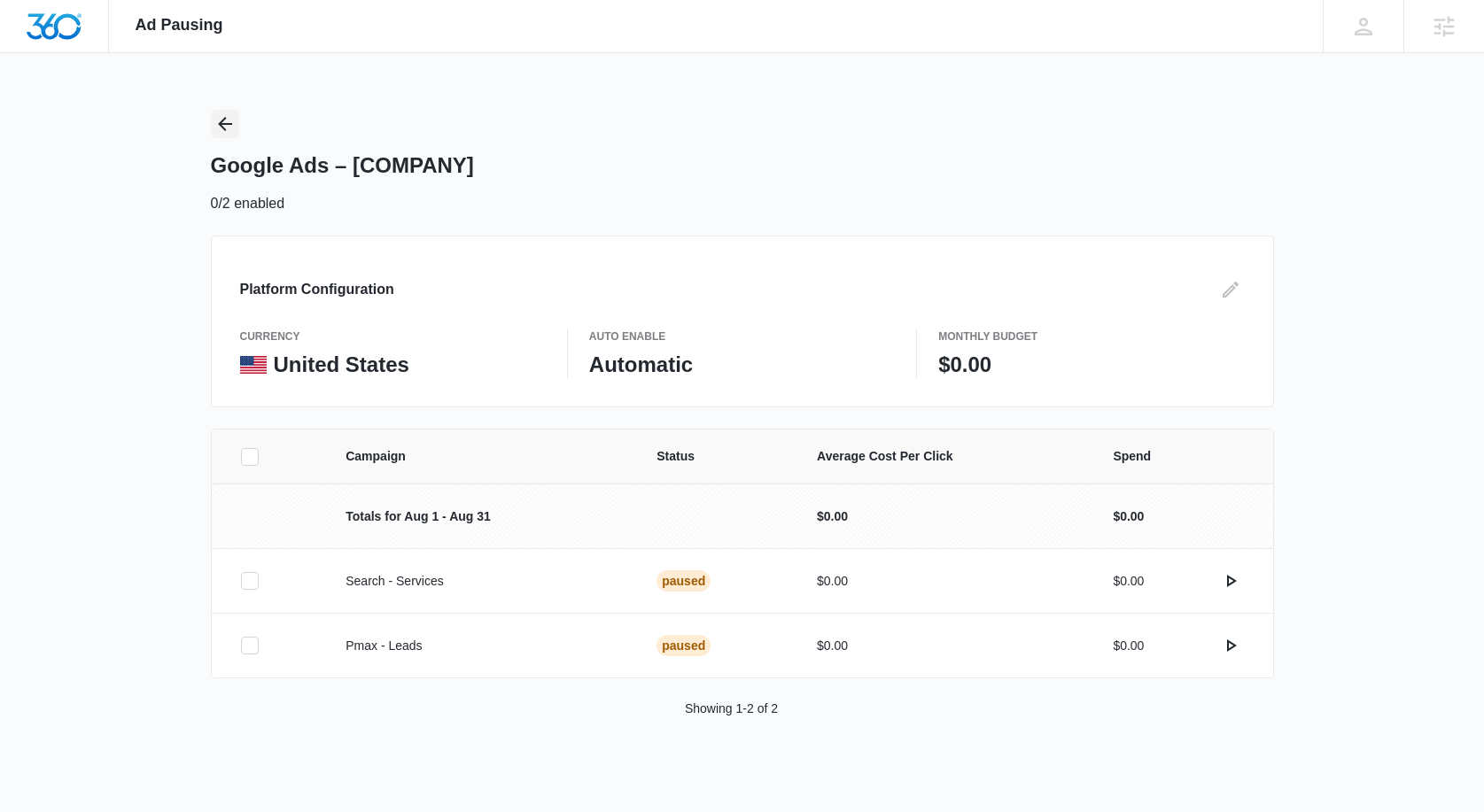 click 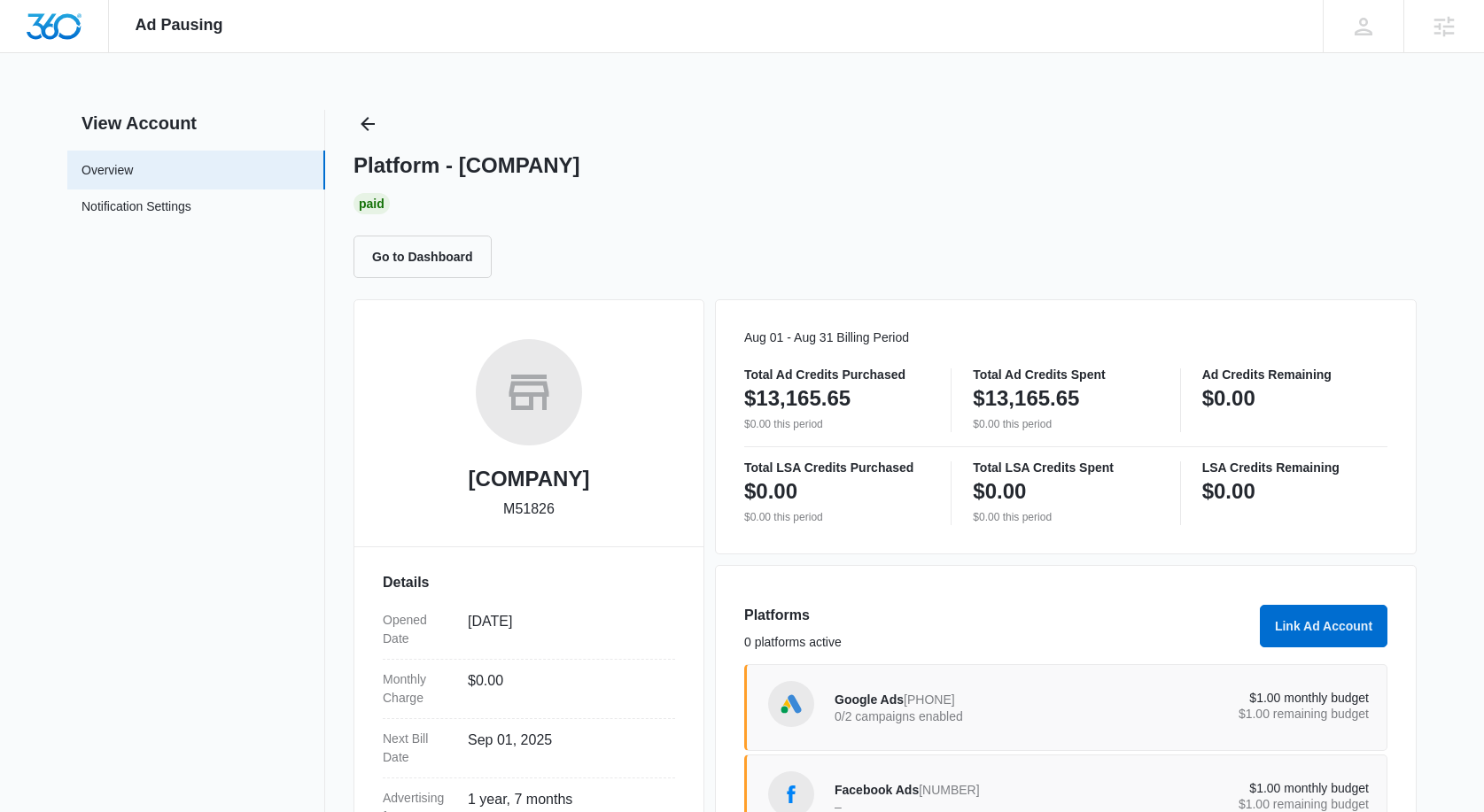 scroll, scrollTop: 250, scrollLeft: 0, axis: vertical 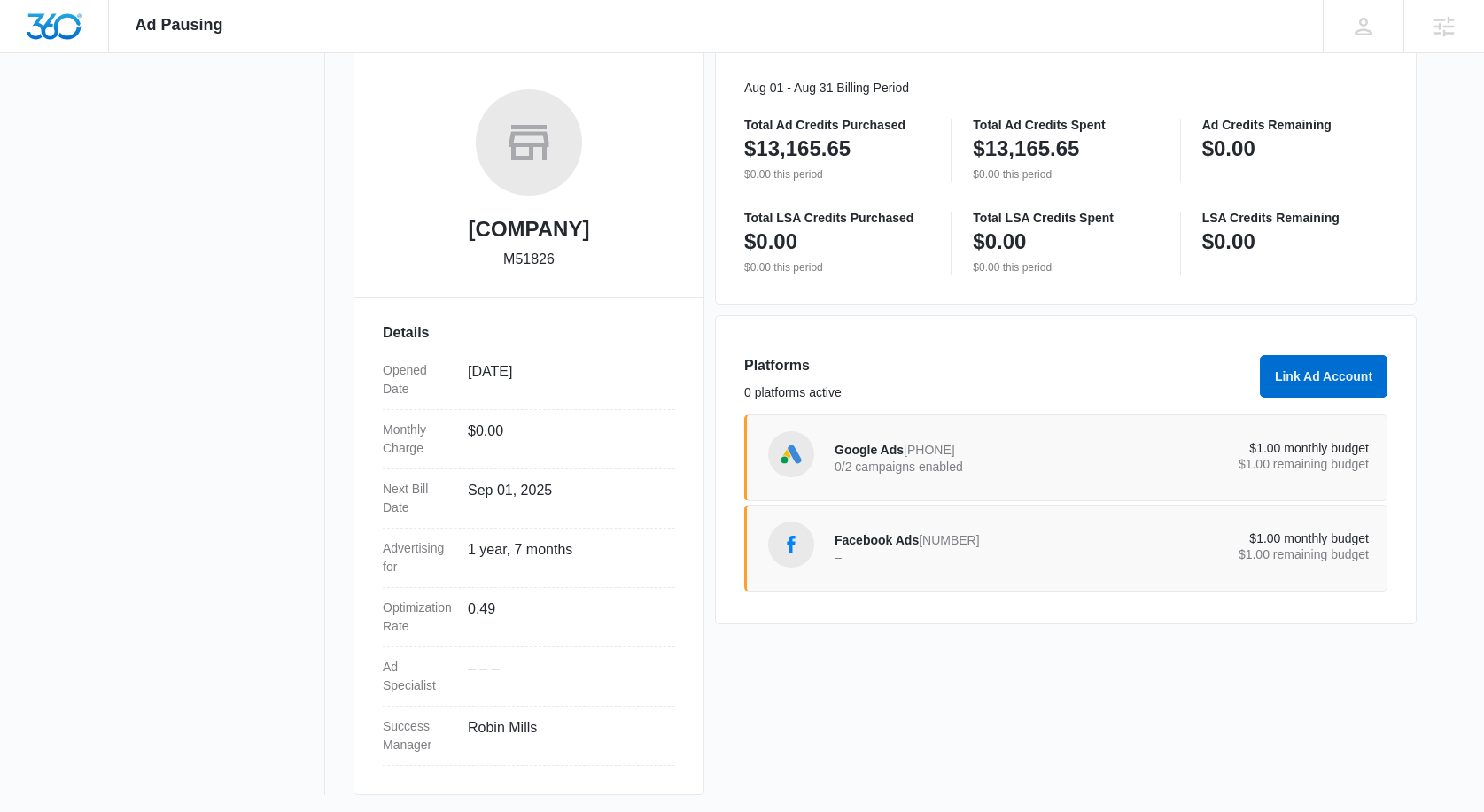 click on "Facebook Ads  1347463285960334 –" at bounding box center (968, 548) 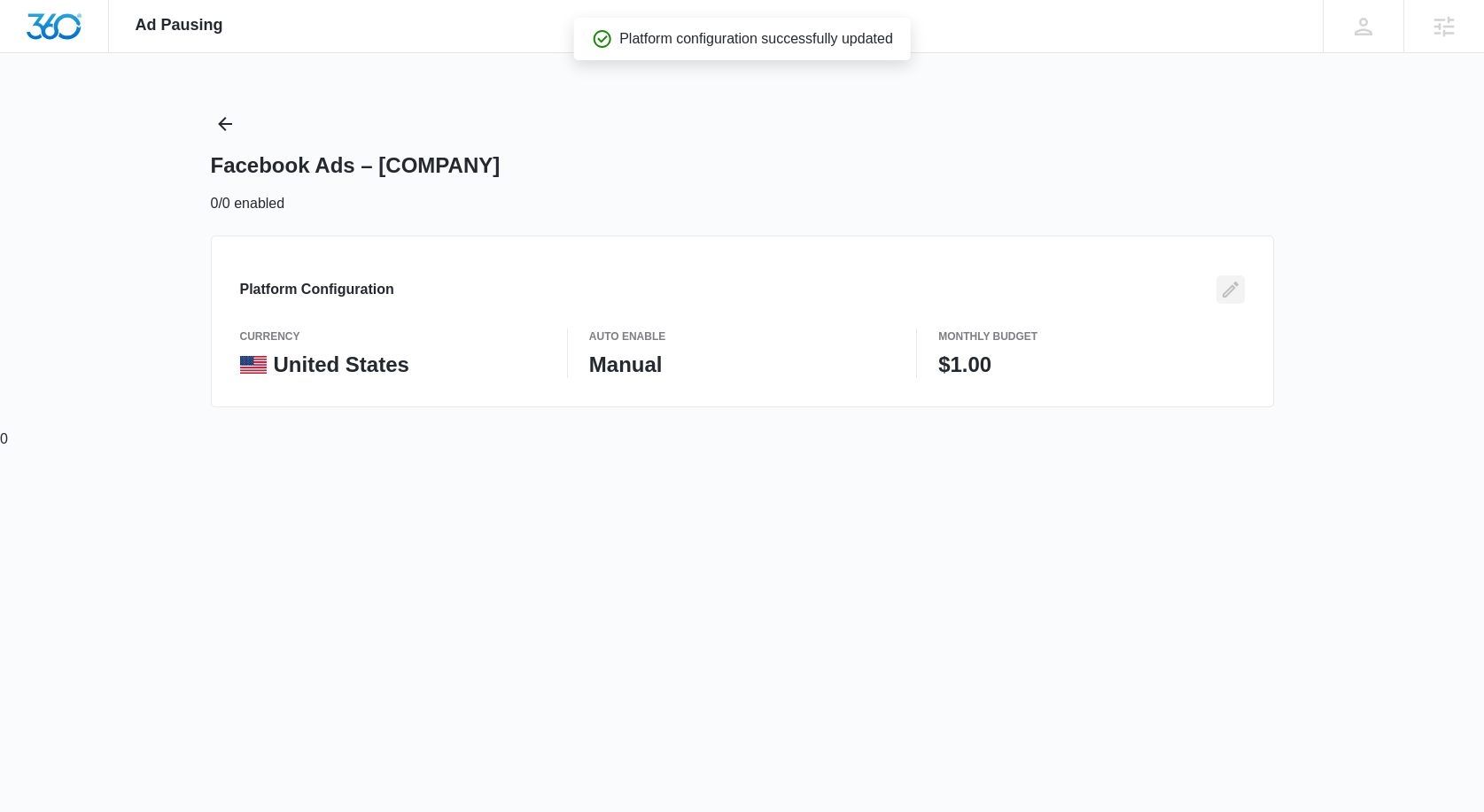 click 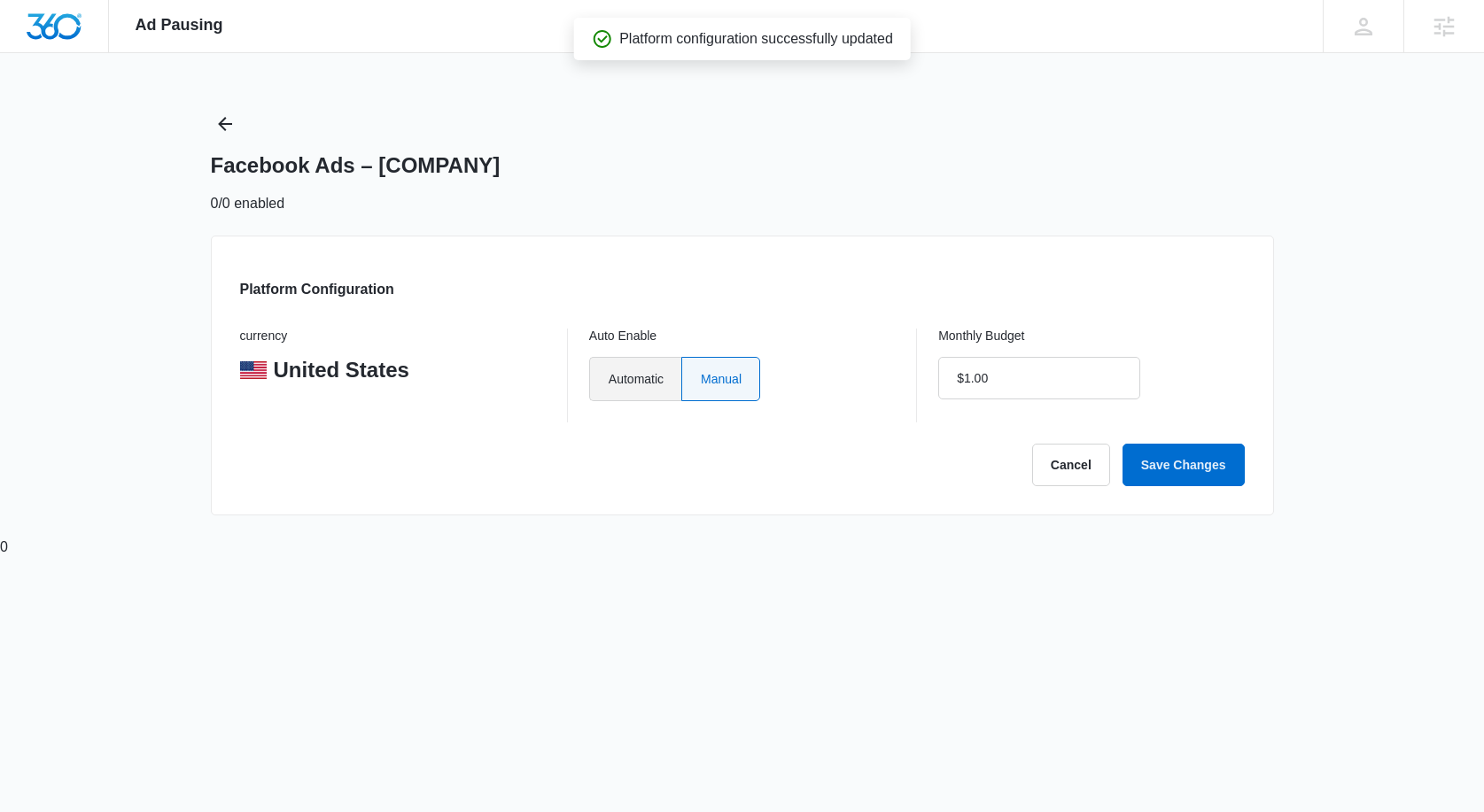 click on "Automatic" at bounding box center (635, 379) 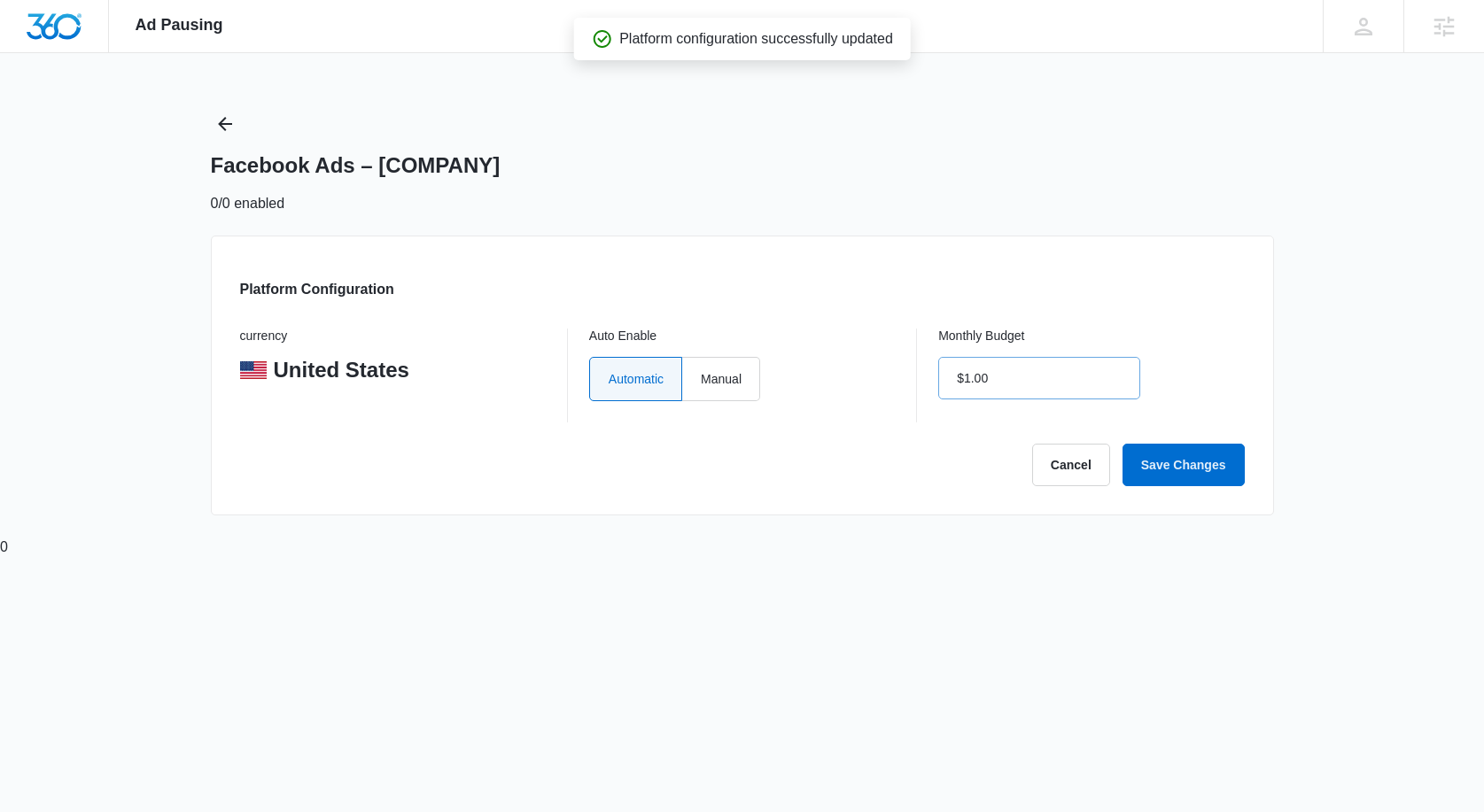 type on "$0.00" 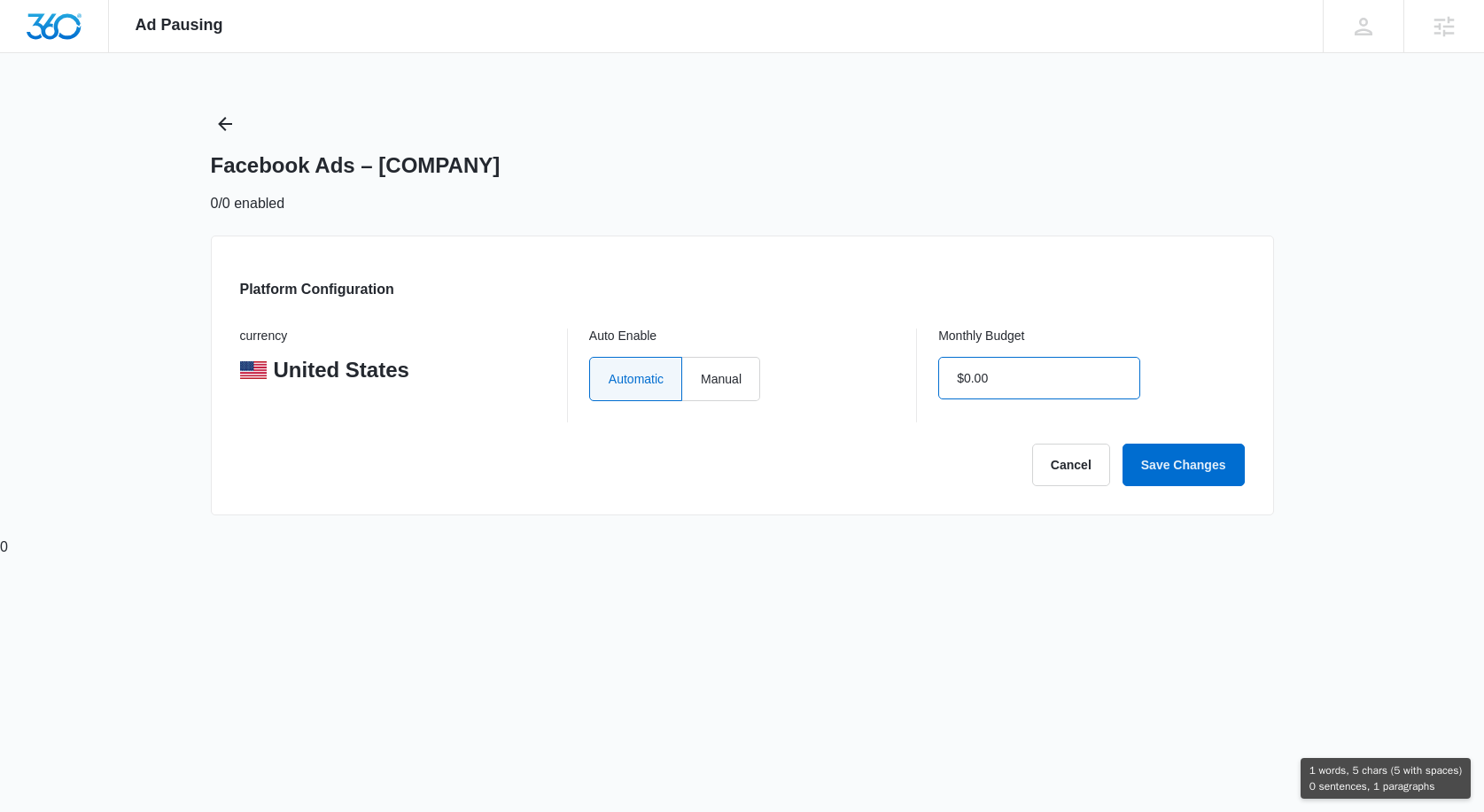 drag, startPoint x: 1082, startPoint y: 375, endPoint x: 963, endPoint y: 375, distance: 119 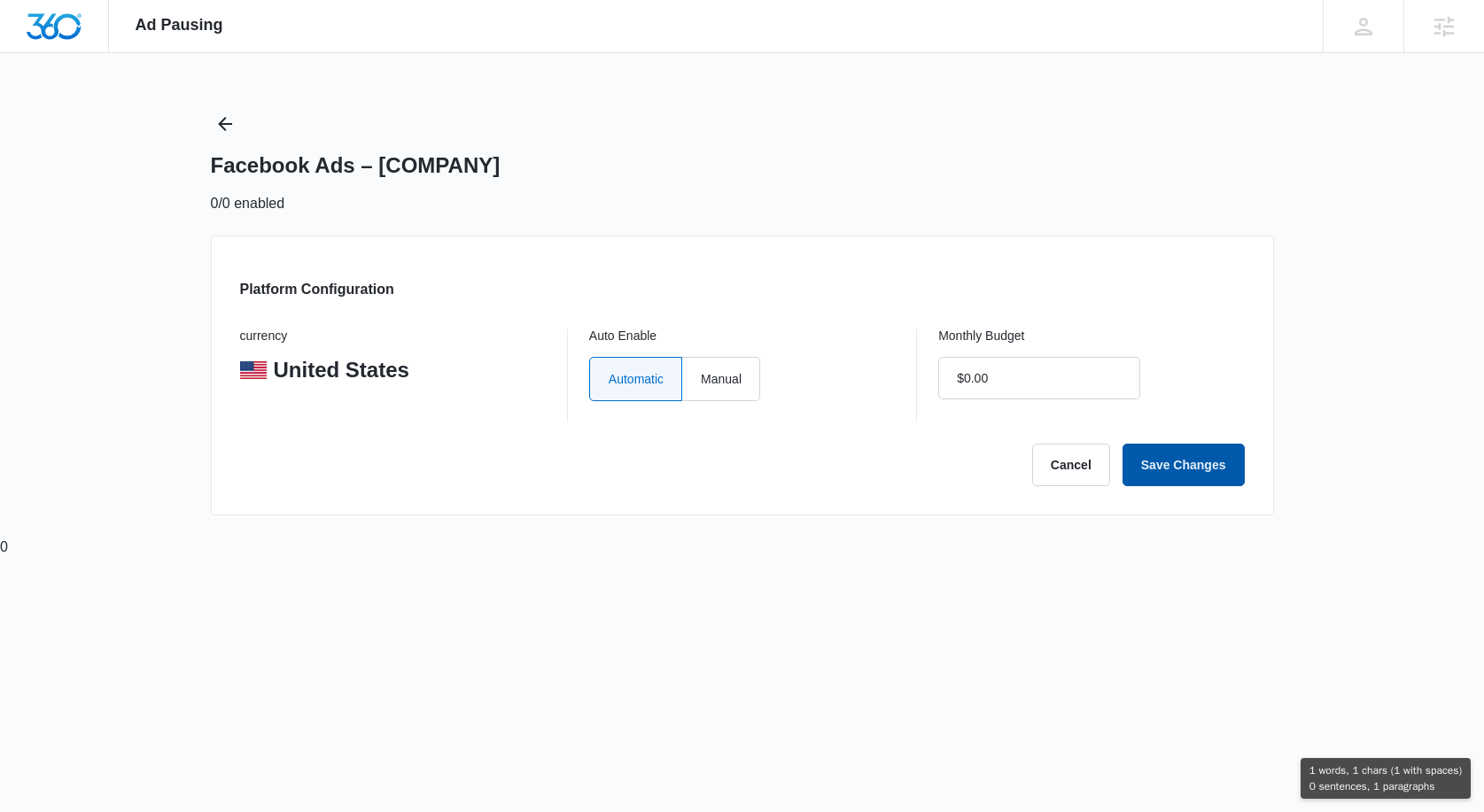 click on "Save Changes" at bounding box center (1184, 465) 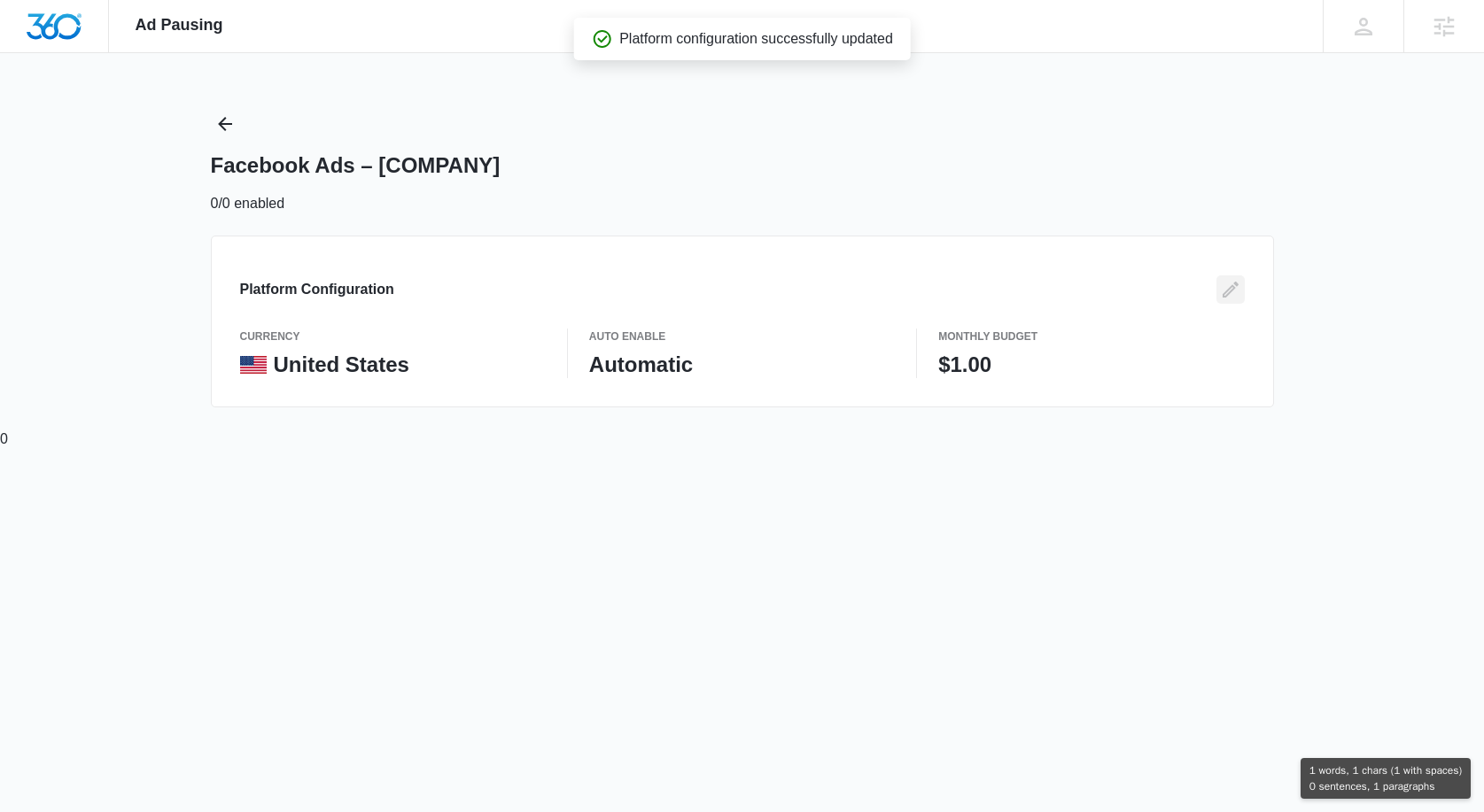 click at bounding box center (1231, 290) 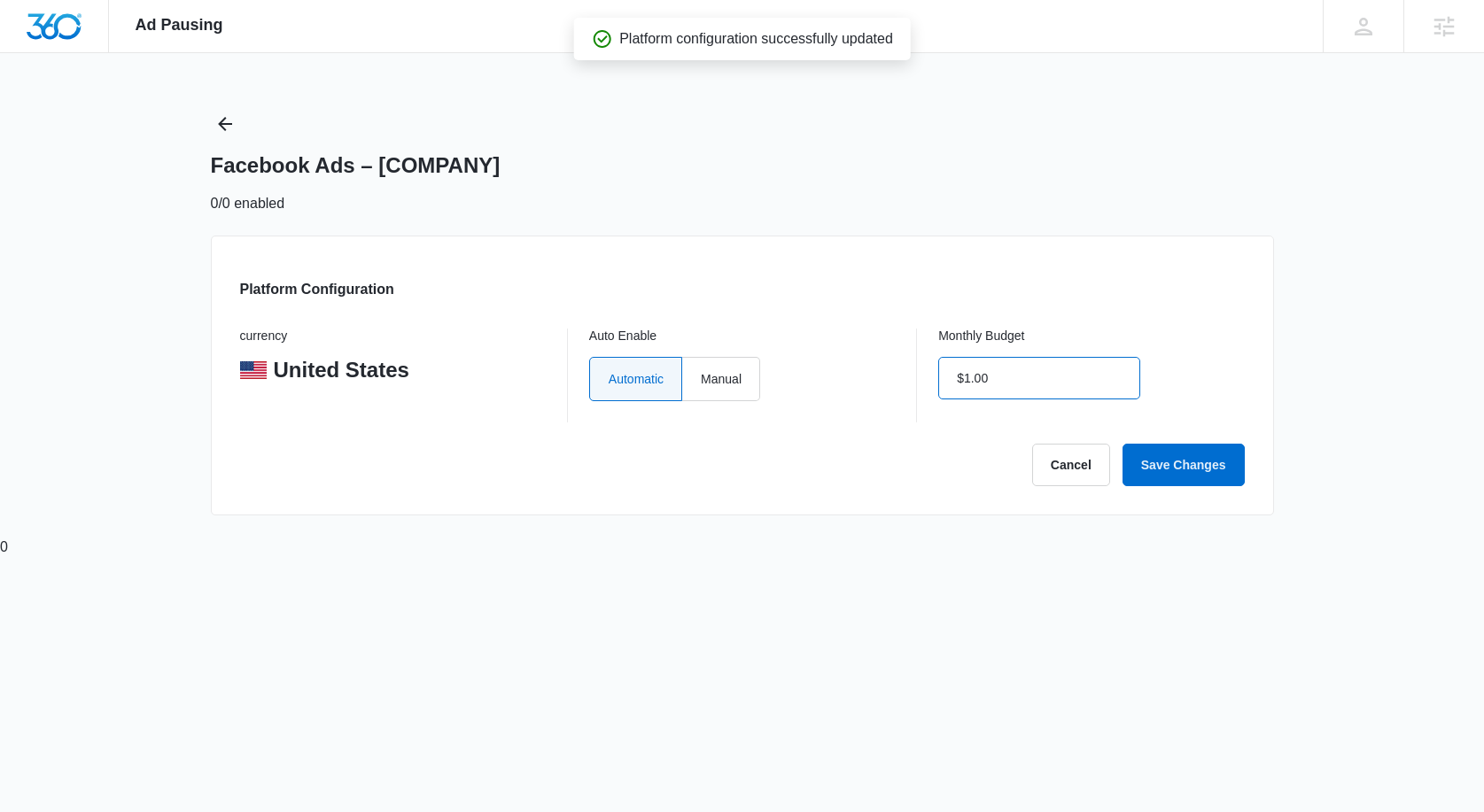 click on "$1.00" at bounding box center [1039, 378] 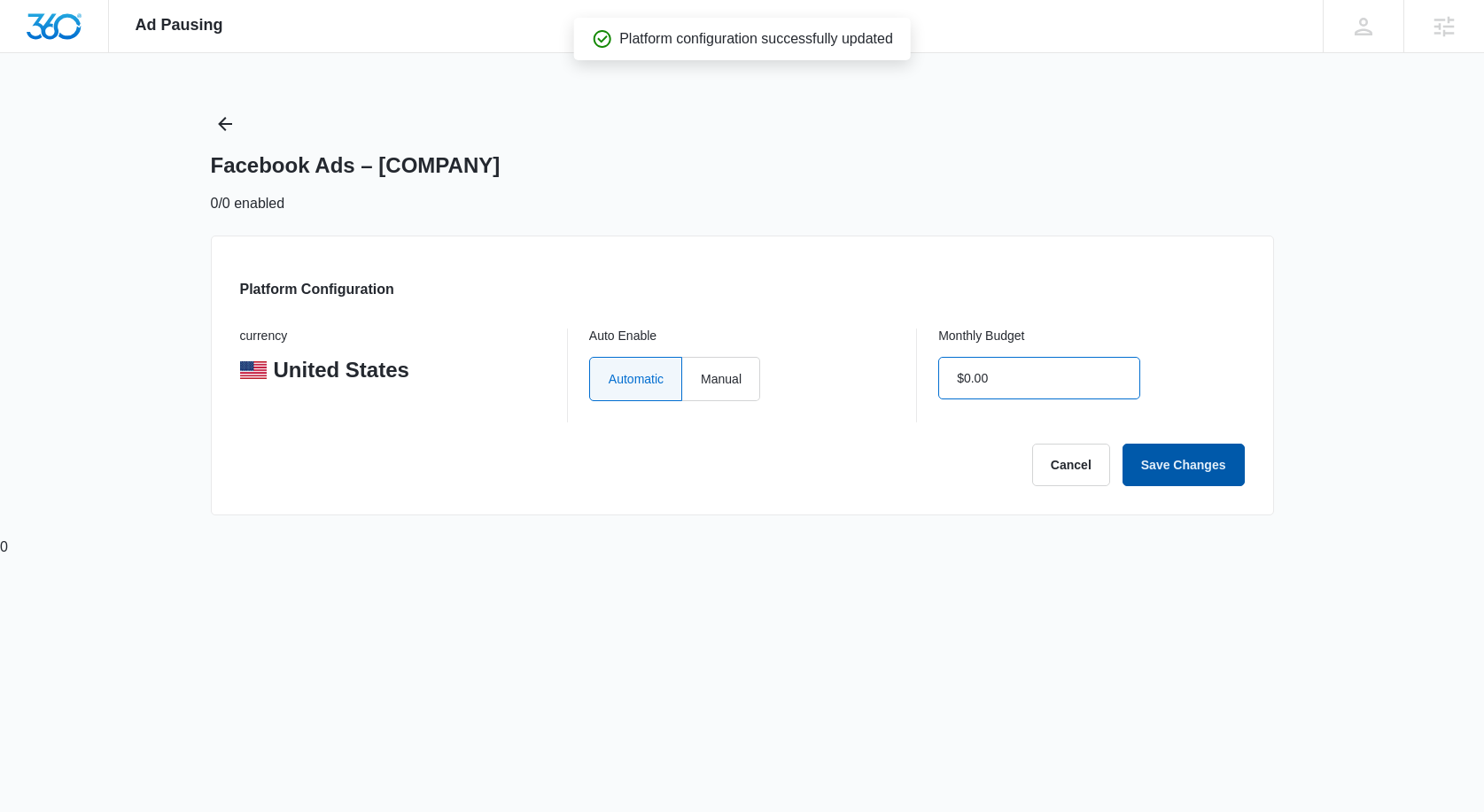 type on "$0.00" 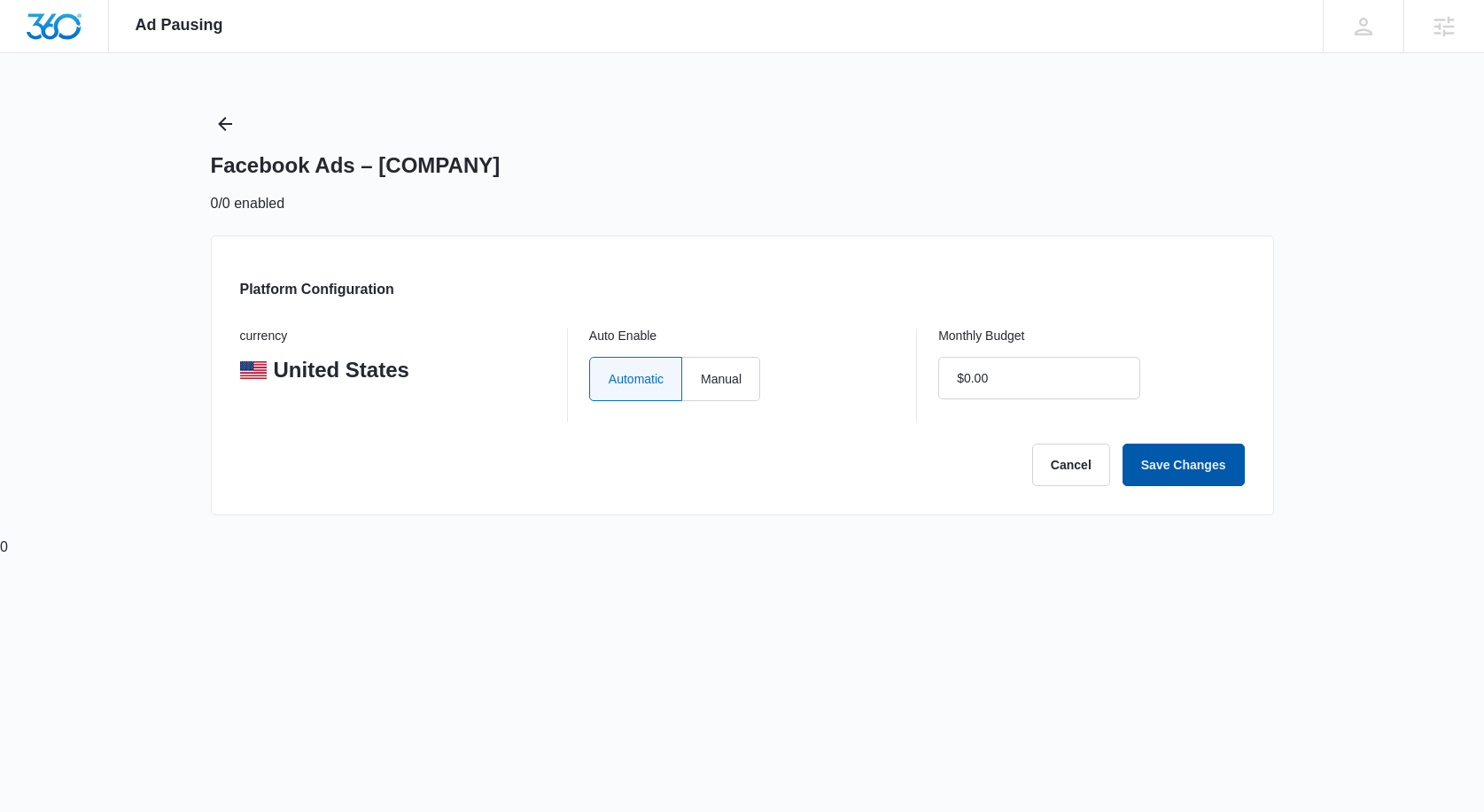click on "Save Changes" at bounding box center [1184, 465] 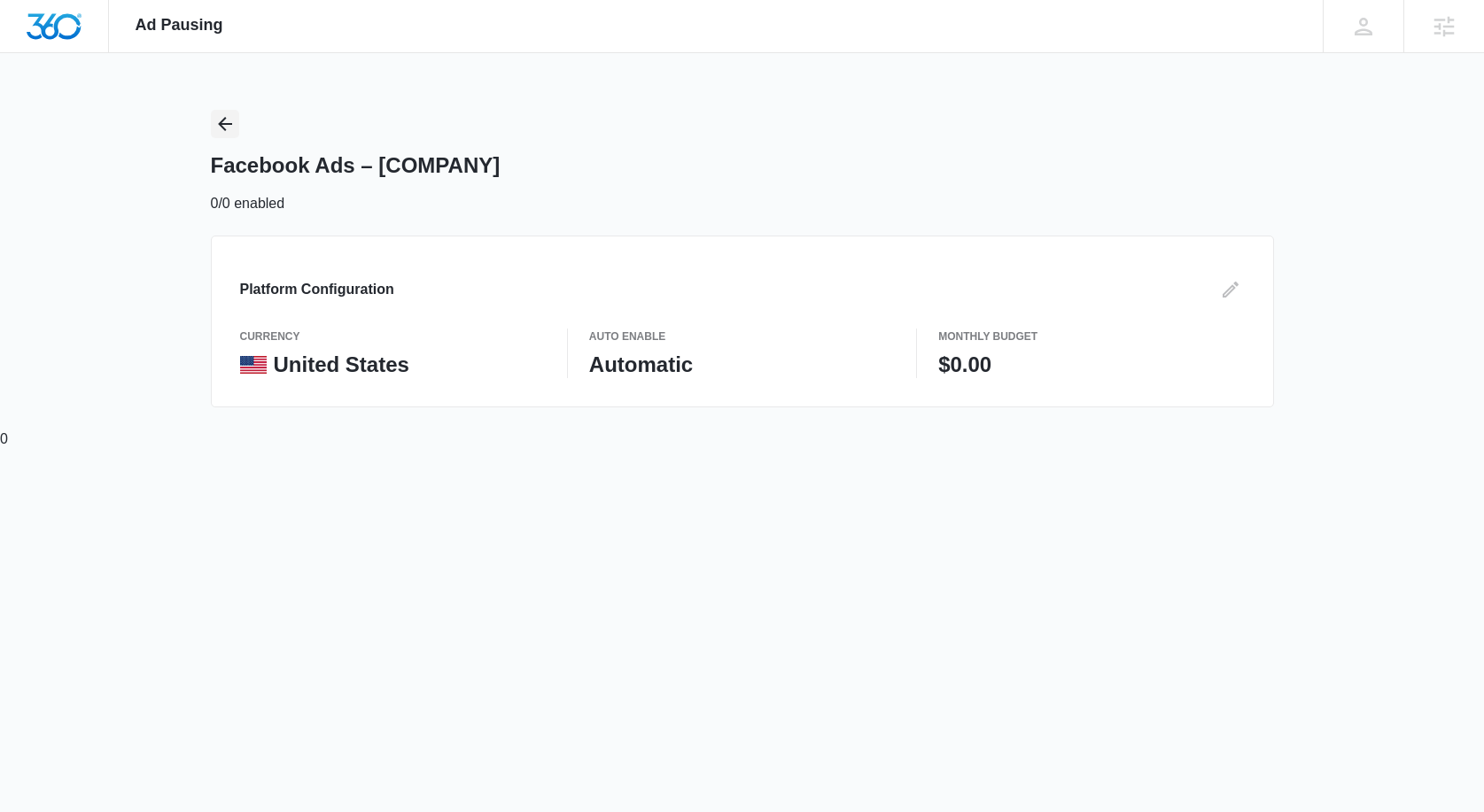 click 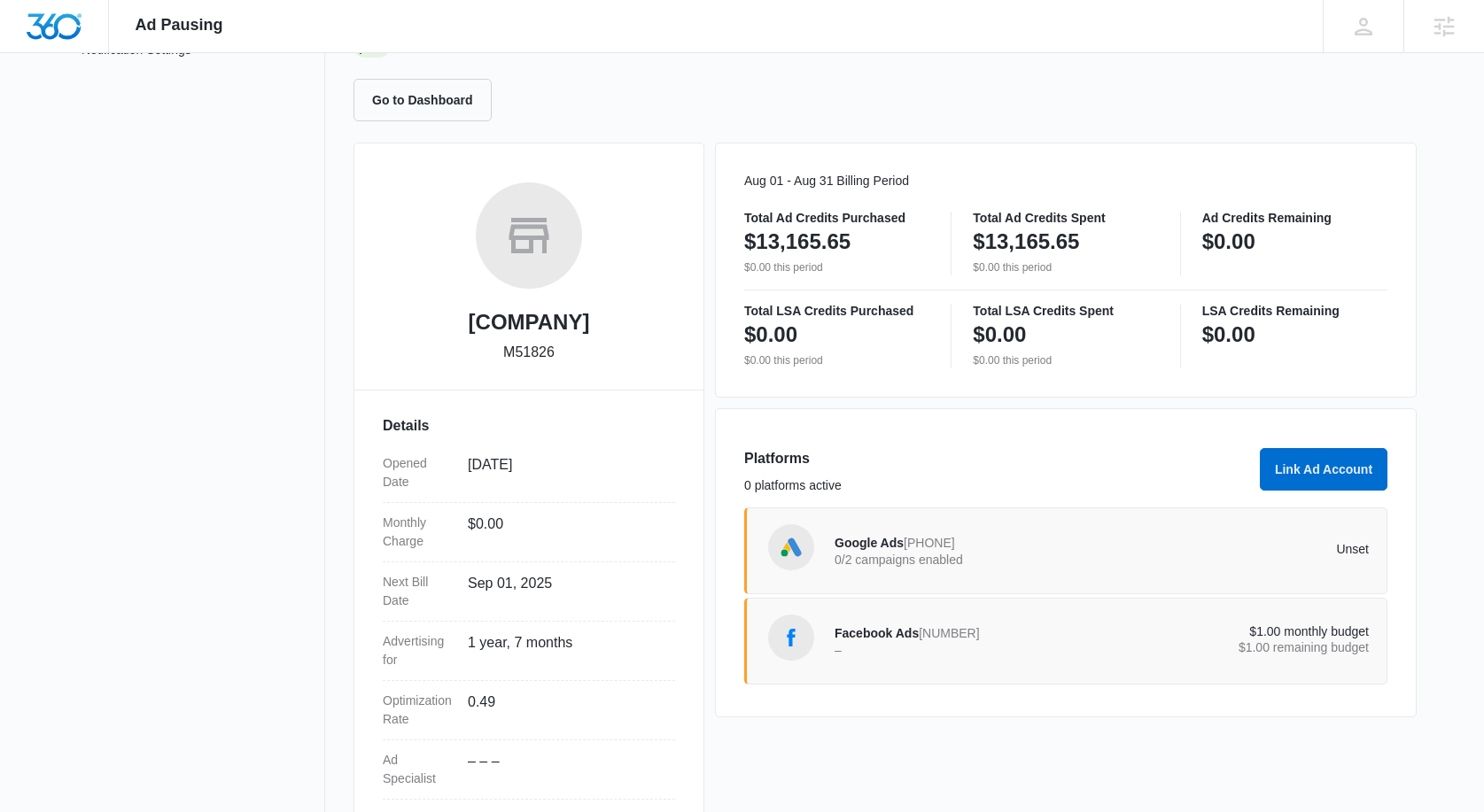 scroll, scrollTop: 164, scrollLeft: 0, axis: vertical 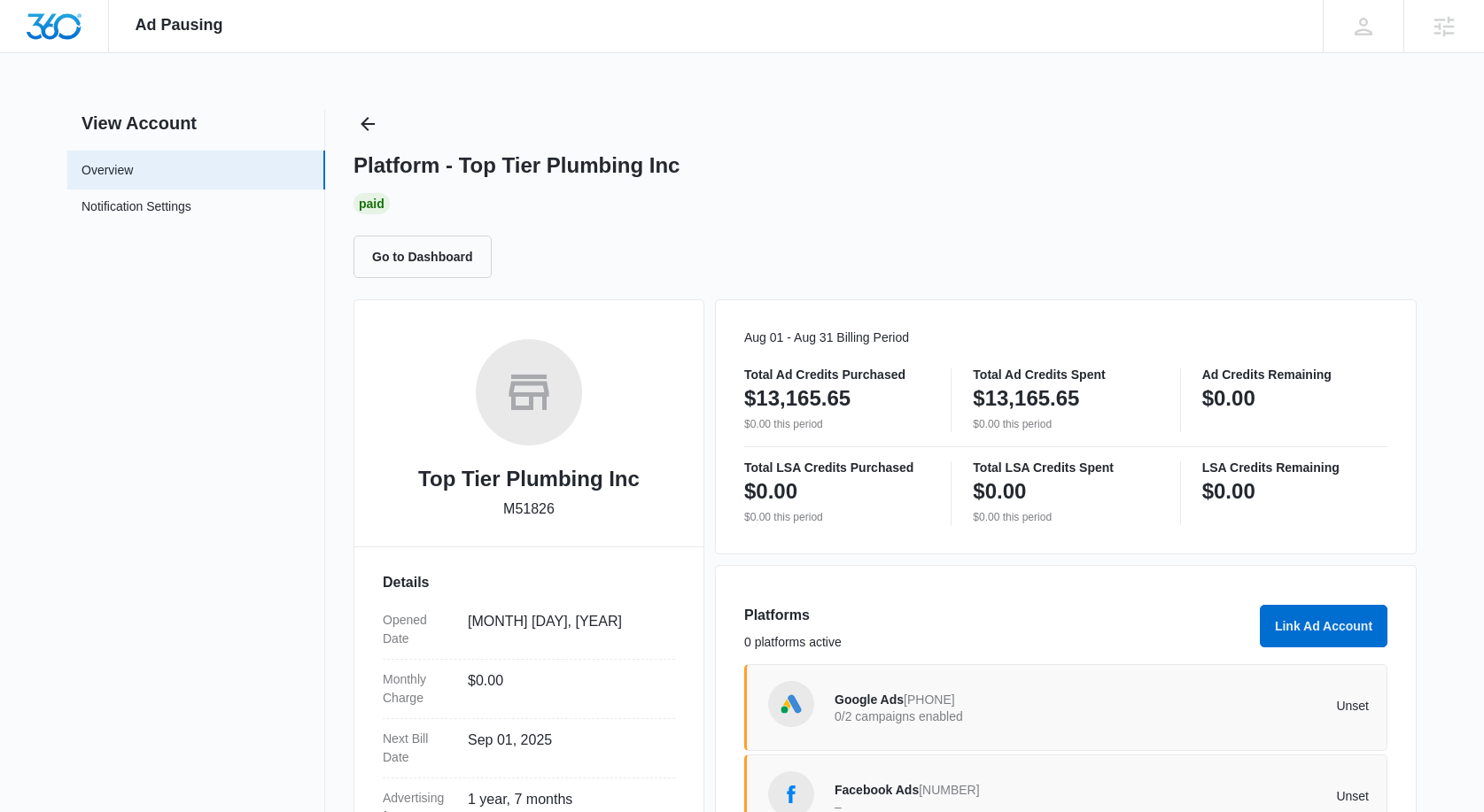 click on "Unset" at bounding box center [1236, 706] 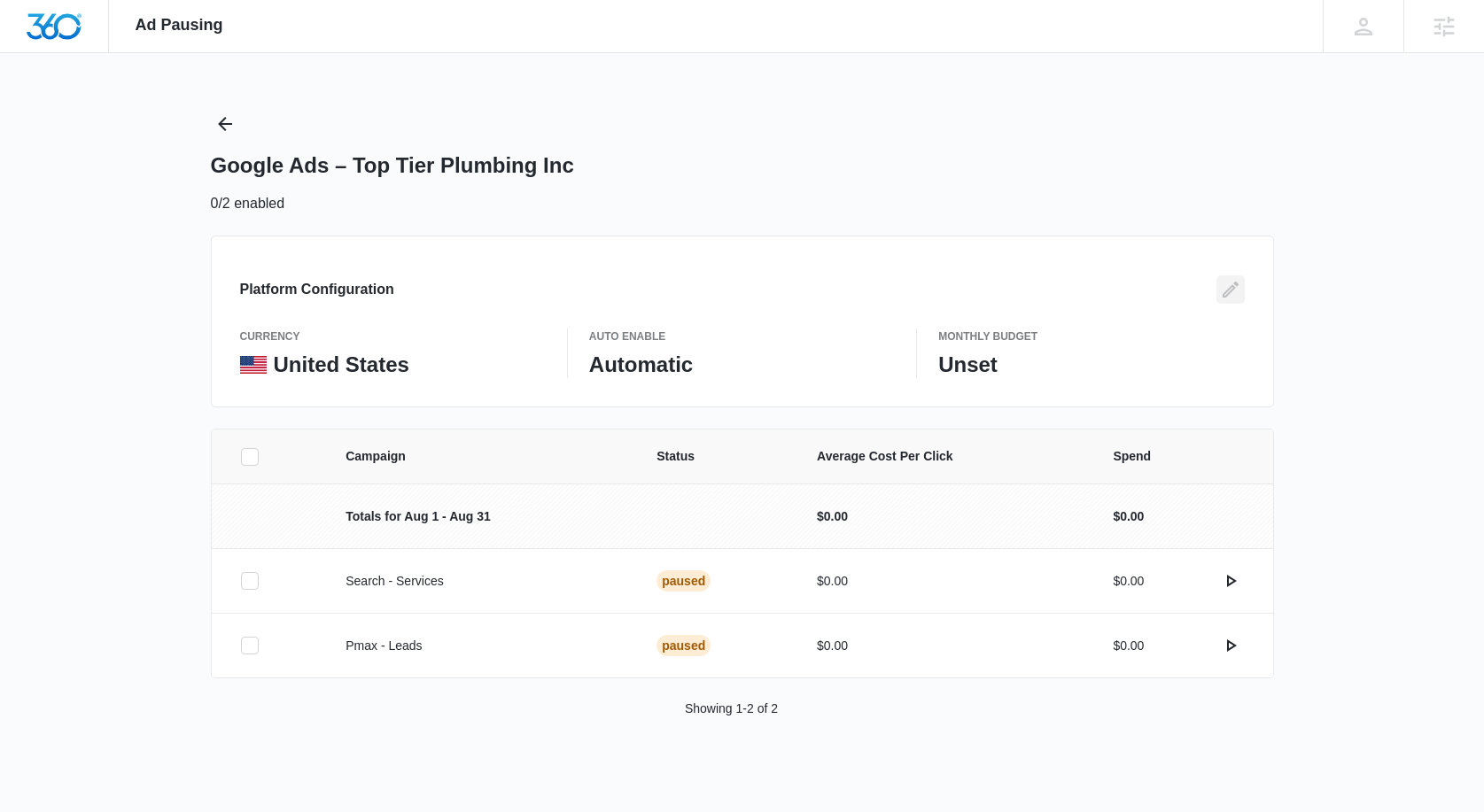 click at bounding box center [1231, 290] 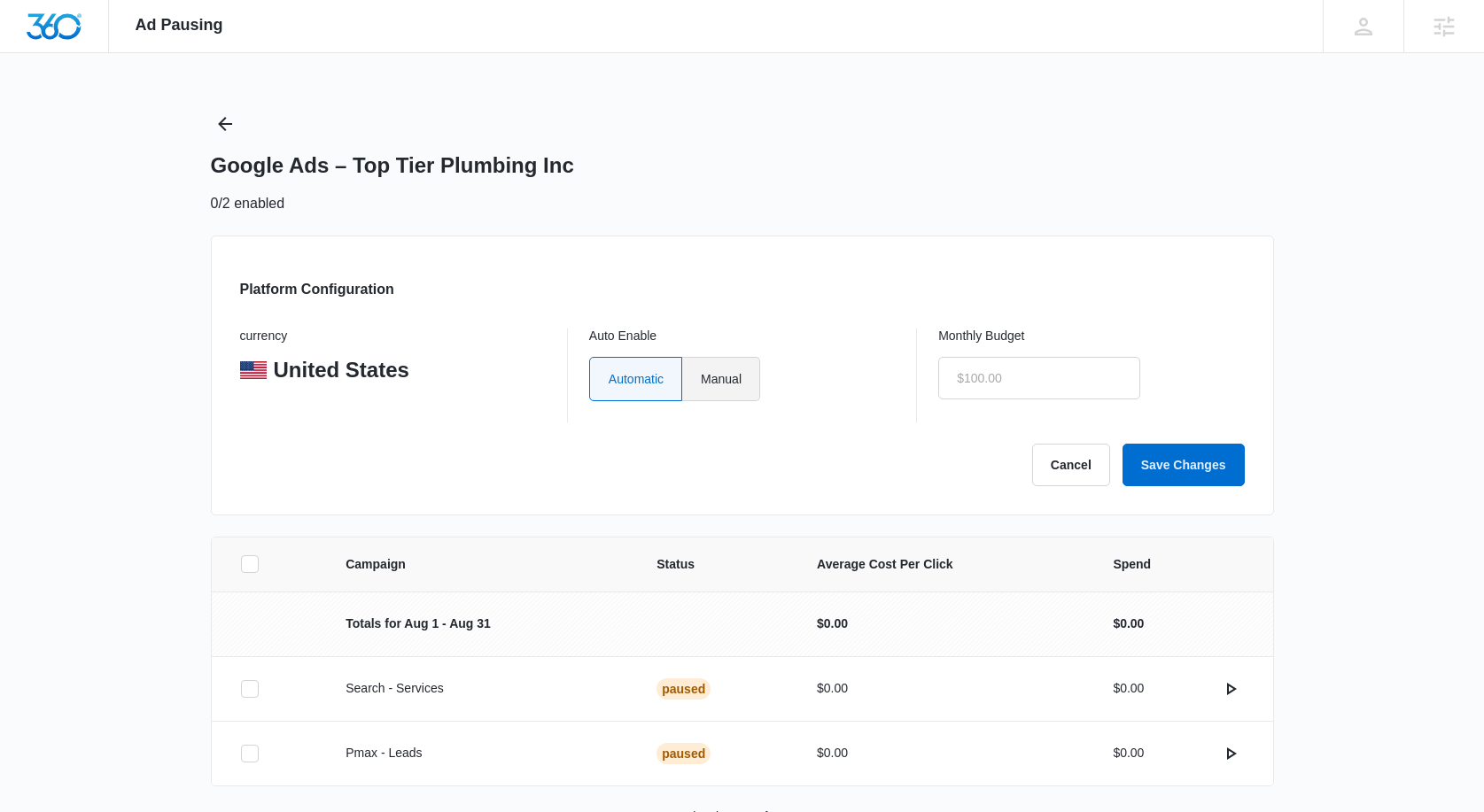 click on "Manual" at bounding box center [721, 379] 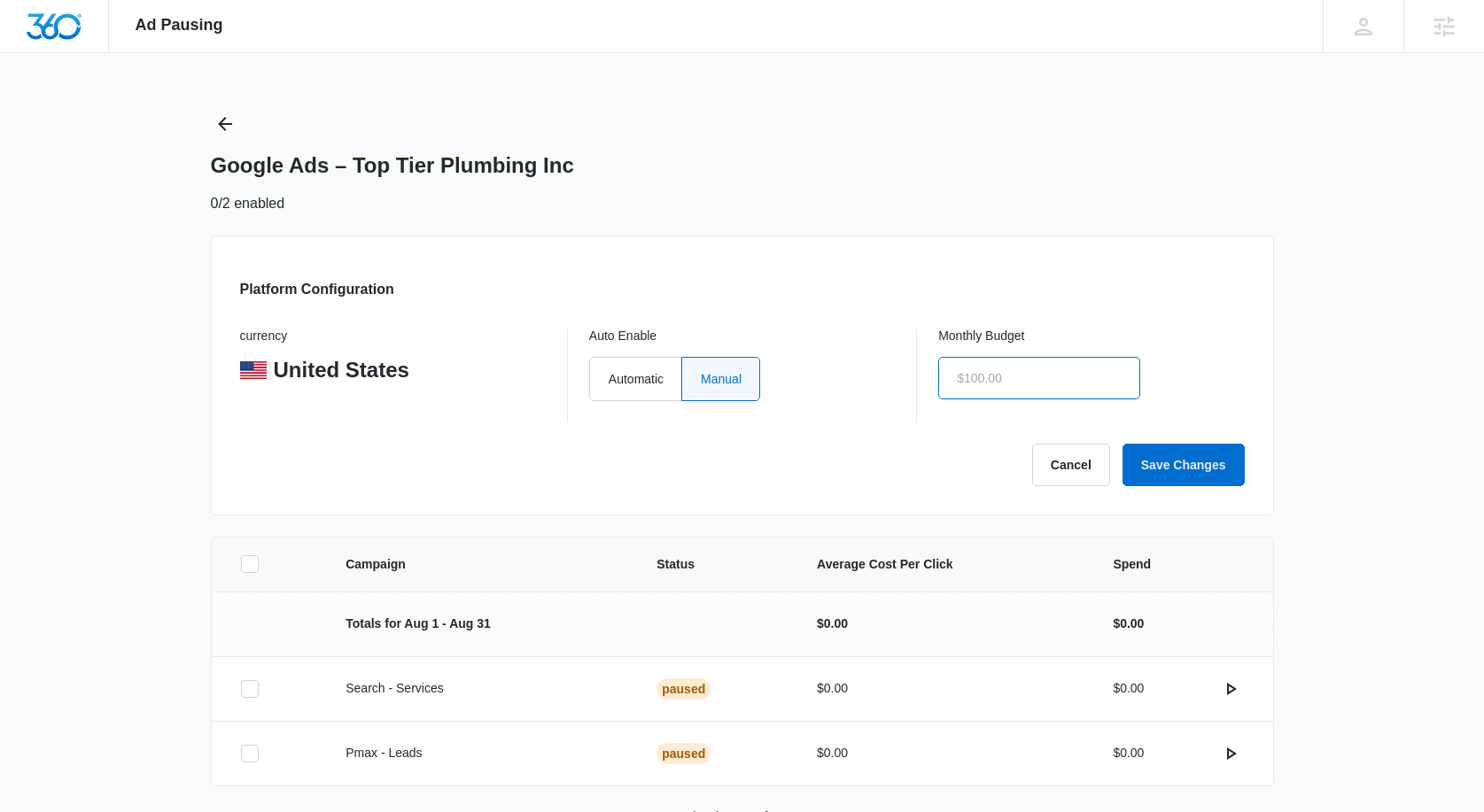 click at bounding box center (1039, 378) 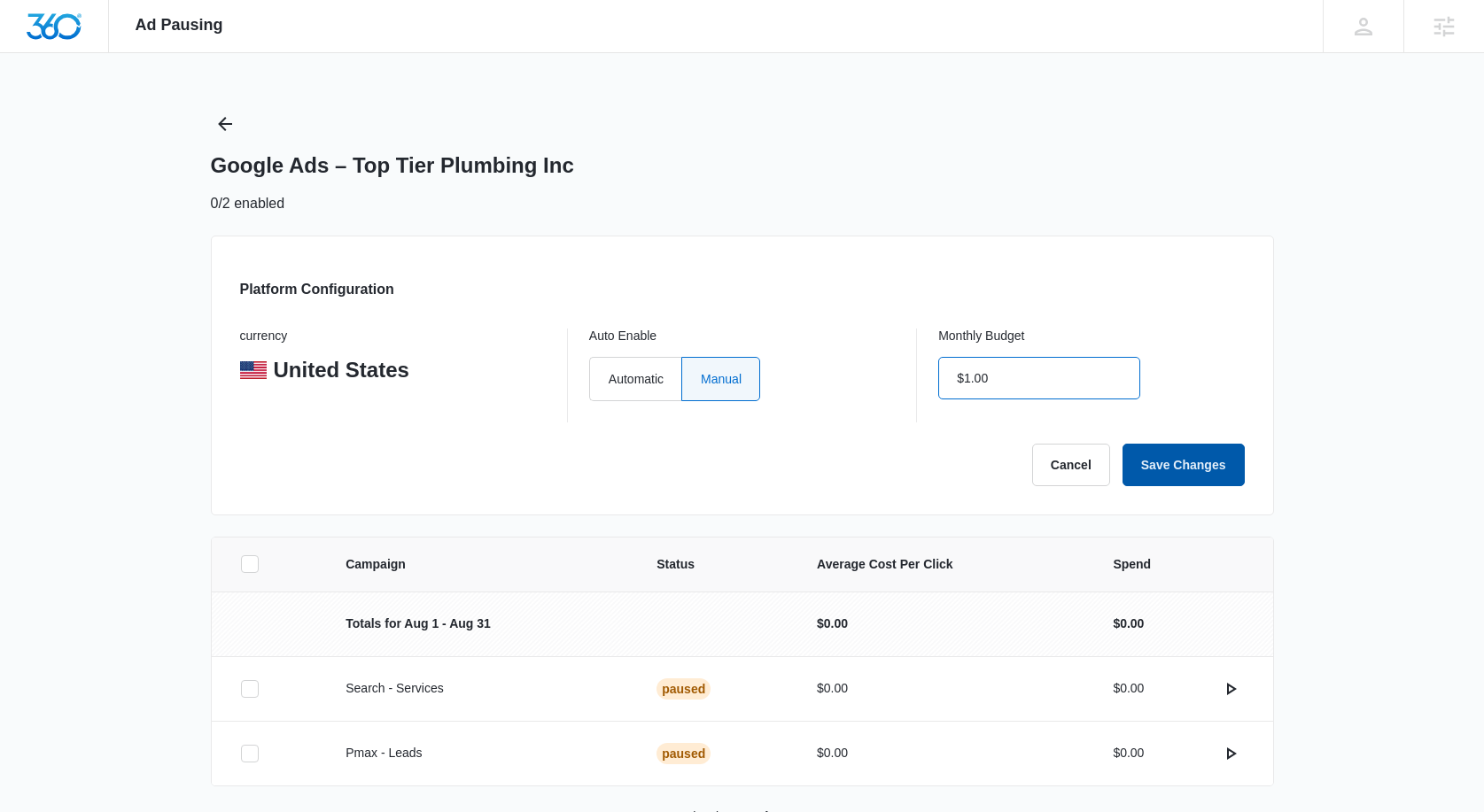 type on "$1.00" 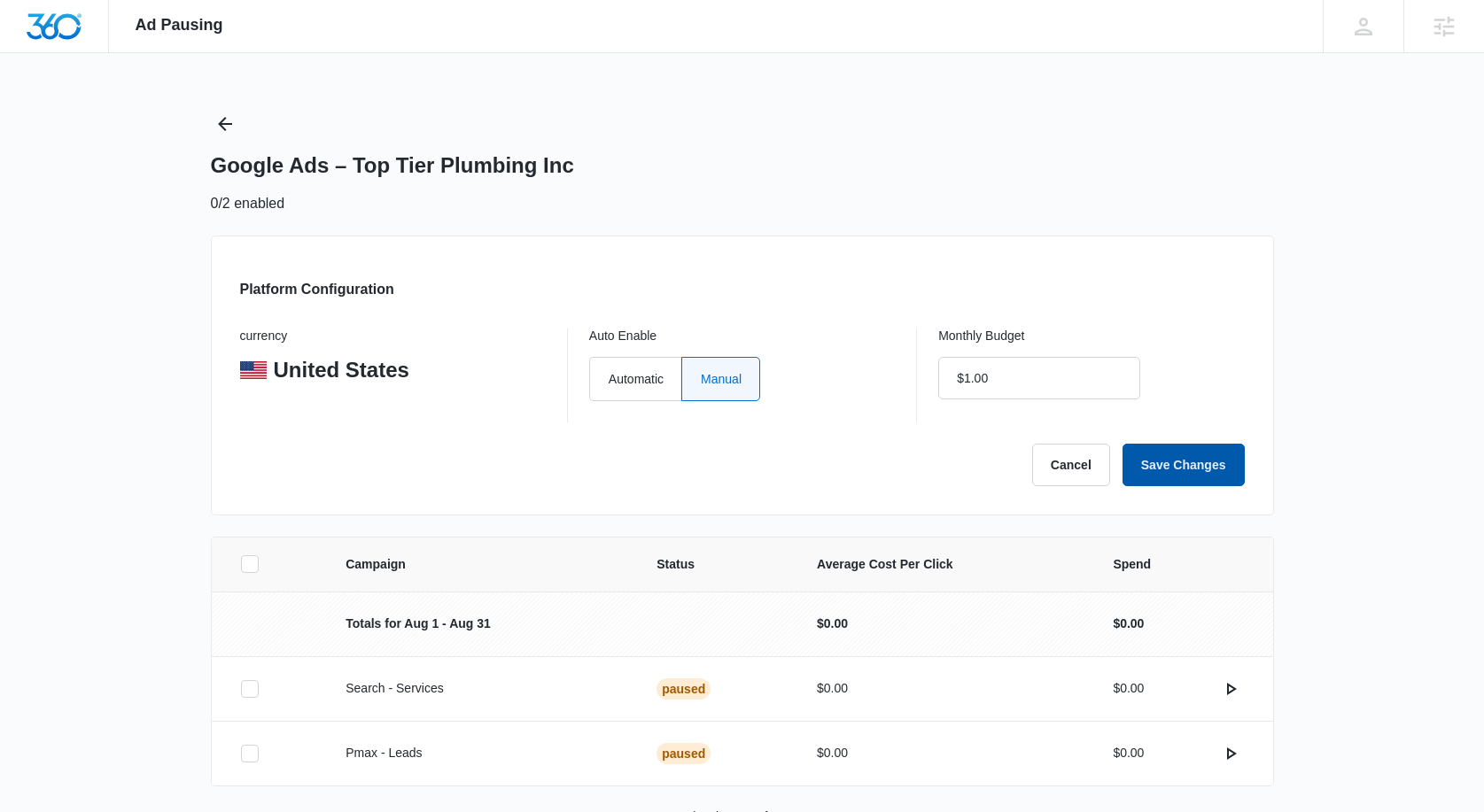 click on "Save Changes" at bounding box center [1184, 465] 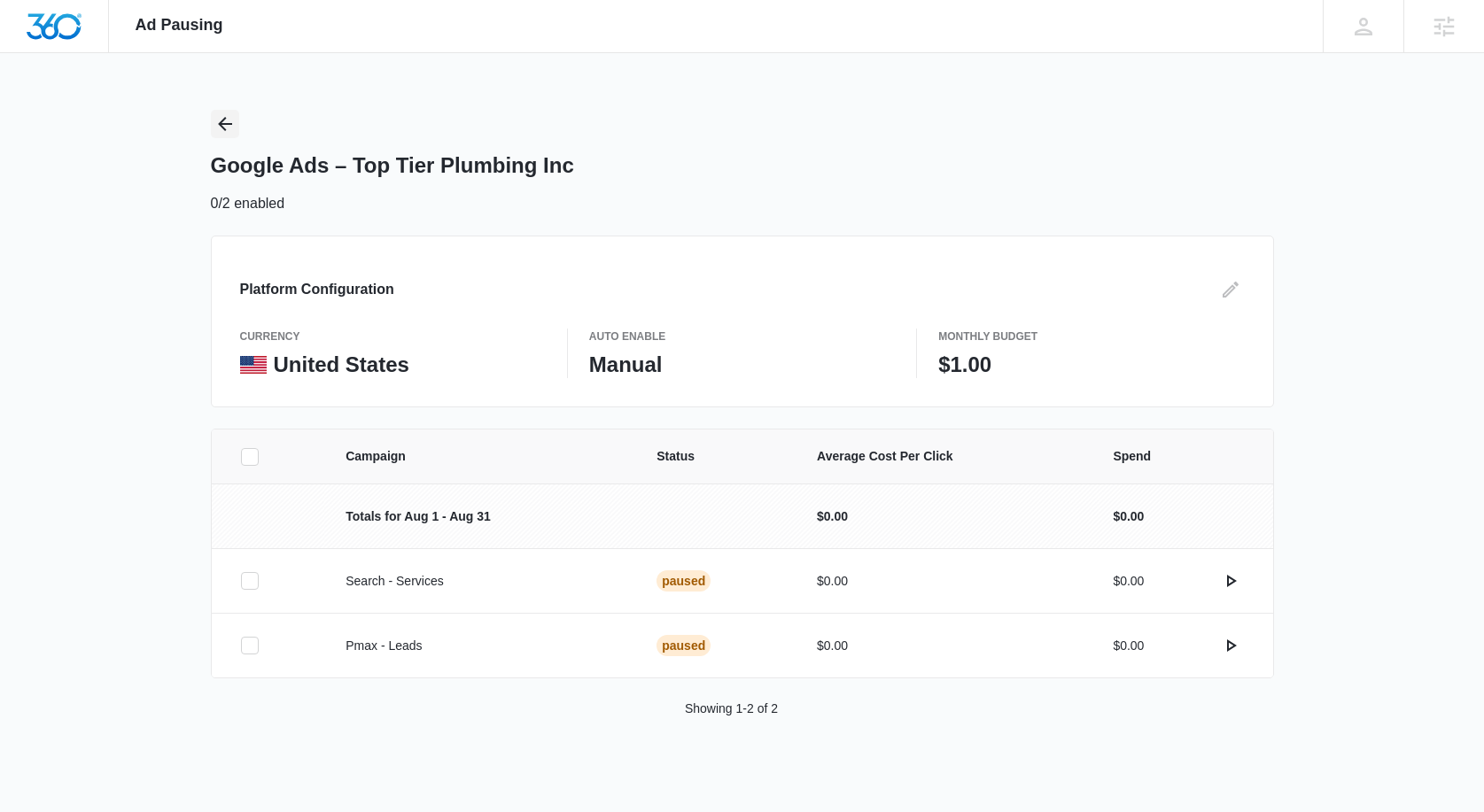 click 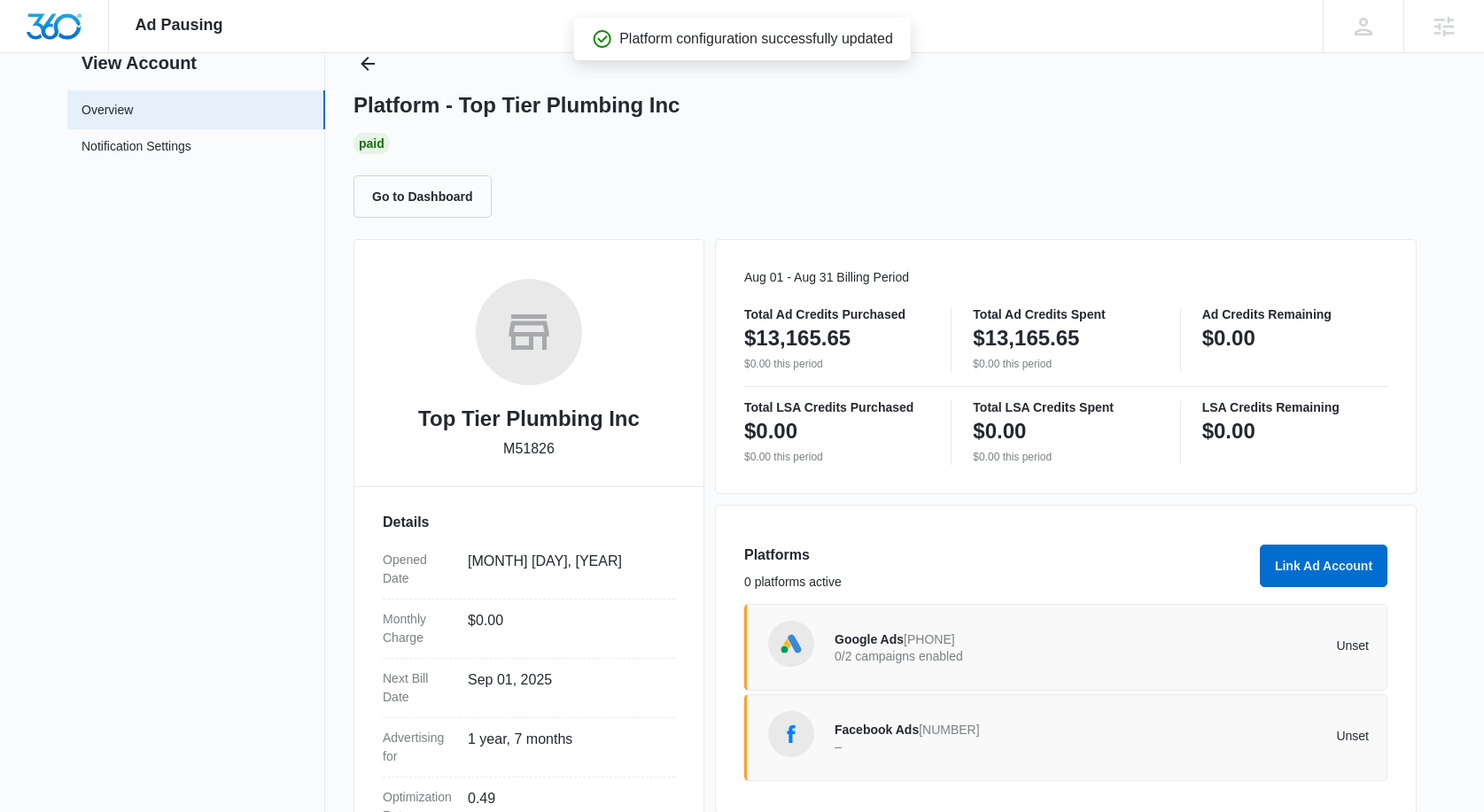 scroll, scrollTop: 107, scrollLeft: 0, axis: vertical 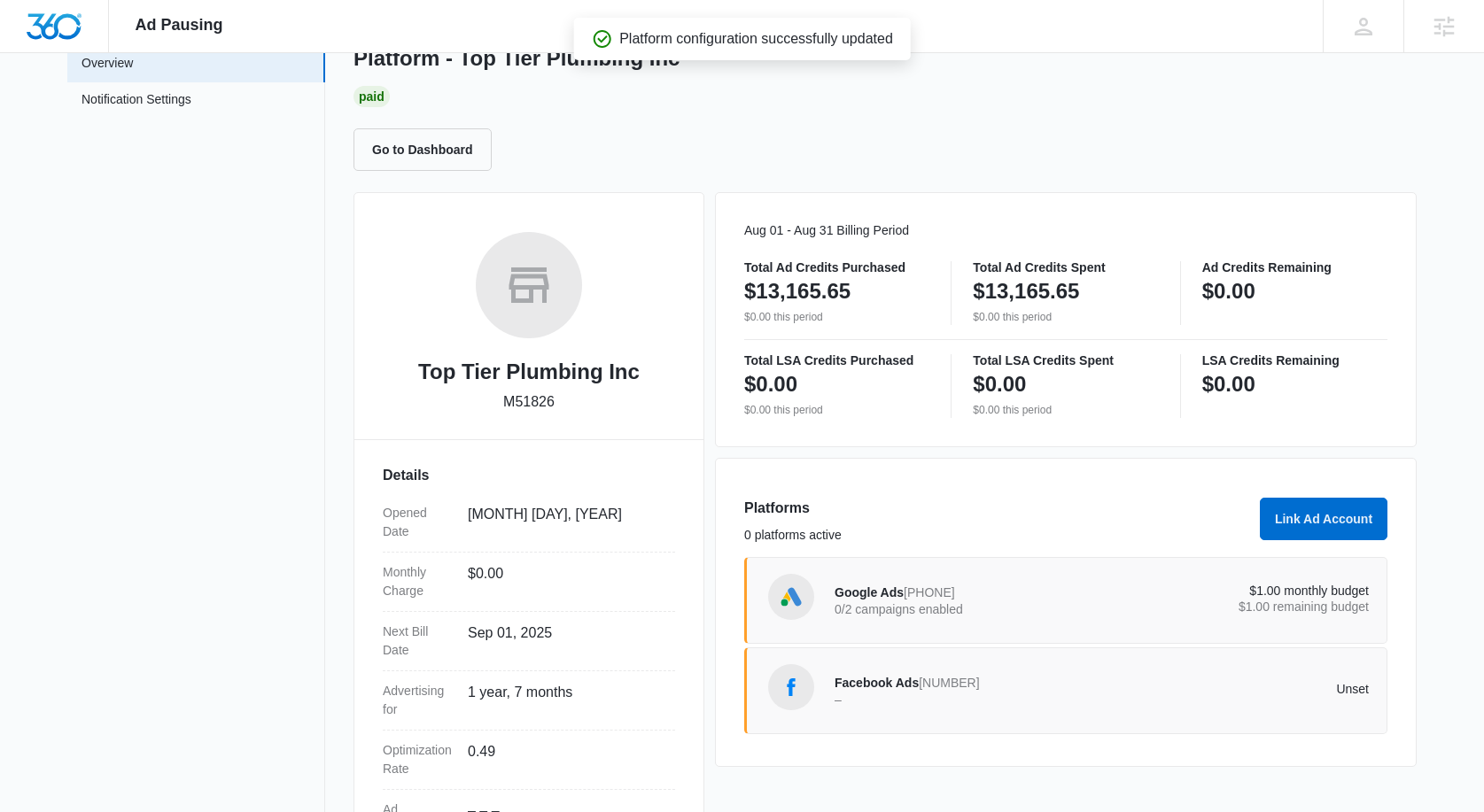 click on "Facebook Ads  1347463285960334 –" at bounding box center (968, 691) 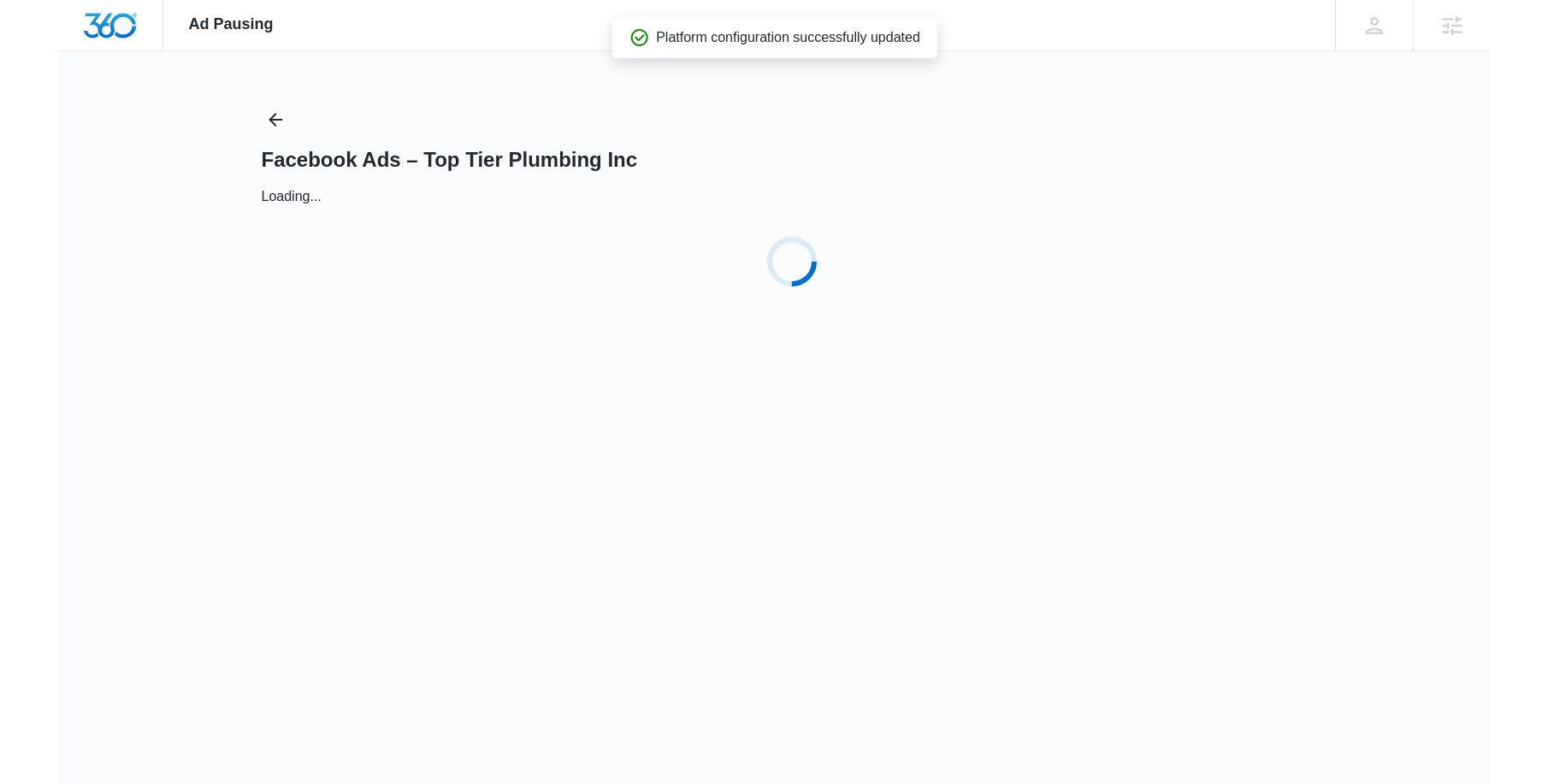 scroll, scrollTop: 0, scrollLeft: 0, axis: both 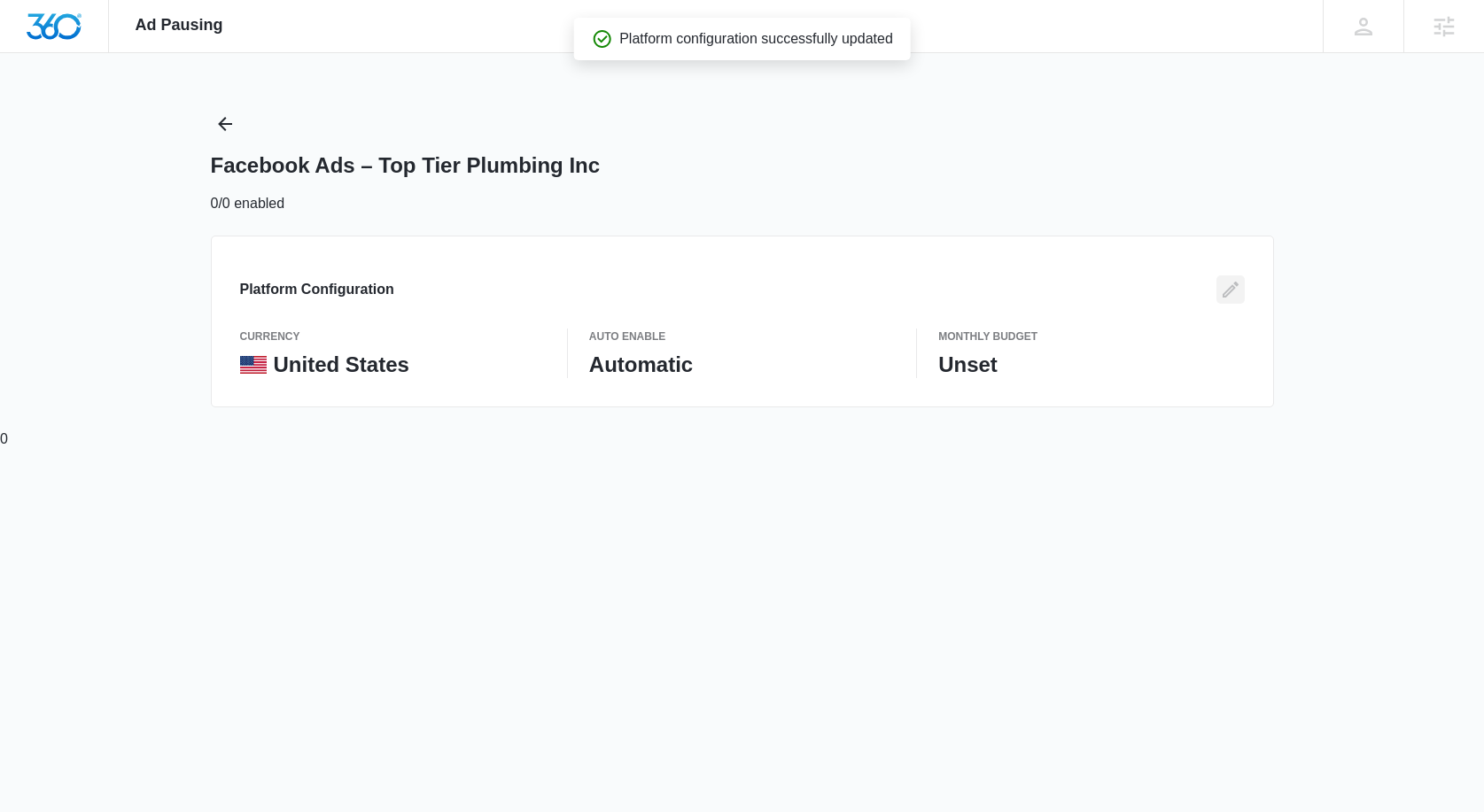 click 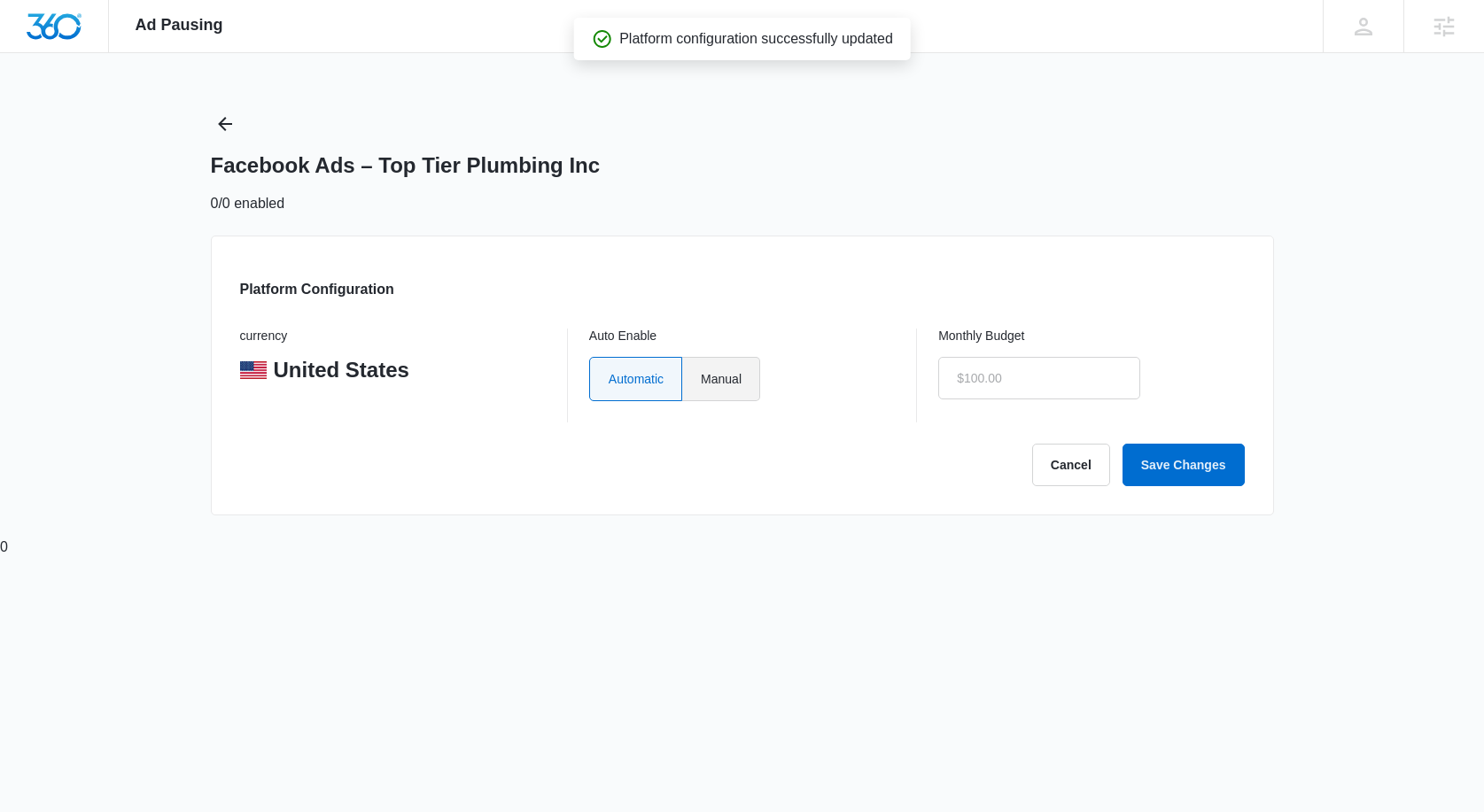 click on "Manual" at bounding box center (721, 379) 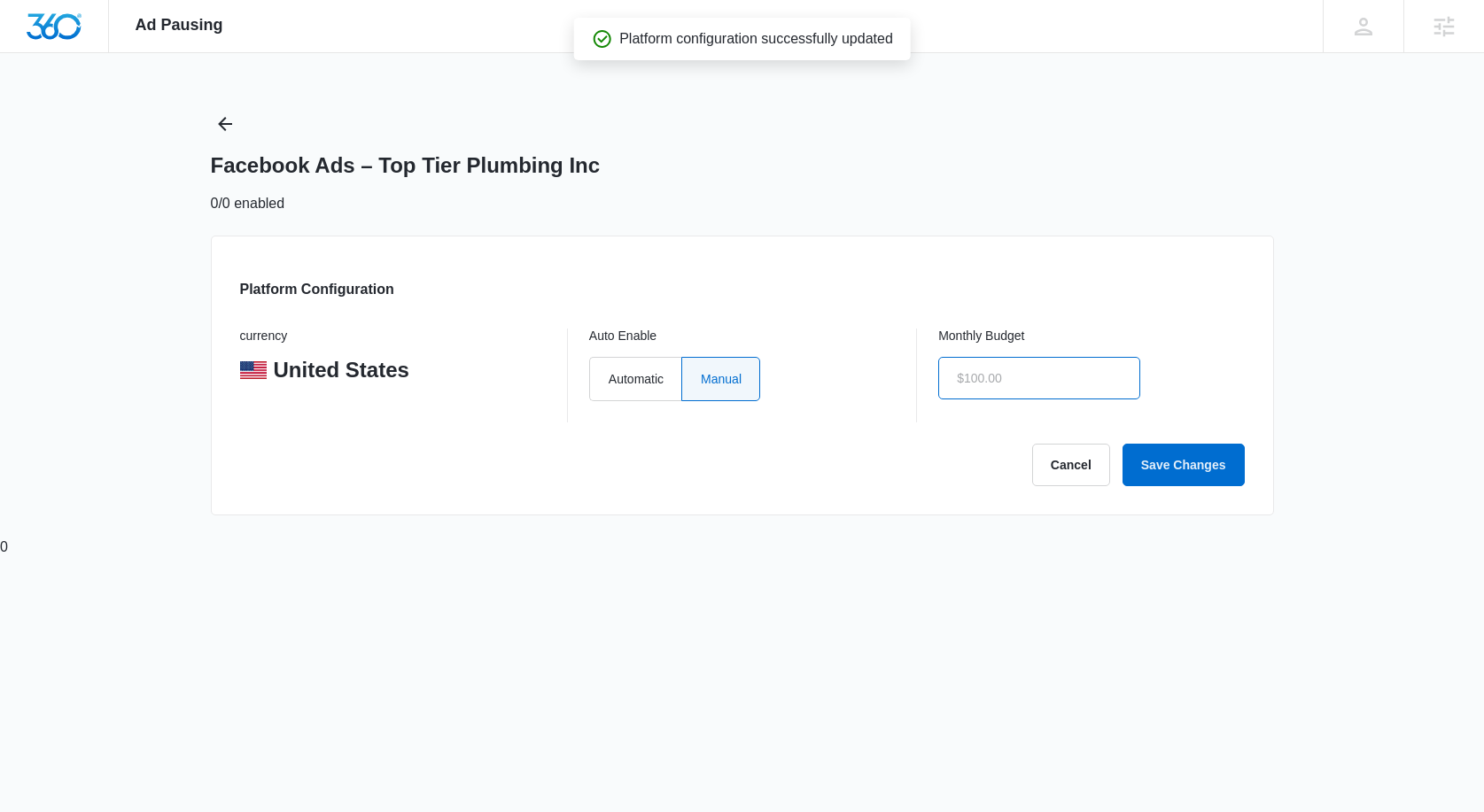 click at bounding box center (1039, 378) 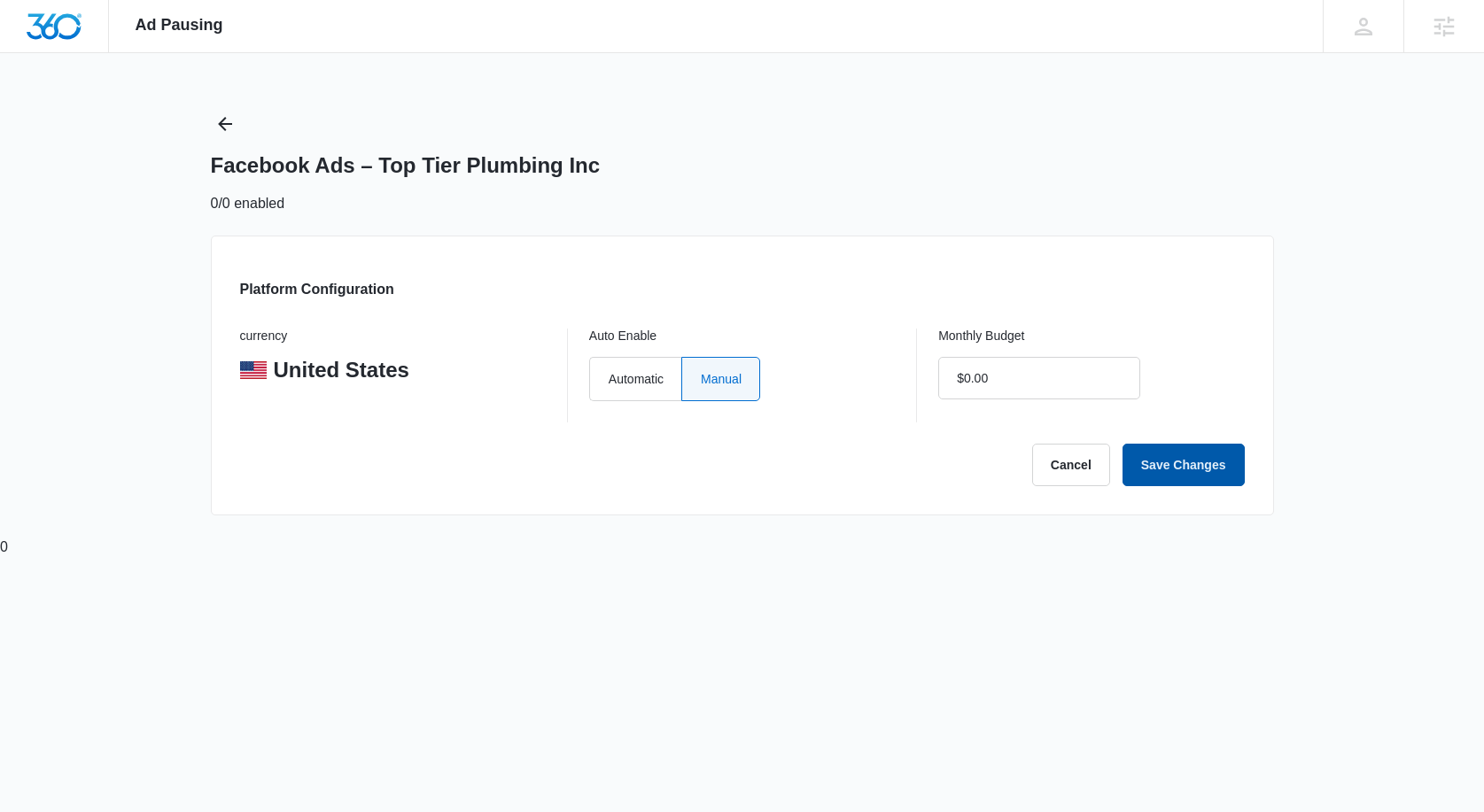 click on "Save Changes" at bounding box center (1184, 465) 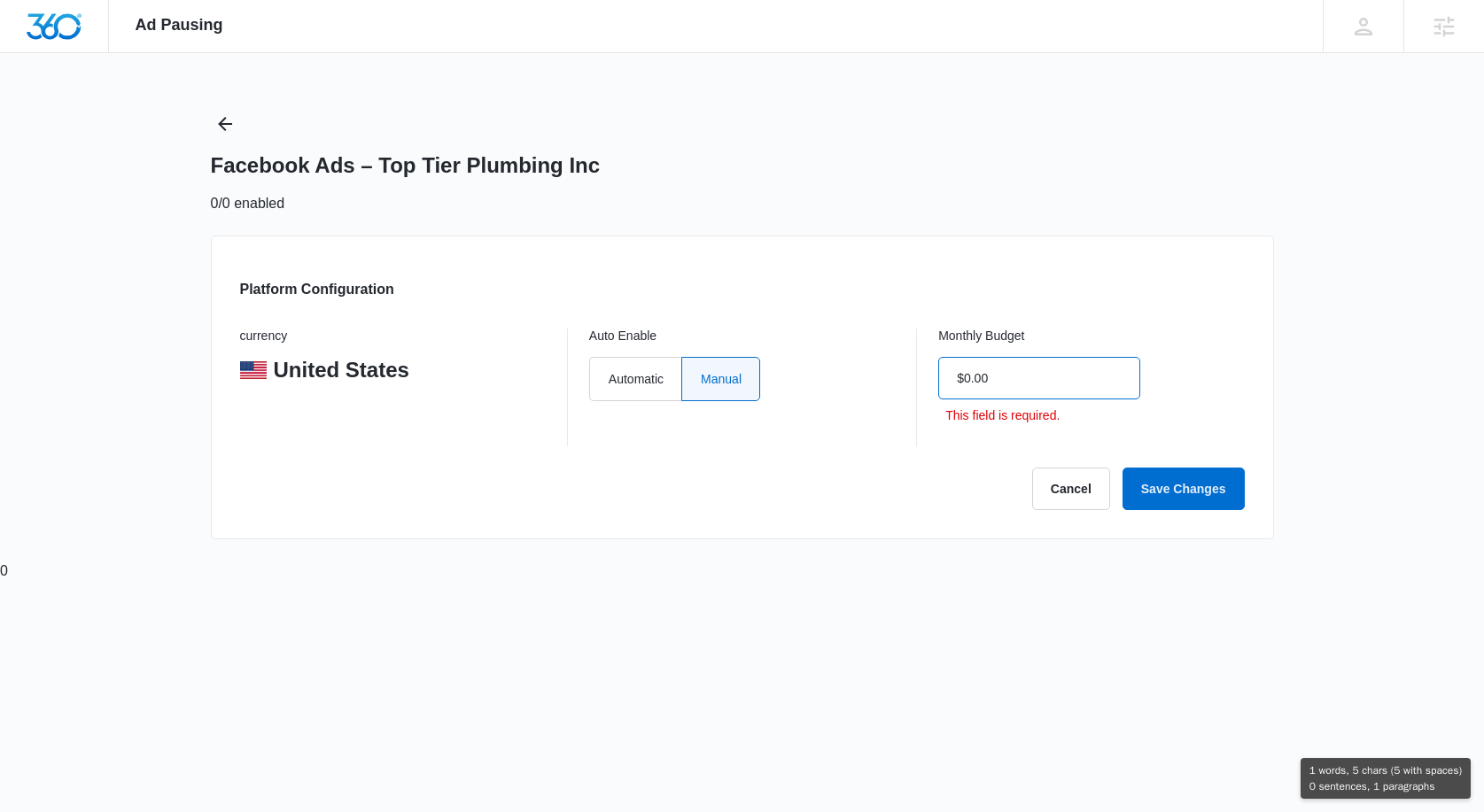 click on "$0.00" at bounding box center (1039, 378) 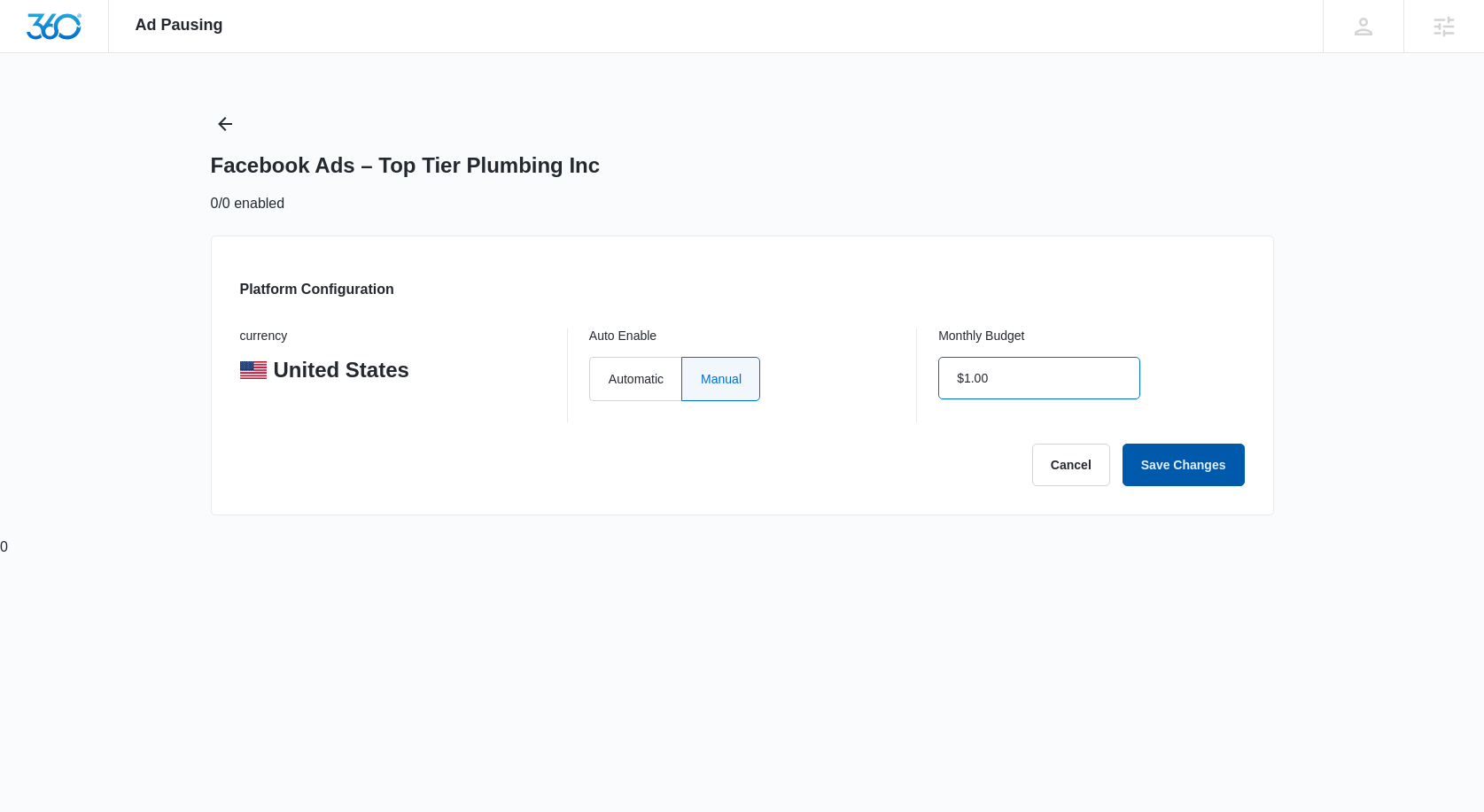 type on "$1.00" 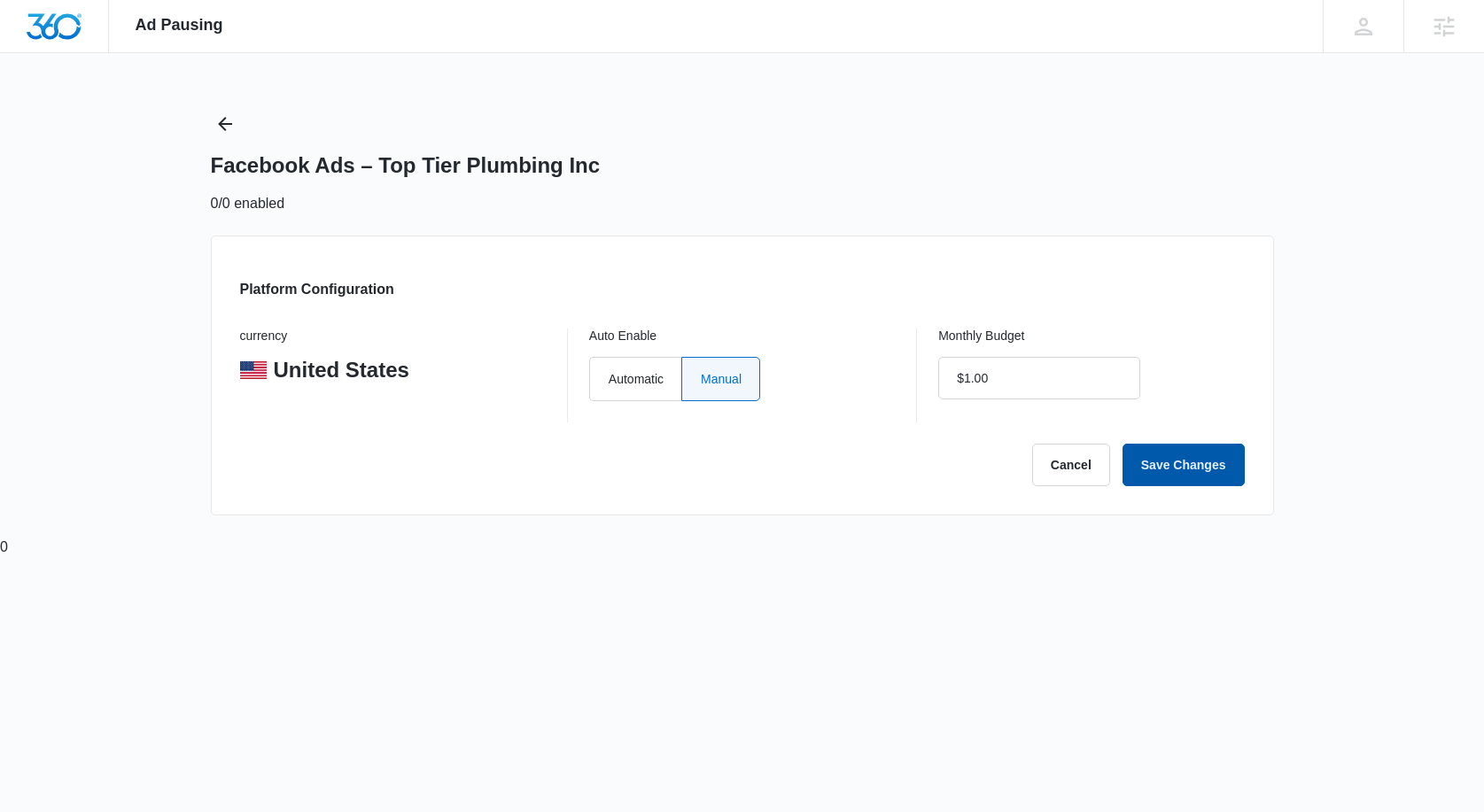 click on "Save Changes" at bounding box center (1184, 465) 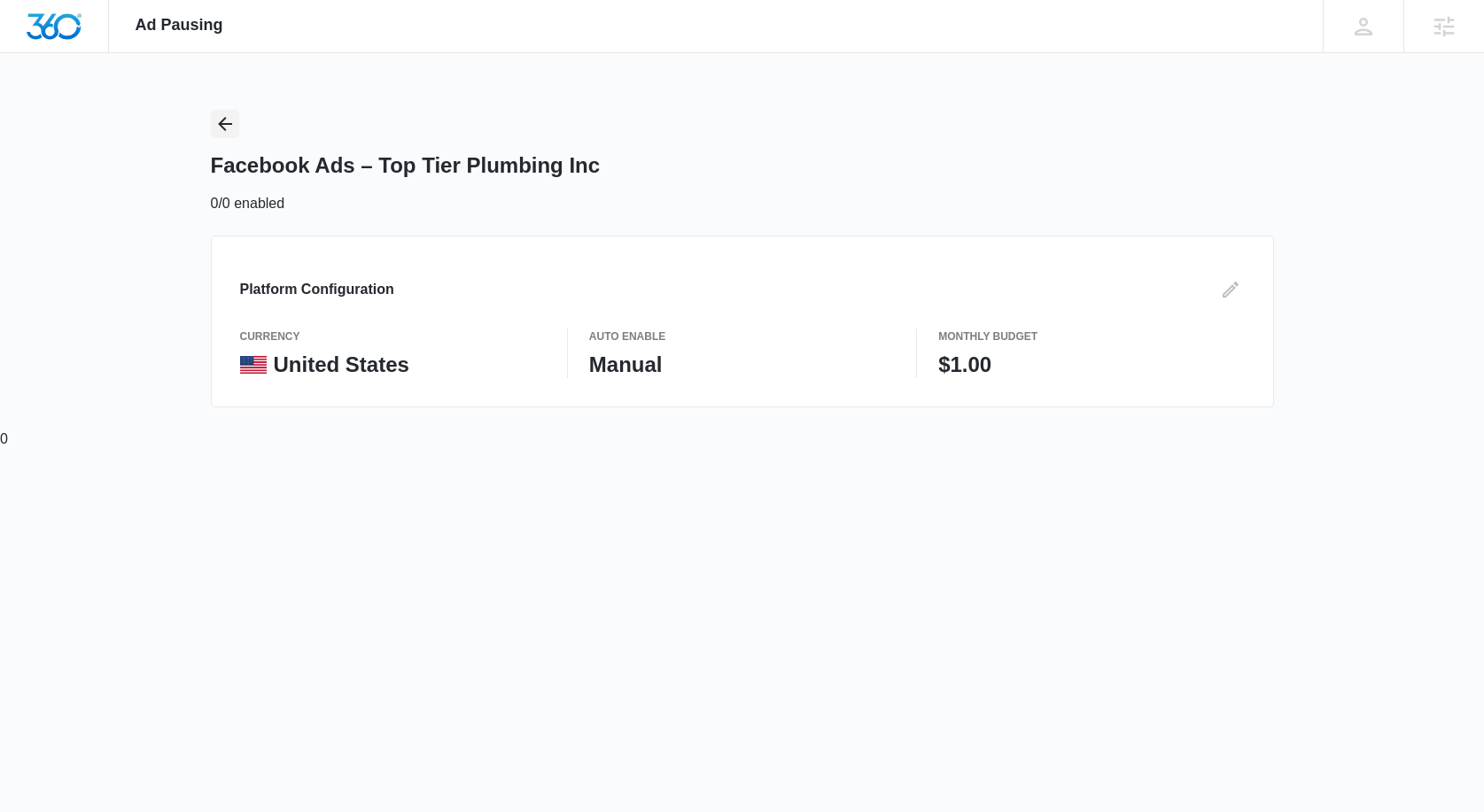 click 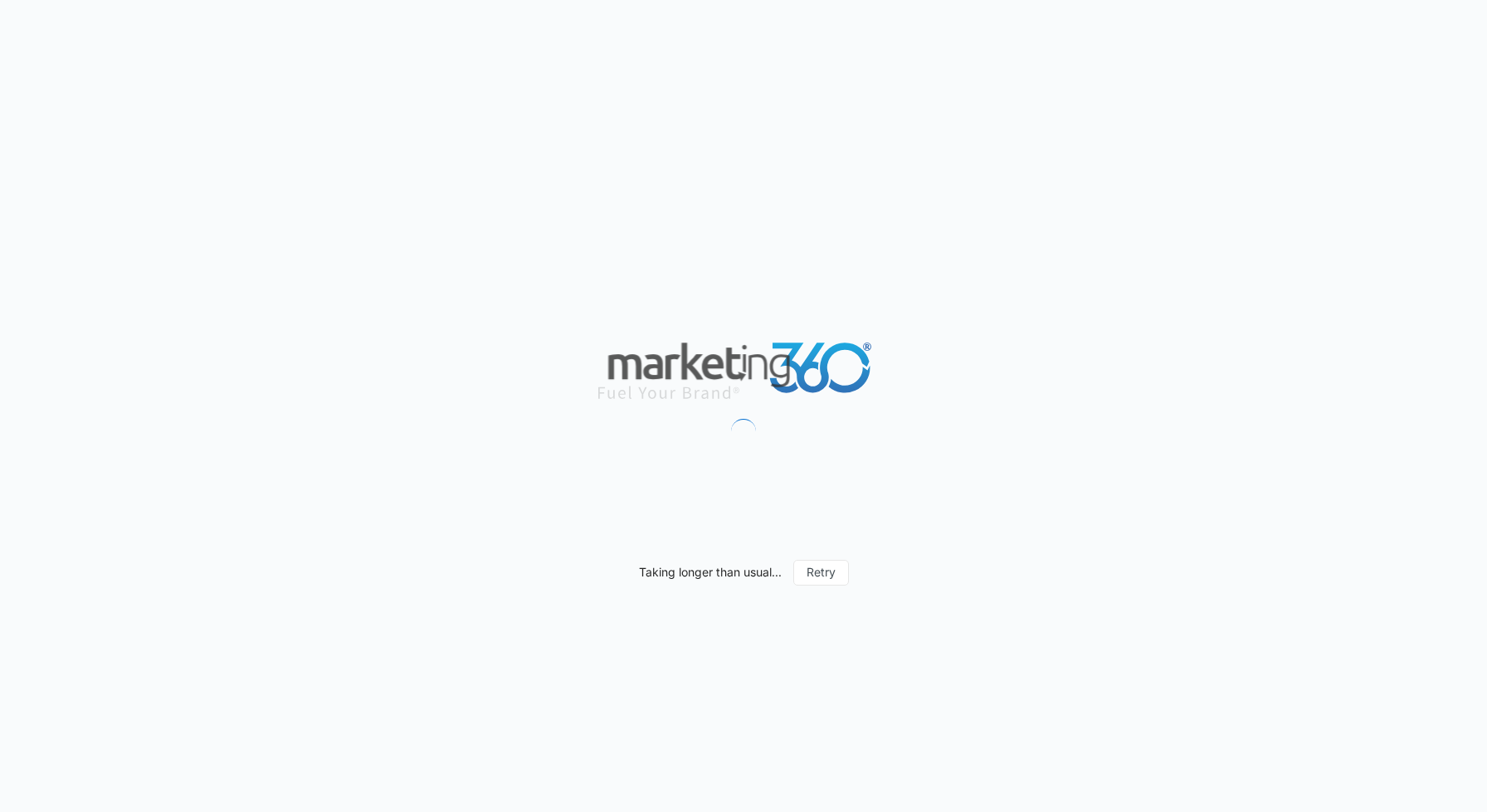 scroll, scrollTop: 0, scrollLeft: 0, axis: both 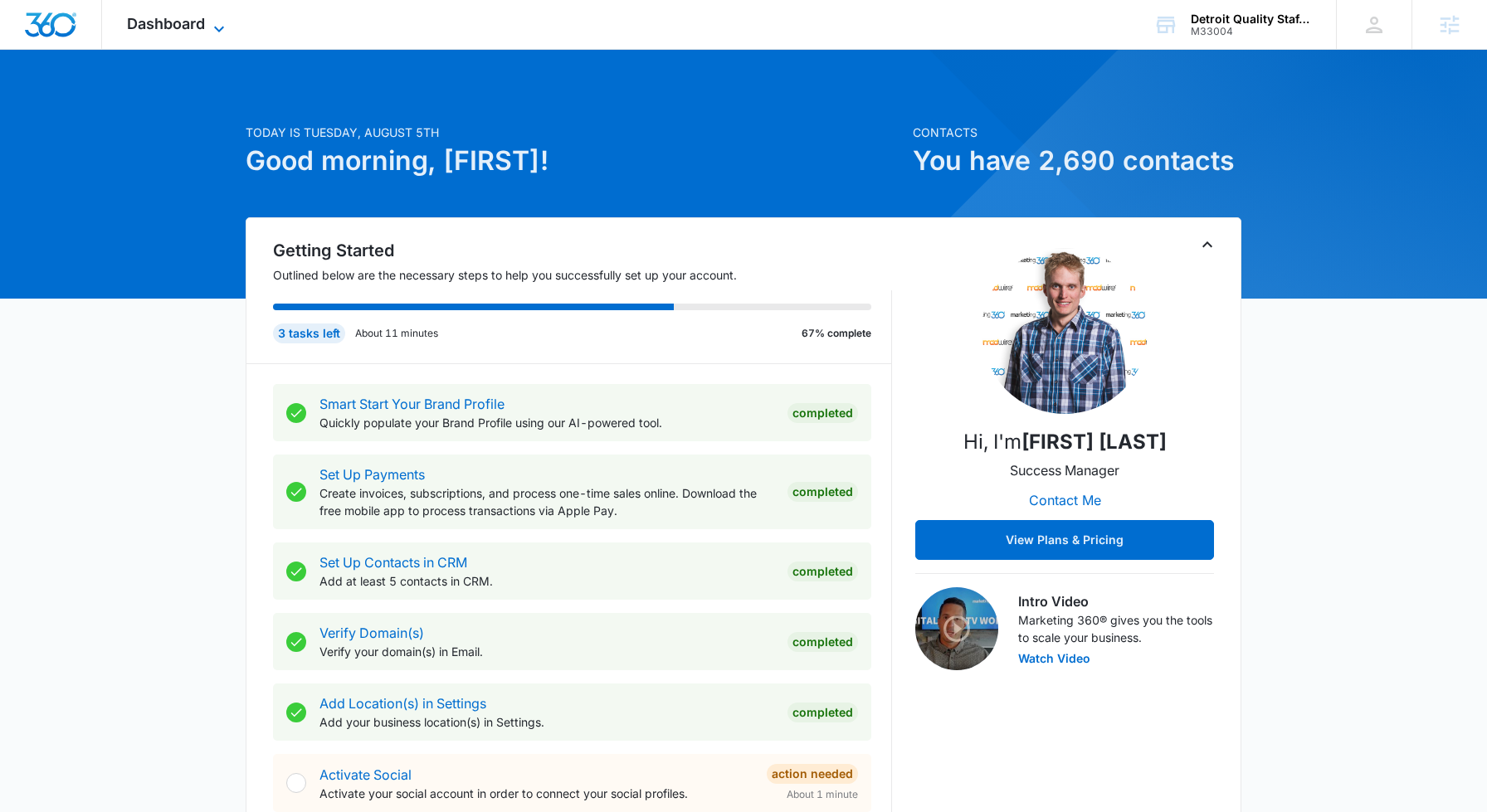 click on "Dashboard" at bounding box center (166, 23) 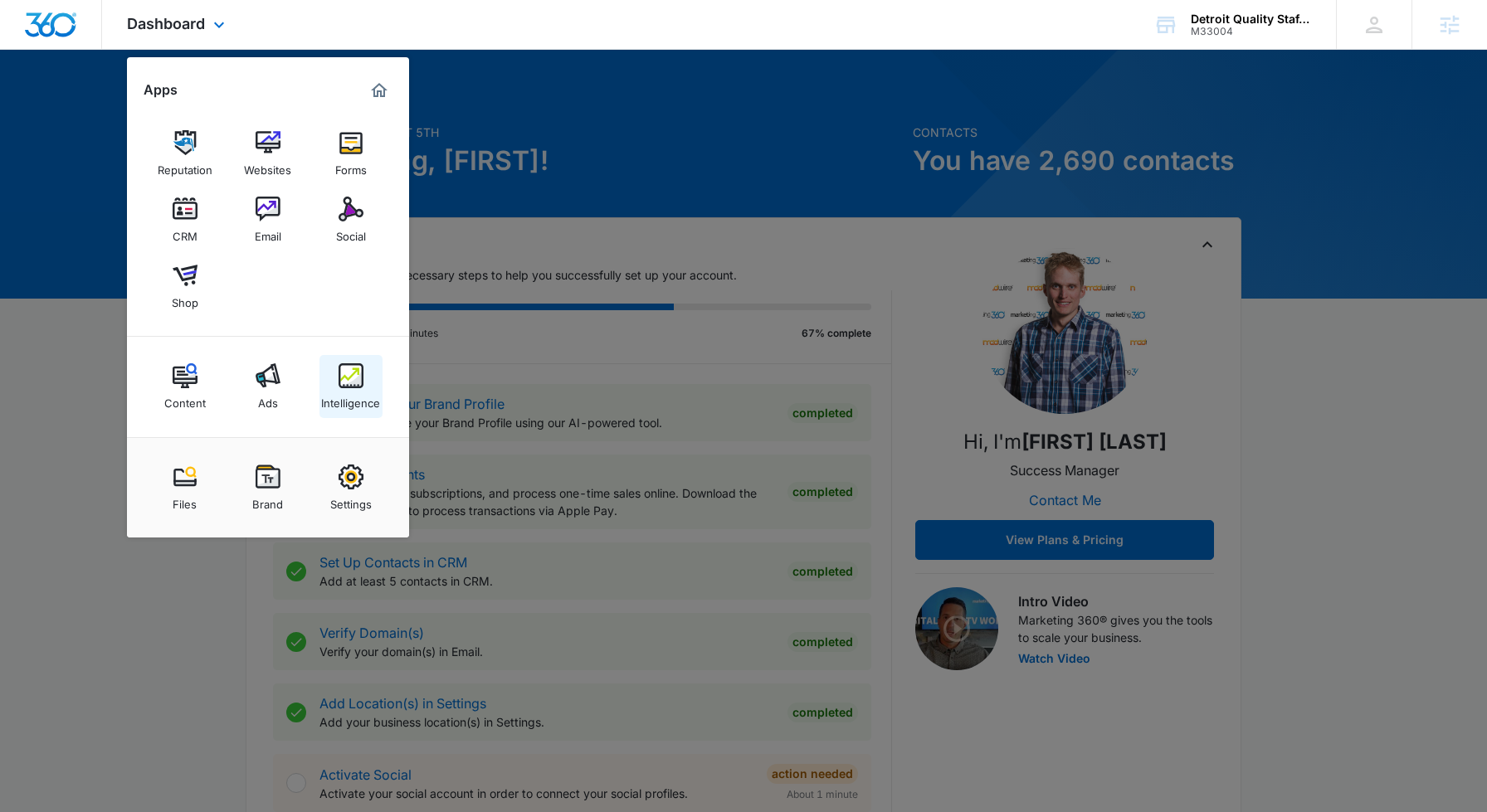 click on "Intelligence" at bounding box center [351, 387] 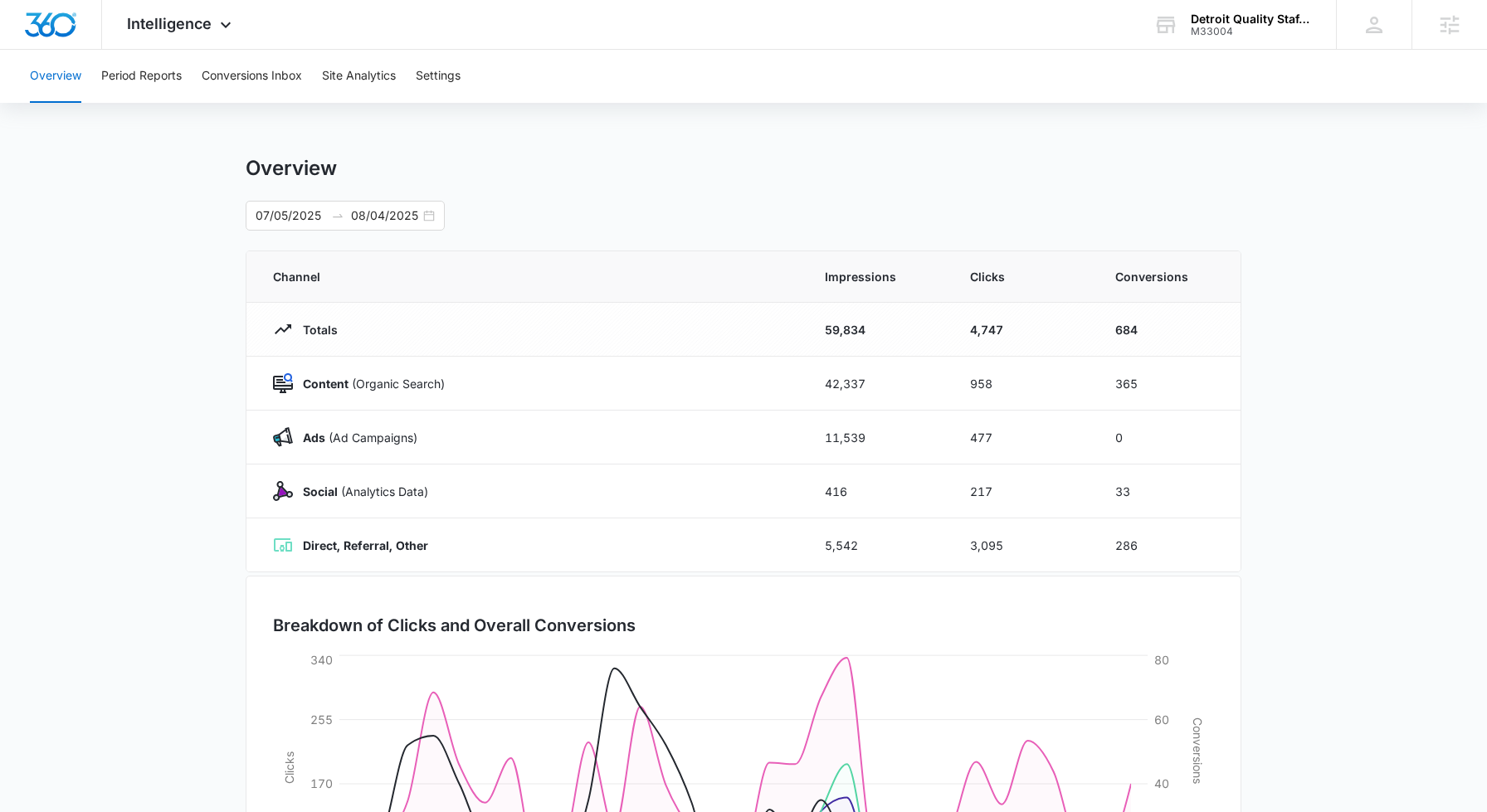 click on "Overview Period Reports Conversions Inbox Site Analytics Settings" at bounding box center (744, 76) 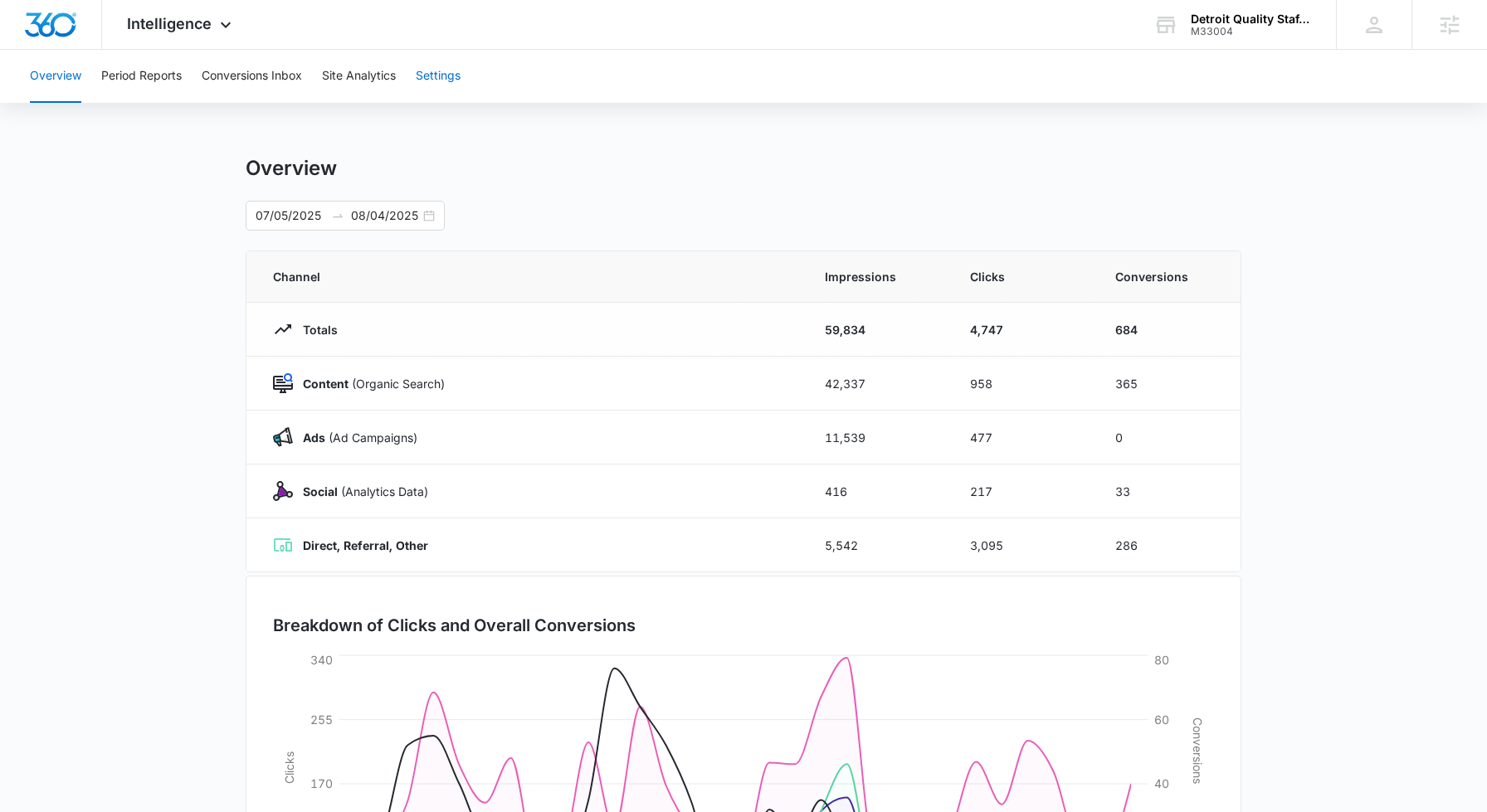 click on "Settings" at bounding box center (438, 76) 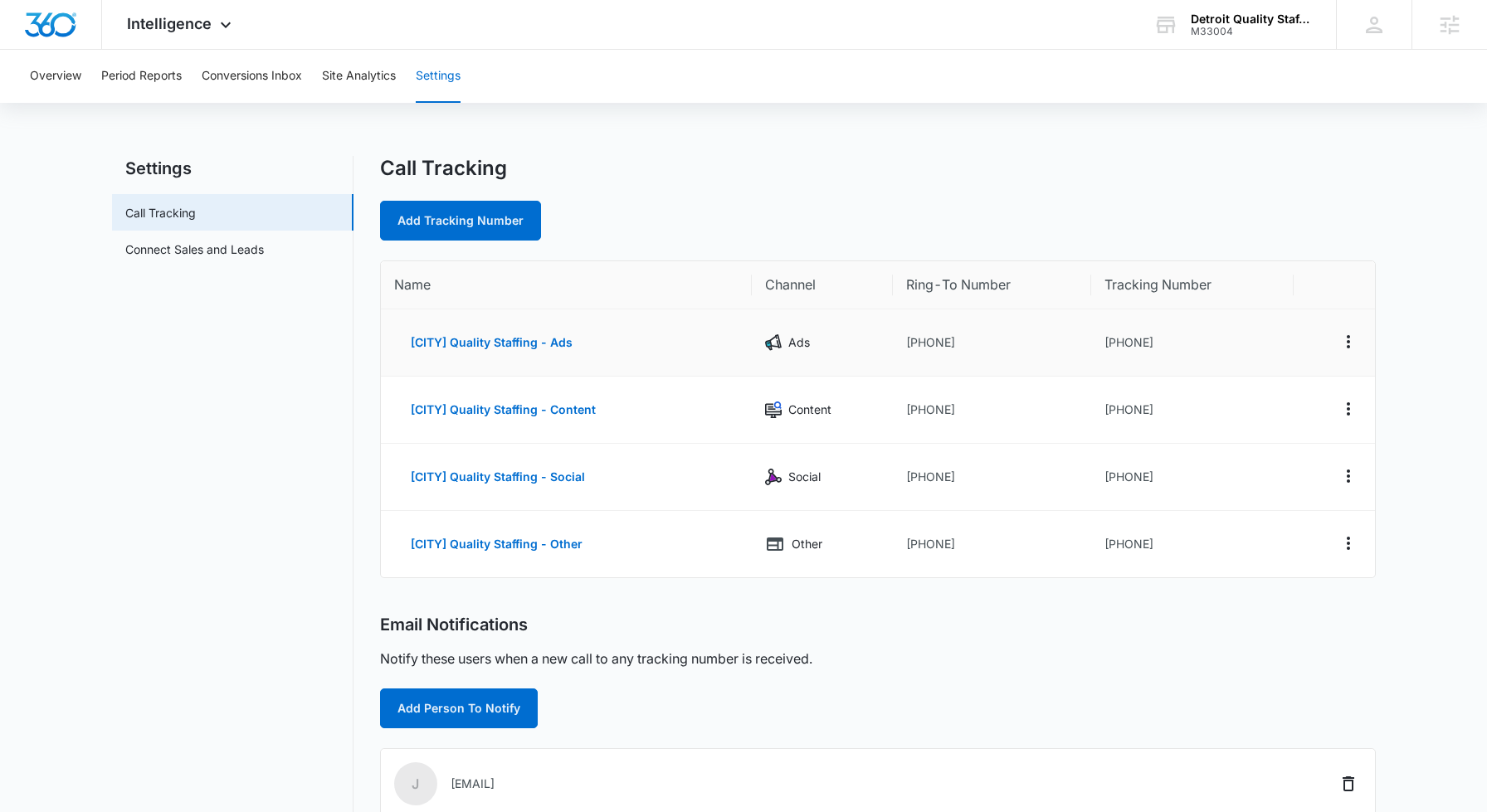 click on "+18332213208" at bounding box center [1192, 343] 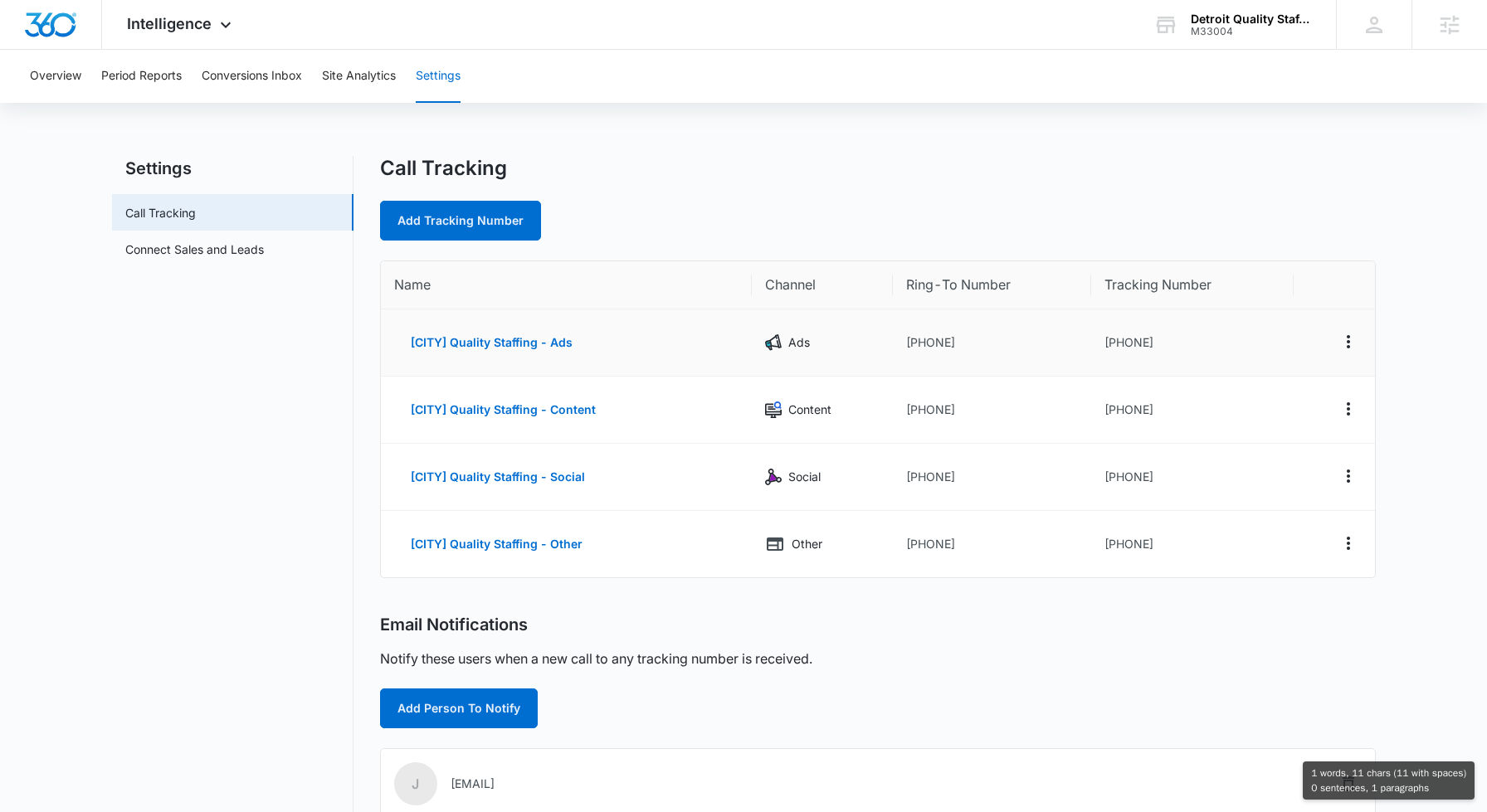 copy on "18332213208" 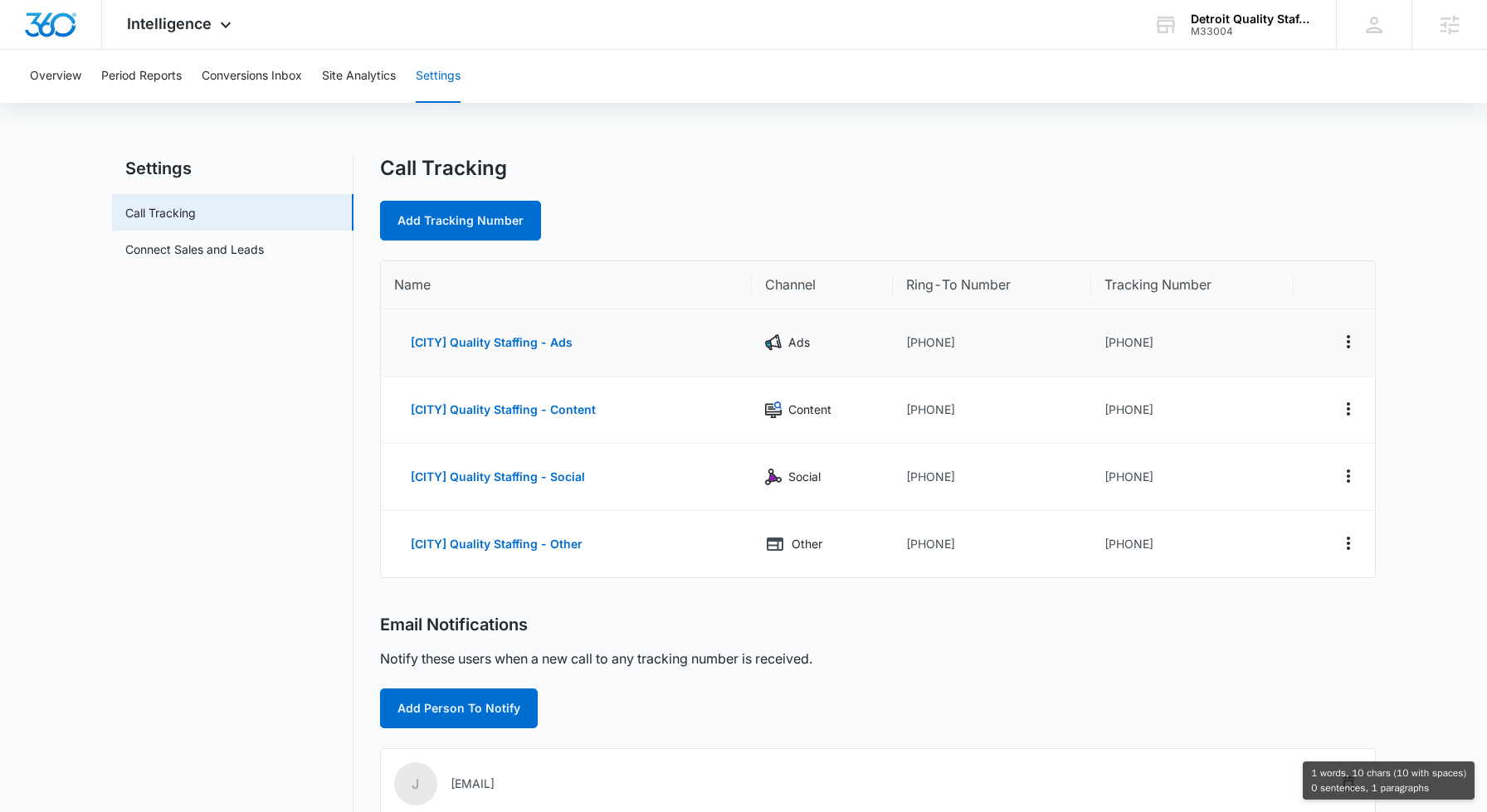 drag, startPoint x: 1201, startPoint y: 342, endPoint x: 1120, endPoint y: 341, distance: 81.00617 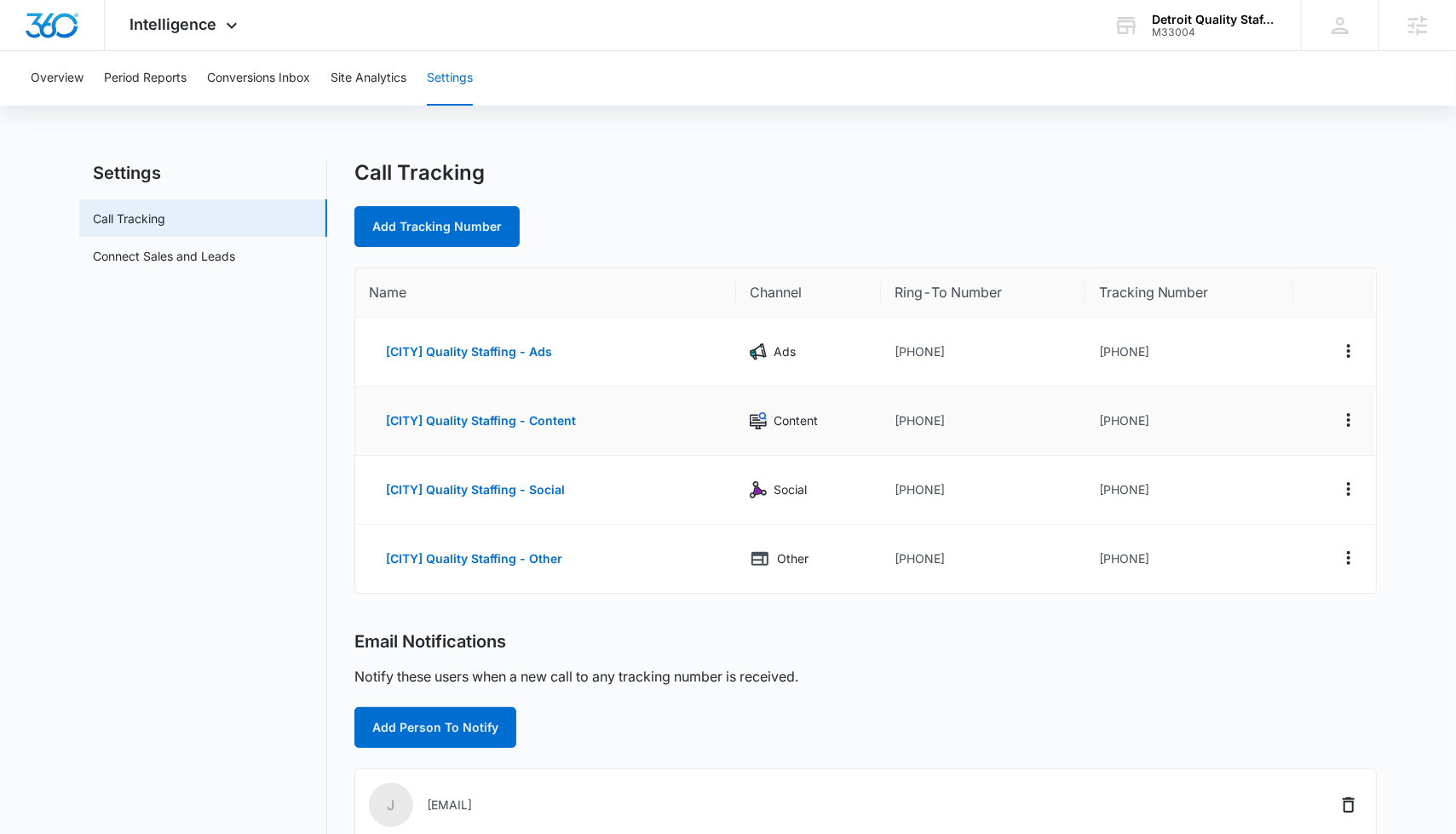 copy on "8332213208" 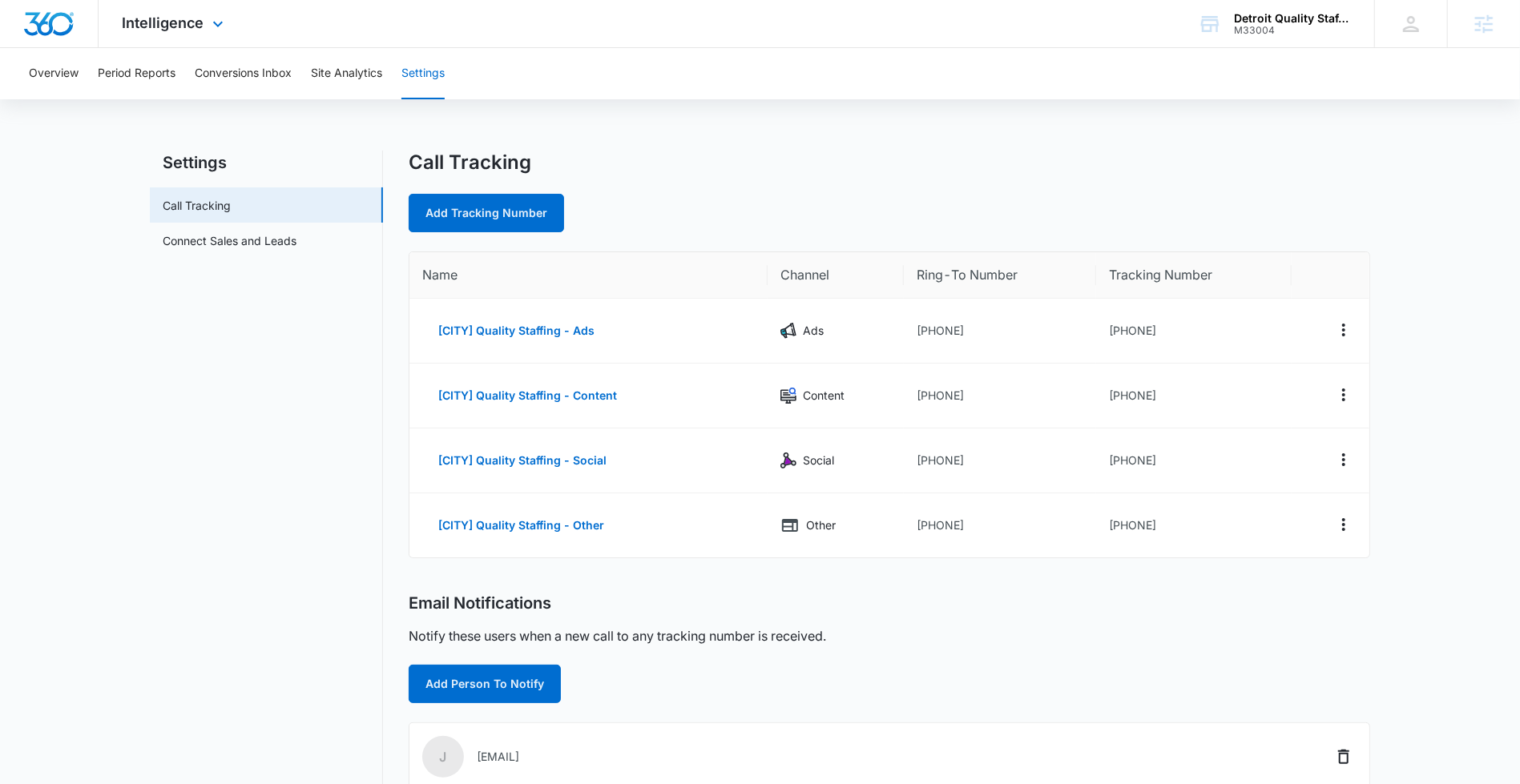 click on "Intelligence Apps Reputation Websites Forms CRM Email Social Shop Content Ads Intelligence Files Brand Settings" at bounding box center (175, 23) 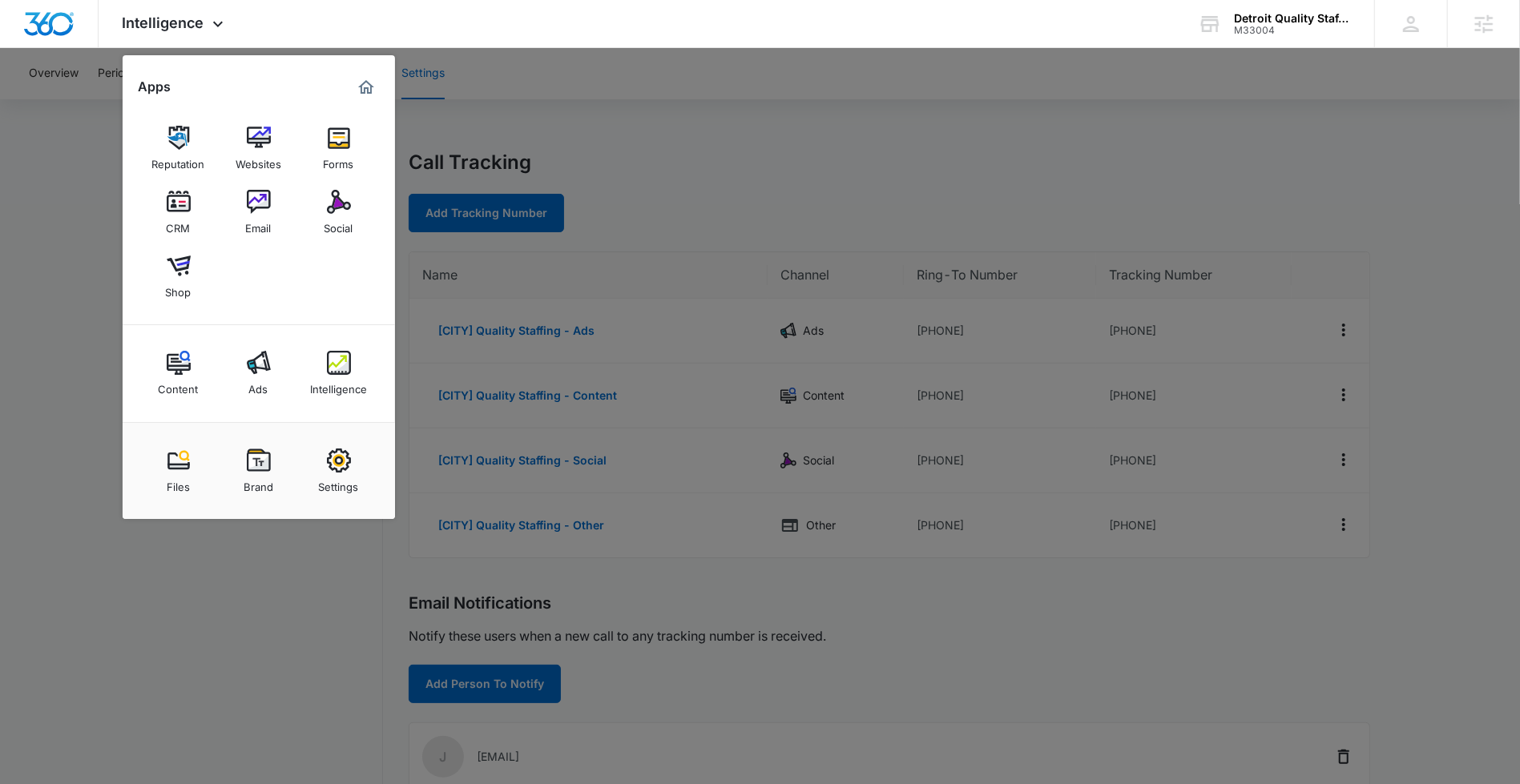 click at bounding box center [259, 460] 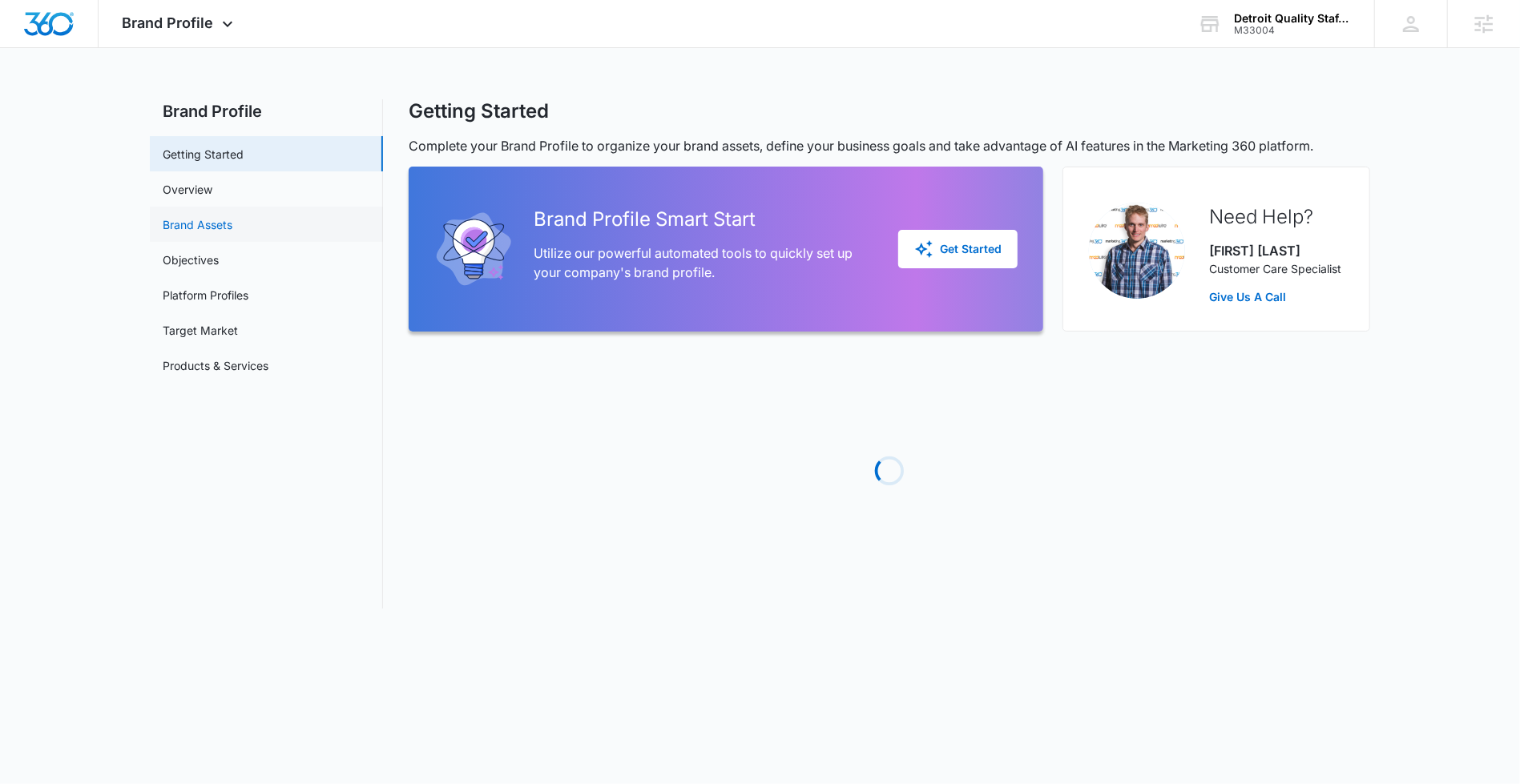 click on "Brand Assets" at bounding box center [197, 224] 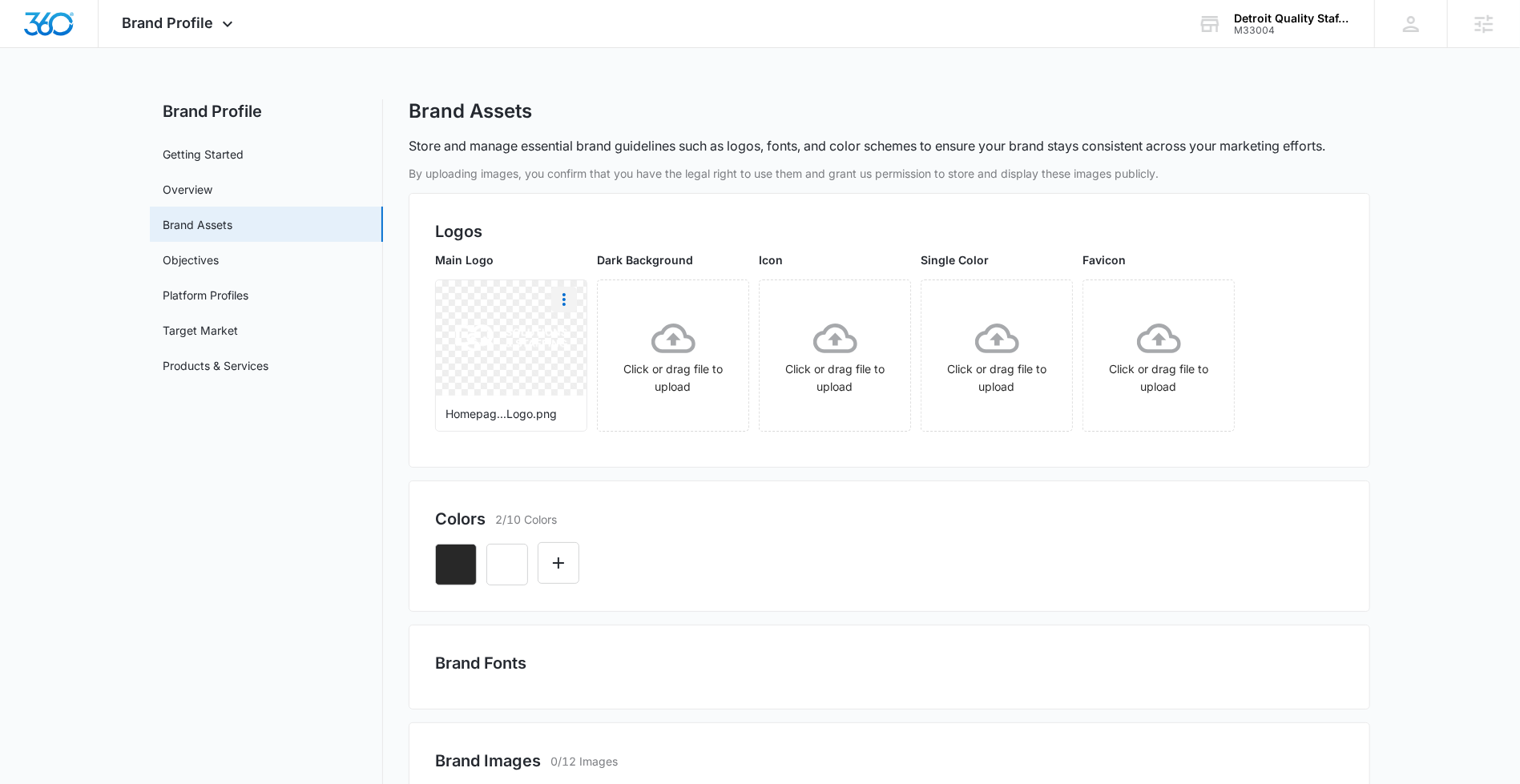 click 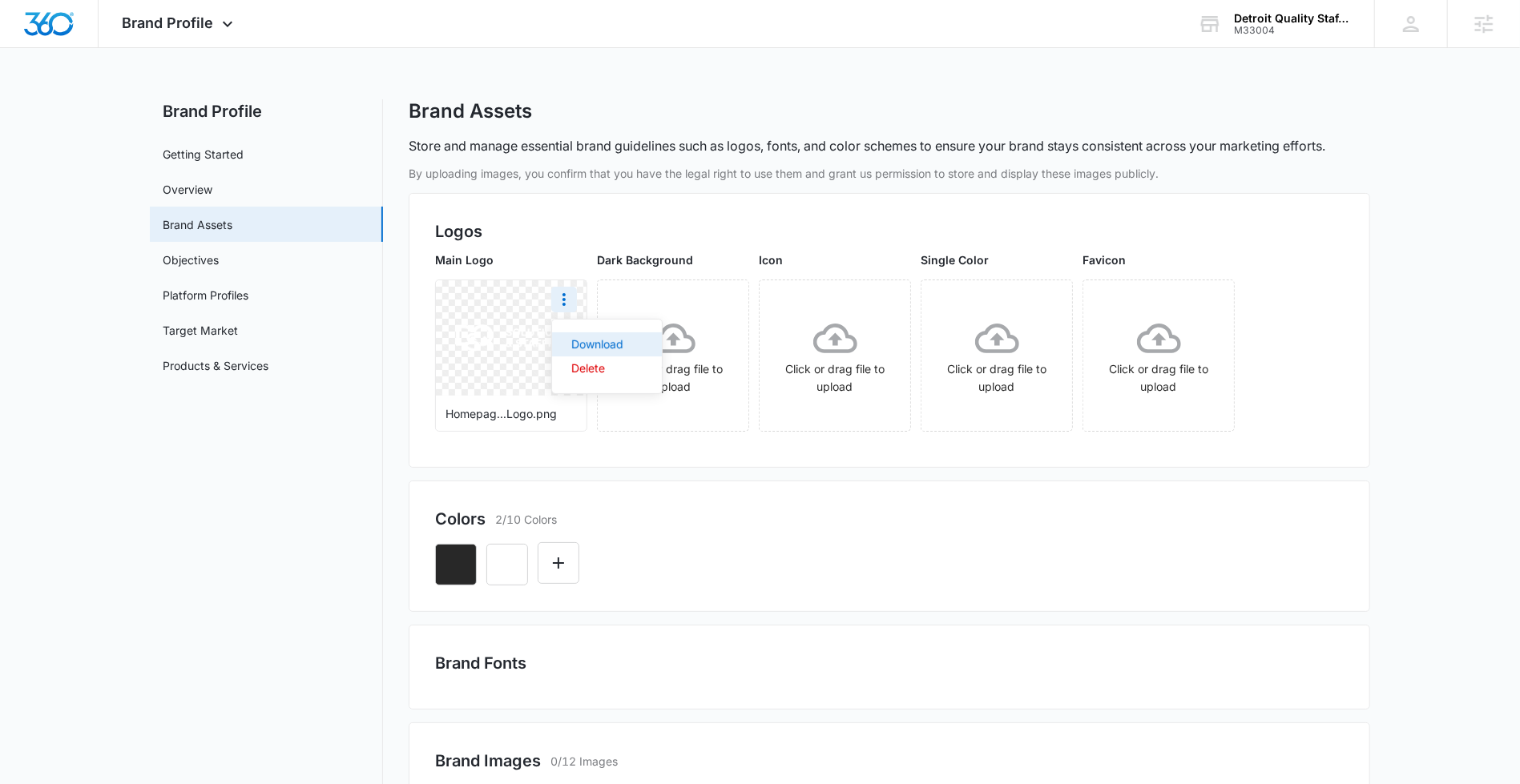 click on "Download" at bounding box center (597, 344) 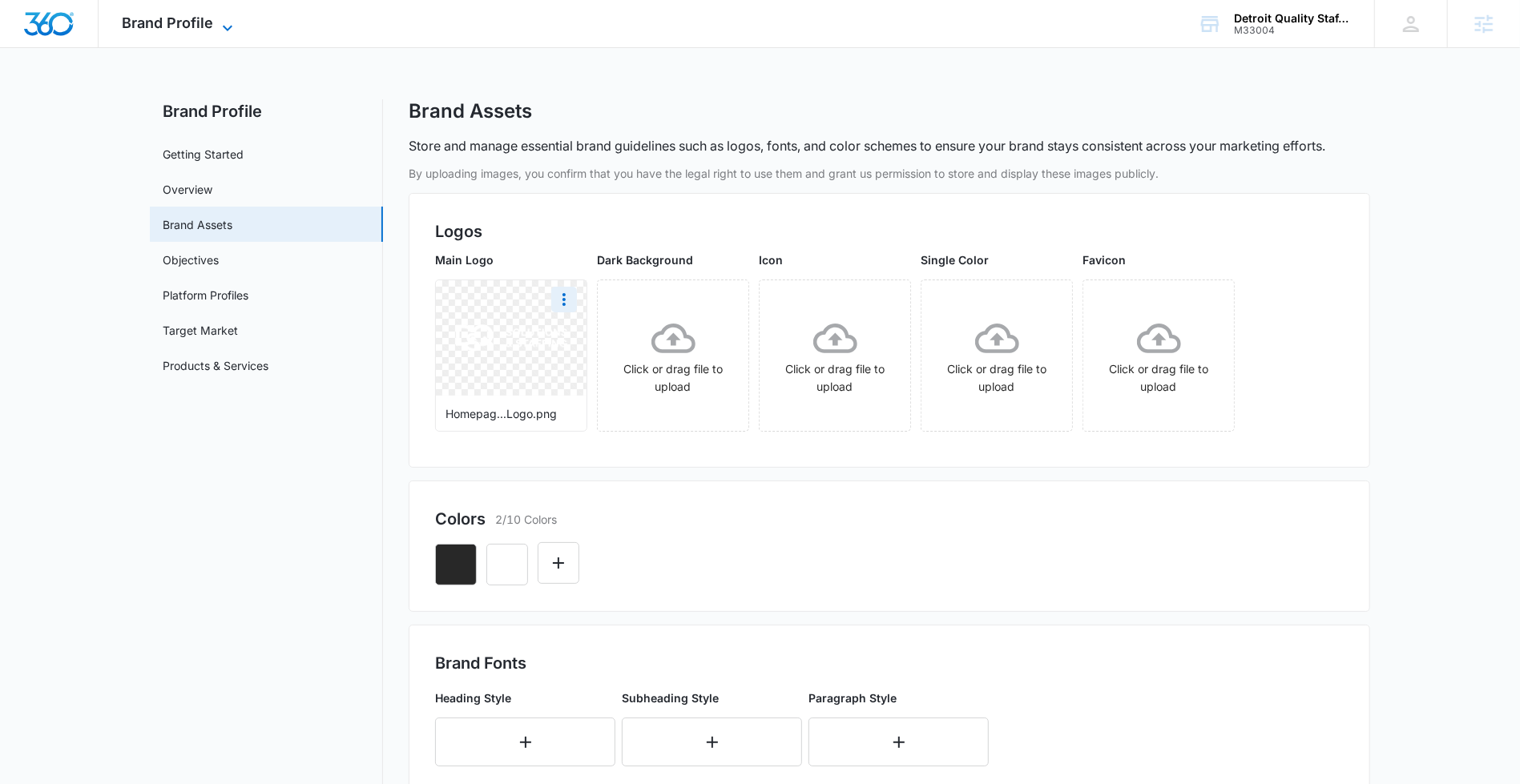 click 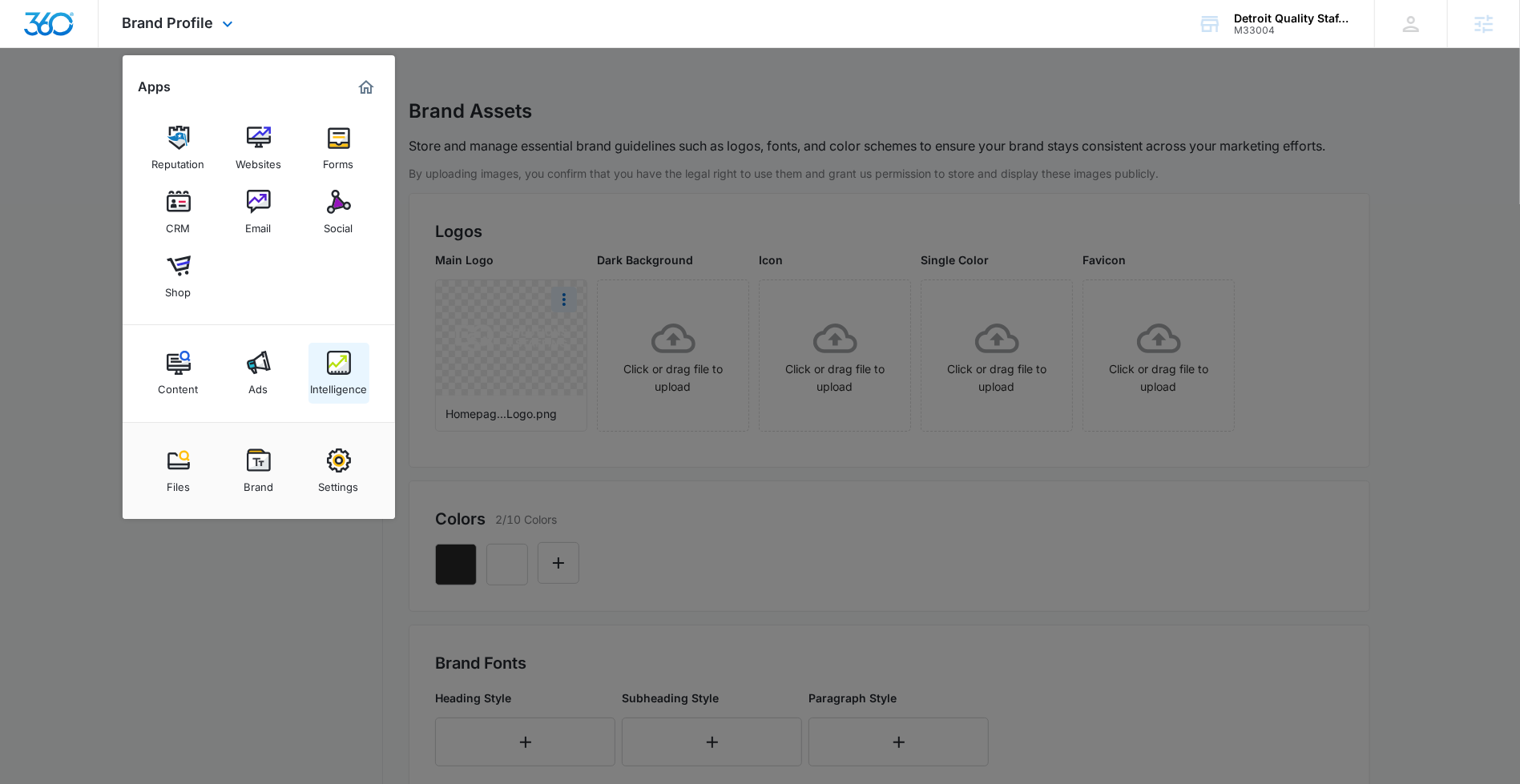 click on "Intelligence" at bounding box center (338, 385) 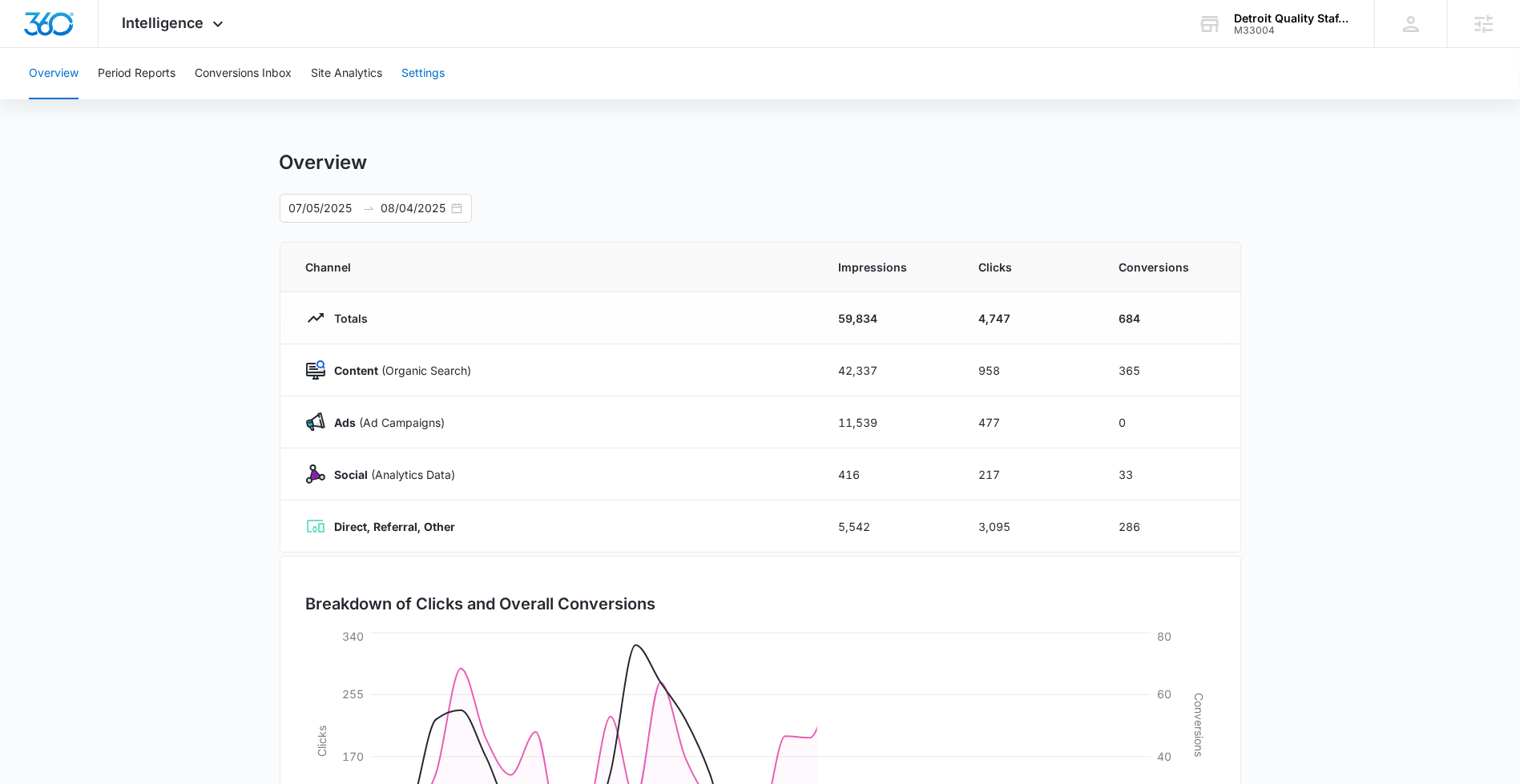 click on "Settings" at bounding box center [423, 74] 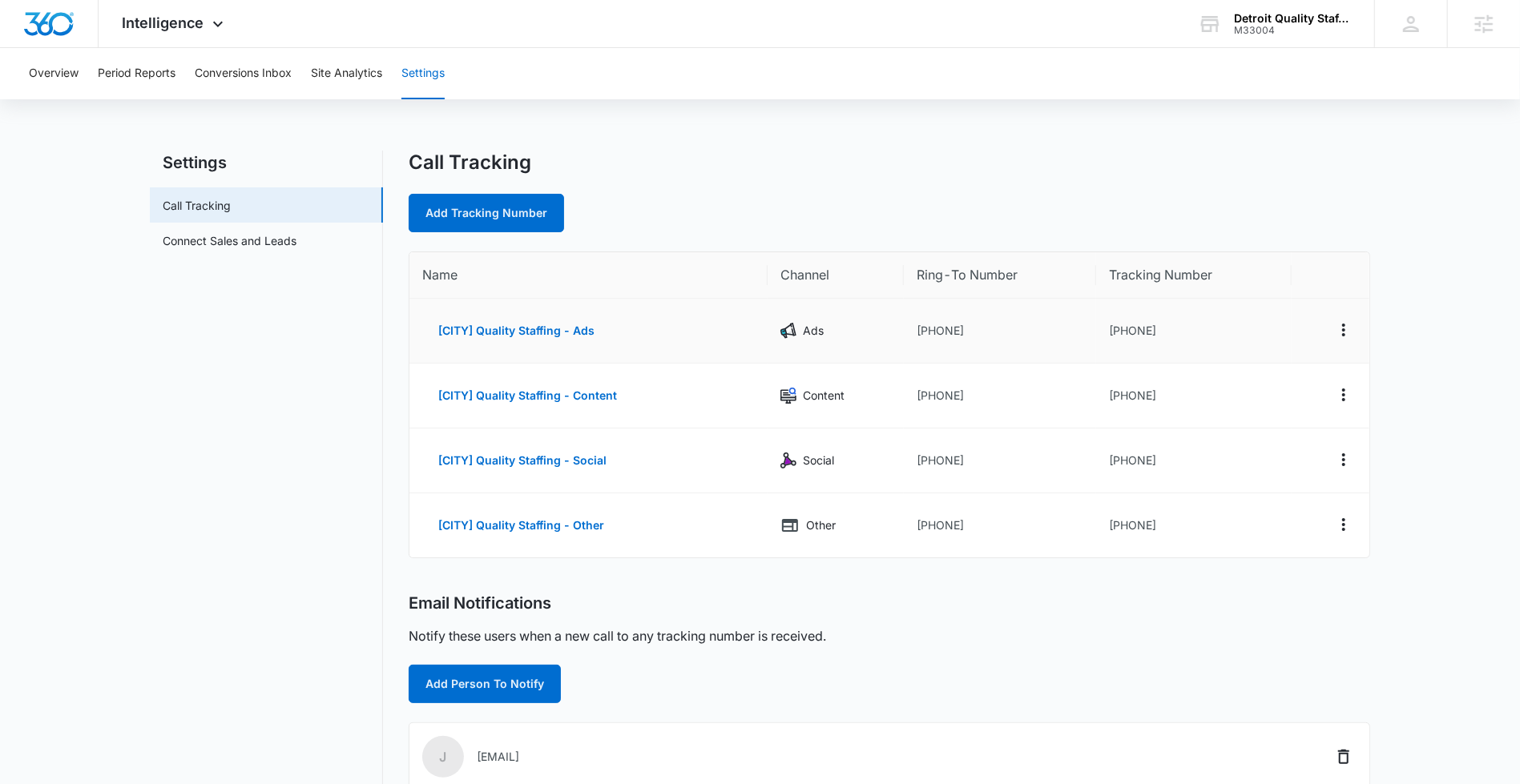 click on "+18332213208" at bounding box center (1194, 331) 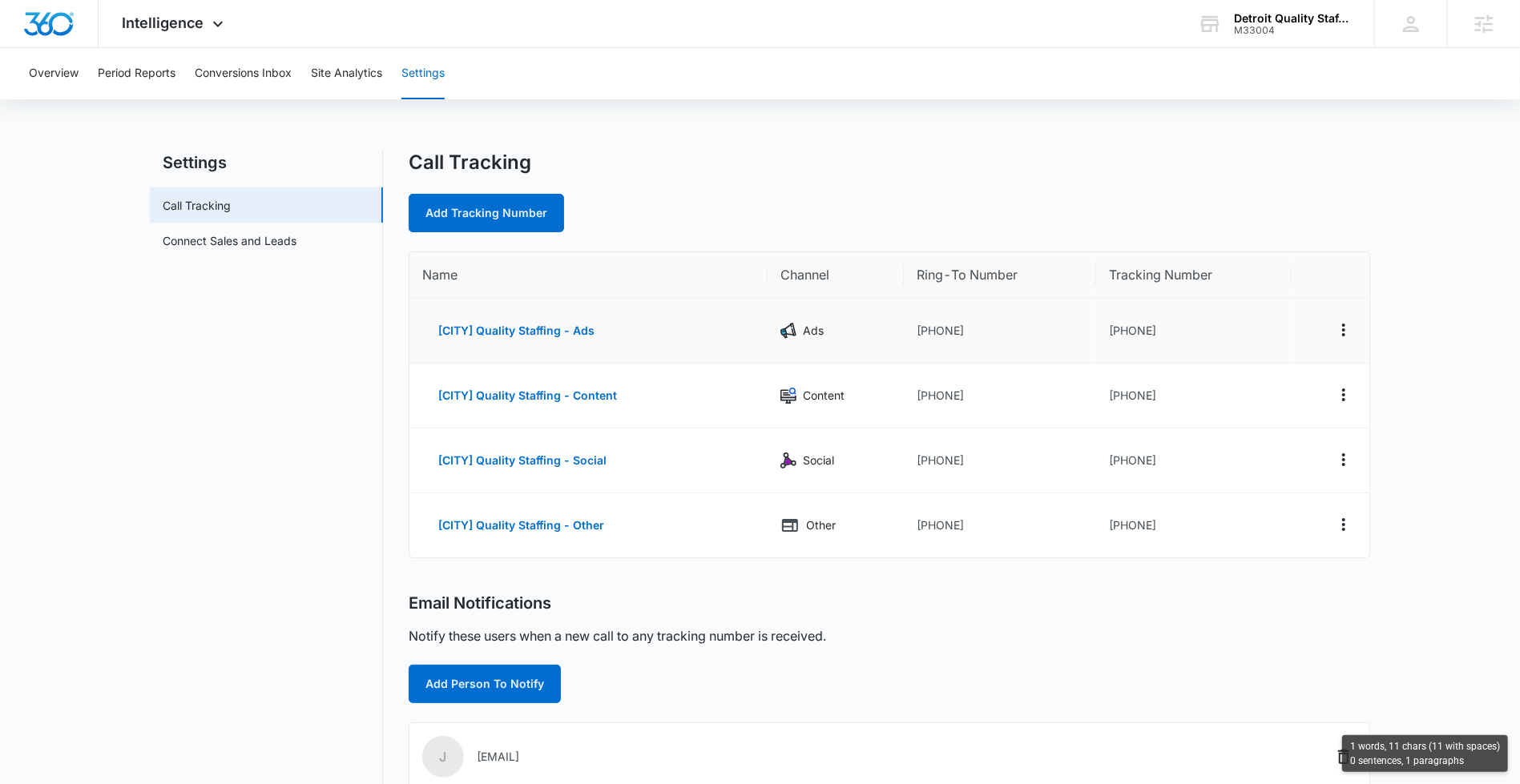 copy on "18332213208" 